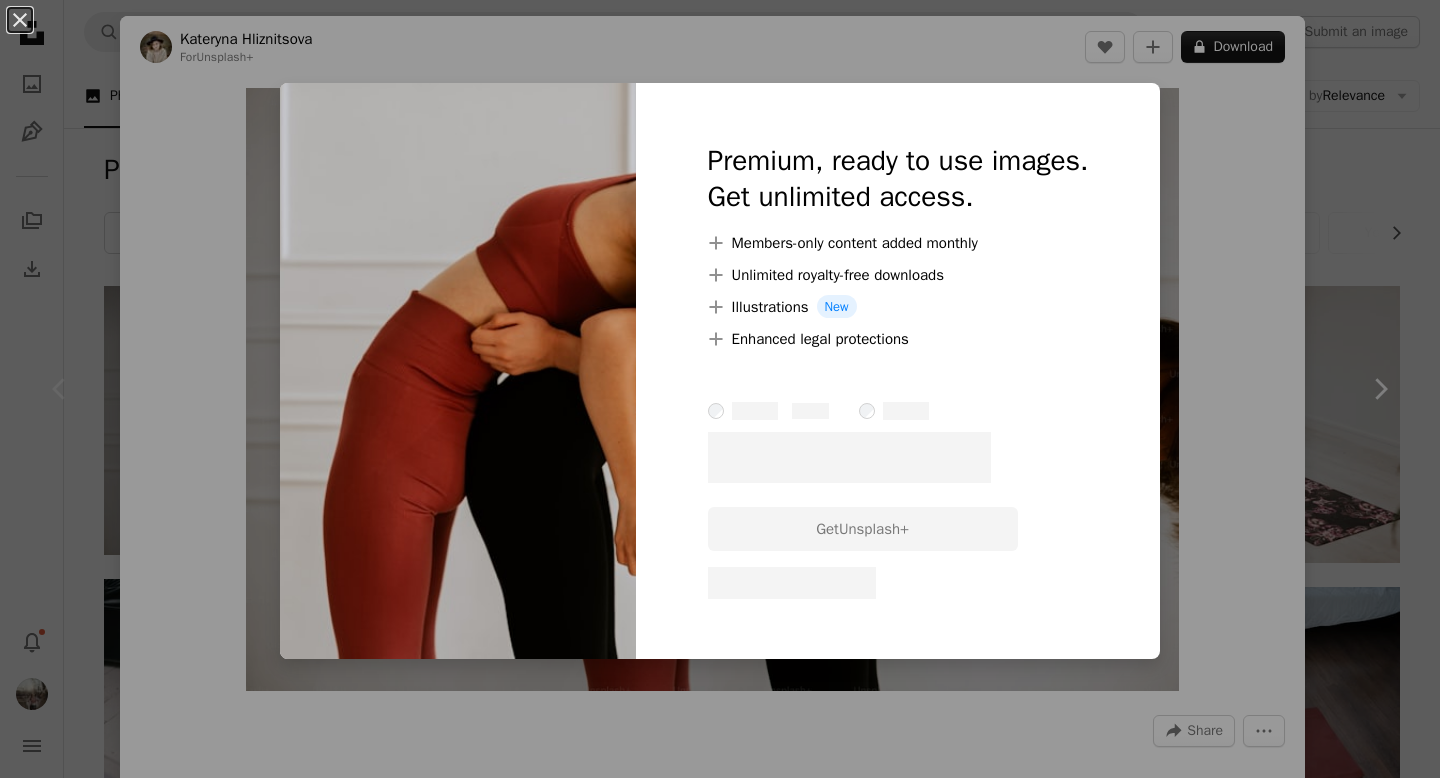 scroll, scrollTop: 0, scrollLeft: 0, axis: both 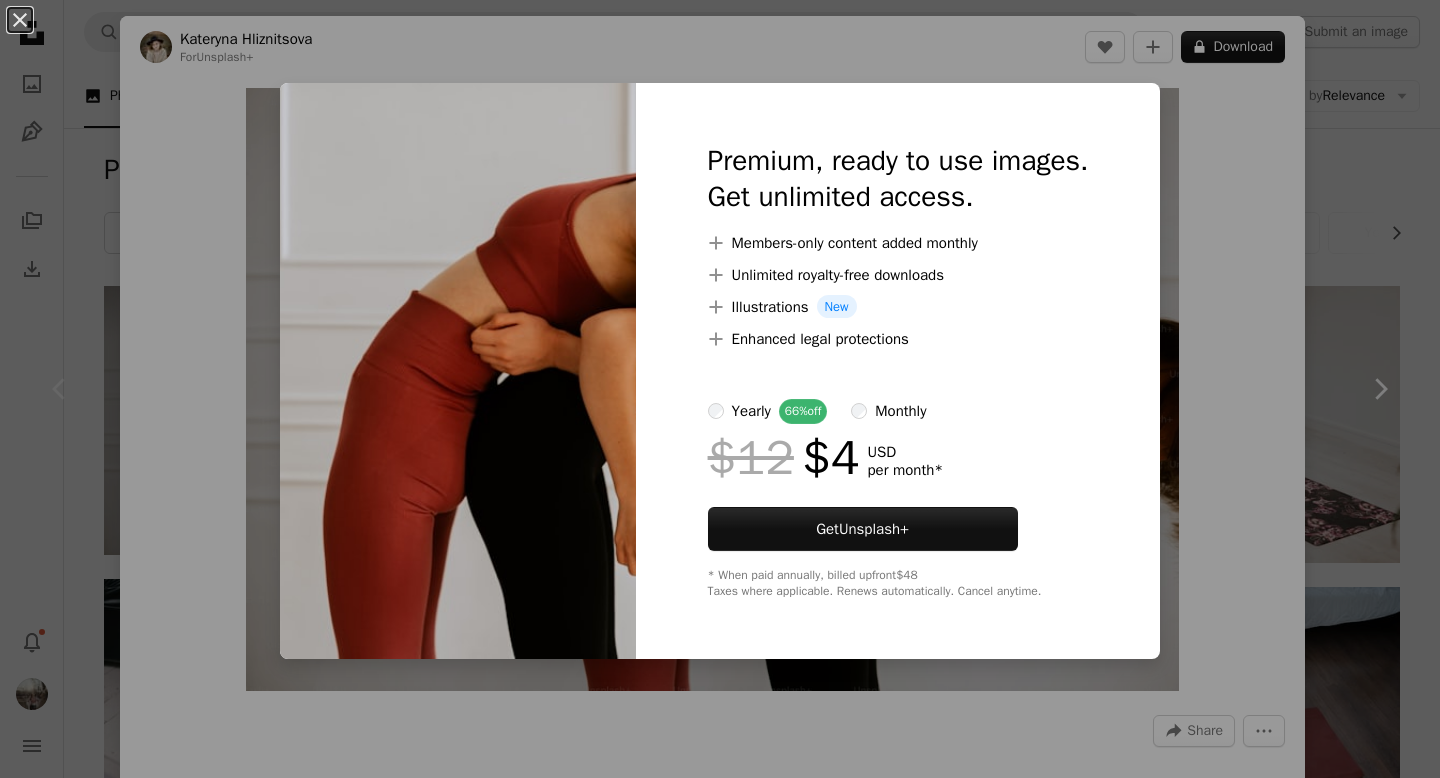 click on "An X shape Premium, ready to use images. Get unlimited access. A plus sign Members-only content added monthly A plus sign Unlimited royalty-free downloads A plus sign Illustrations  New A plus sign Enhanced legal protections yearly 66%  off monthly $12   $4 USD per month * Get  Unsplash+ * When paid annually, billed upfront  $48 Taxes where applicable. Renews automatically. Cancel anytime." at bounding box center (720, 389) 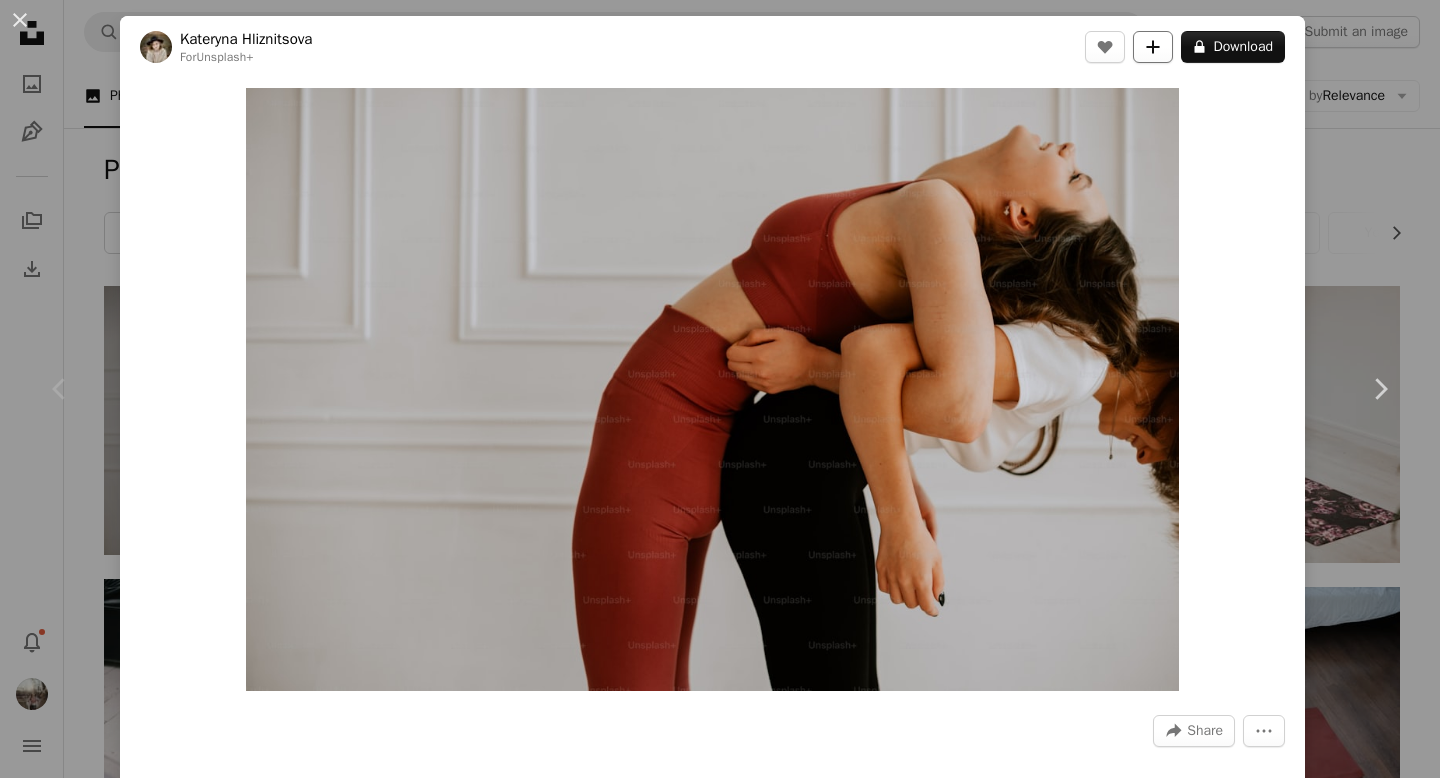 click 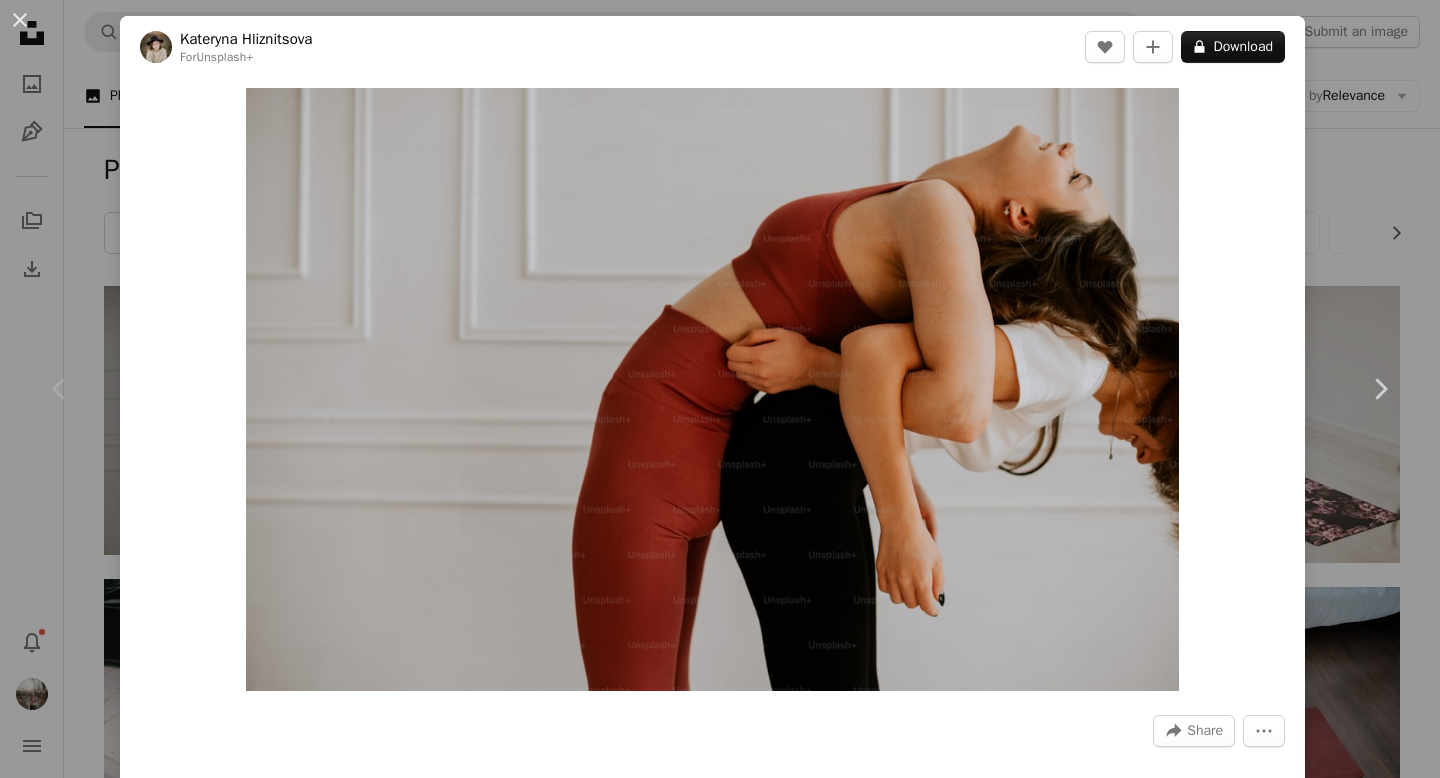 click on "Create a new collection" at bounding box center (886, 3719) 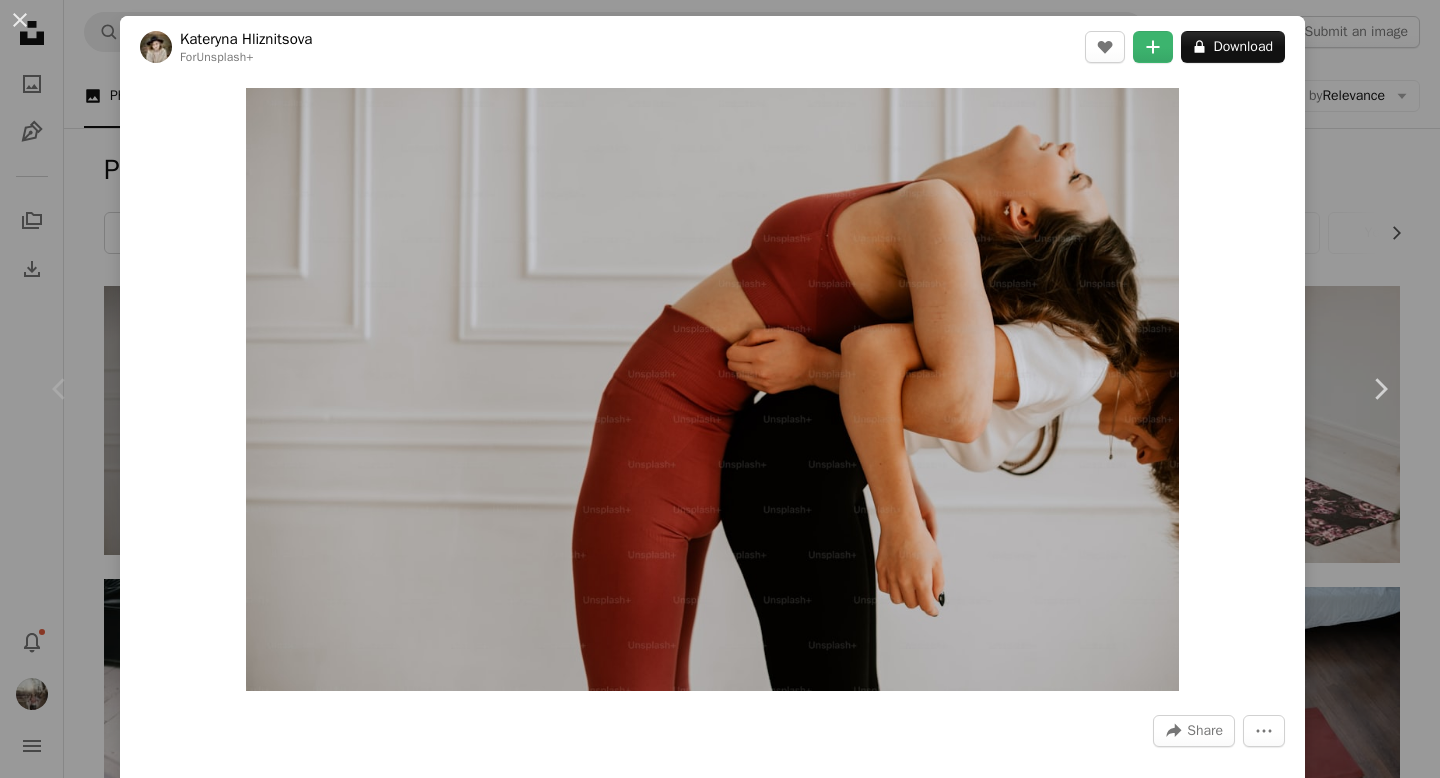 click on "An X shape Add to Collection Create a new collection A checkmark A minus sign 1 photo Embodied Bliss A checkmark A plus sign 176 photos Flora A checkmark A plus sign 27 photos A lock art A checkmark A plus sign 152 photos Earth A checkmark A plus sign 58 photos Space A checkmark A plus sign 78 photos Places + Spaces A checkmark A plus sign 78 photos Water A checkmark A plus sign 44 photos A lock My first collection A checkmark A plus sign 87 photos Fire A checkmark A plus sign 37 photos Air A checkmark A plus sign 44 photos Women A checkmark A plus sign 50 photos Space A checkmark A plus sign 35 photos Moon A checkmark A plus sign 19 photos A lock wildlife A checkmark A plus sign 48 photos A lock wild soul awakening A checkmark A plus sign 7 photos A lock sensual.  A checkmark A plus sign 18 photos A lock Vitality  A checkmark A plus sign 1 photo A lock fall A checkmark A plus sign 8 photos Animal Love A checkmark A plus sign 65 photos A lock Fire & Flow A checkmark A plus sign 7 photos A lock Collaboration" at bounding box center (720, 3877) 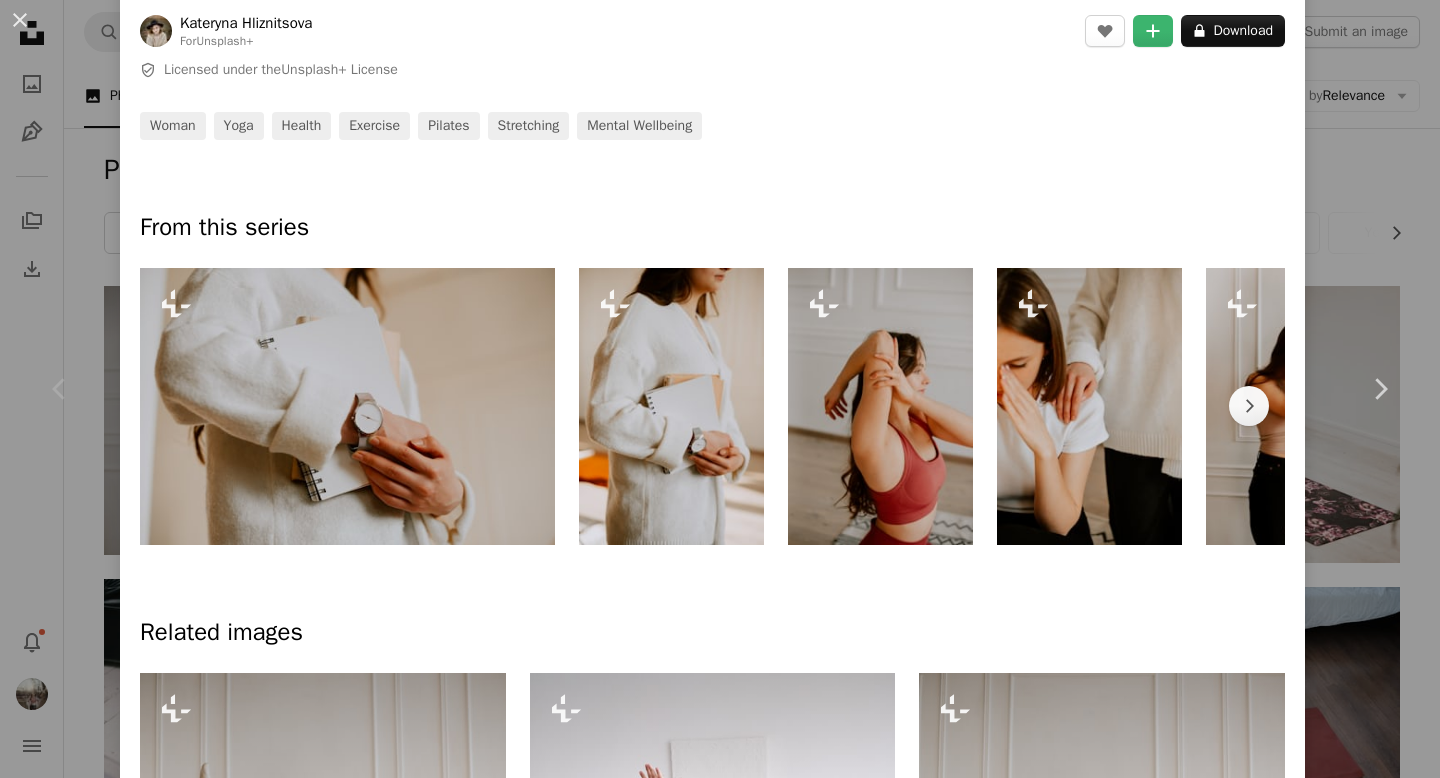 scroll, scrollTop: 795, scrollLeft: 0, axis: vertical 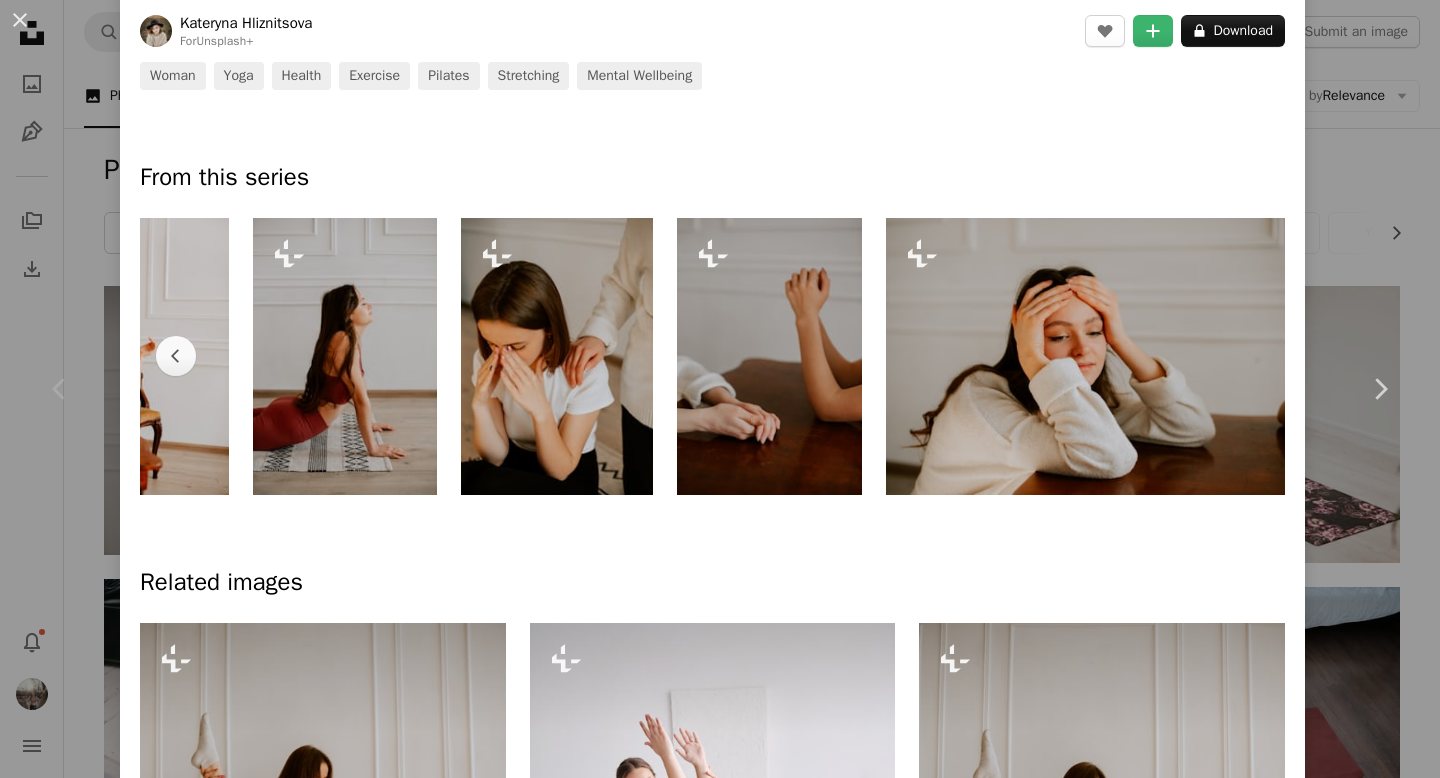 click on "An X shape Add to Collection Create a new collection A checkmark A minus sign 1 photo Embodied Bliss A checkmark A plus sign 176 photos Flora A checkmark A plus sign 27 photos A lock art A checkmark A plus sign 152 photos Earth A checkmark A plus sign 58 photos Space A checkmark A plus sign 78 photos Places + Spaces A checkmark A plus sign 78 photos Water A checkmark A plus sign 44 photos A lock My first collection A checkmark A plus sign 87 photos Fire A checkmark A plus sign 37 photos Air A checkmark A plus sign 44 photos Women A checkmark A plus sign 50 photos Space A checkmark A plus sign 35 photos Moon A checkmark A plus sign 19 photos A lock wildlife A checkmark A plus sign 48 photos A lock wild soul awakening A checkmark A plus sign 7 photos A lock sensual.  A checkmark A plus sign 18 photos A lock Vitality  A checkmark A plus sign 1 photo A lock fall A checkmark A plus sign 8 photos Animal Love A checkmark A plus sign 65 photos A lock Fire & Flow A checkmark A plus sign 7 photos A lock Collaboration" at bounding box center [720, 3877] 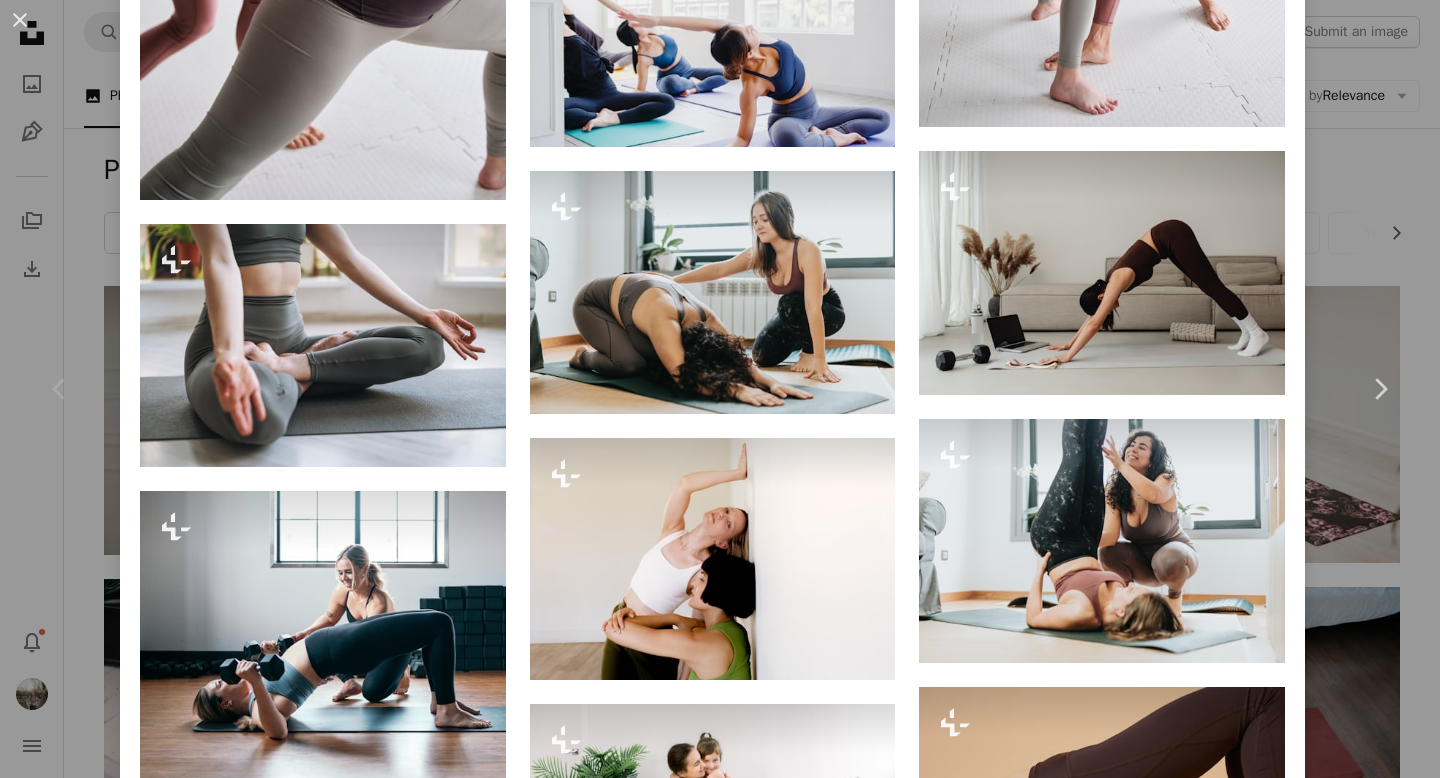 scroll, scrollTop: 6228, scrollLeft: 0, axis: vertical 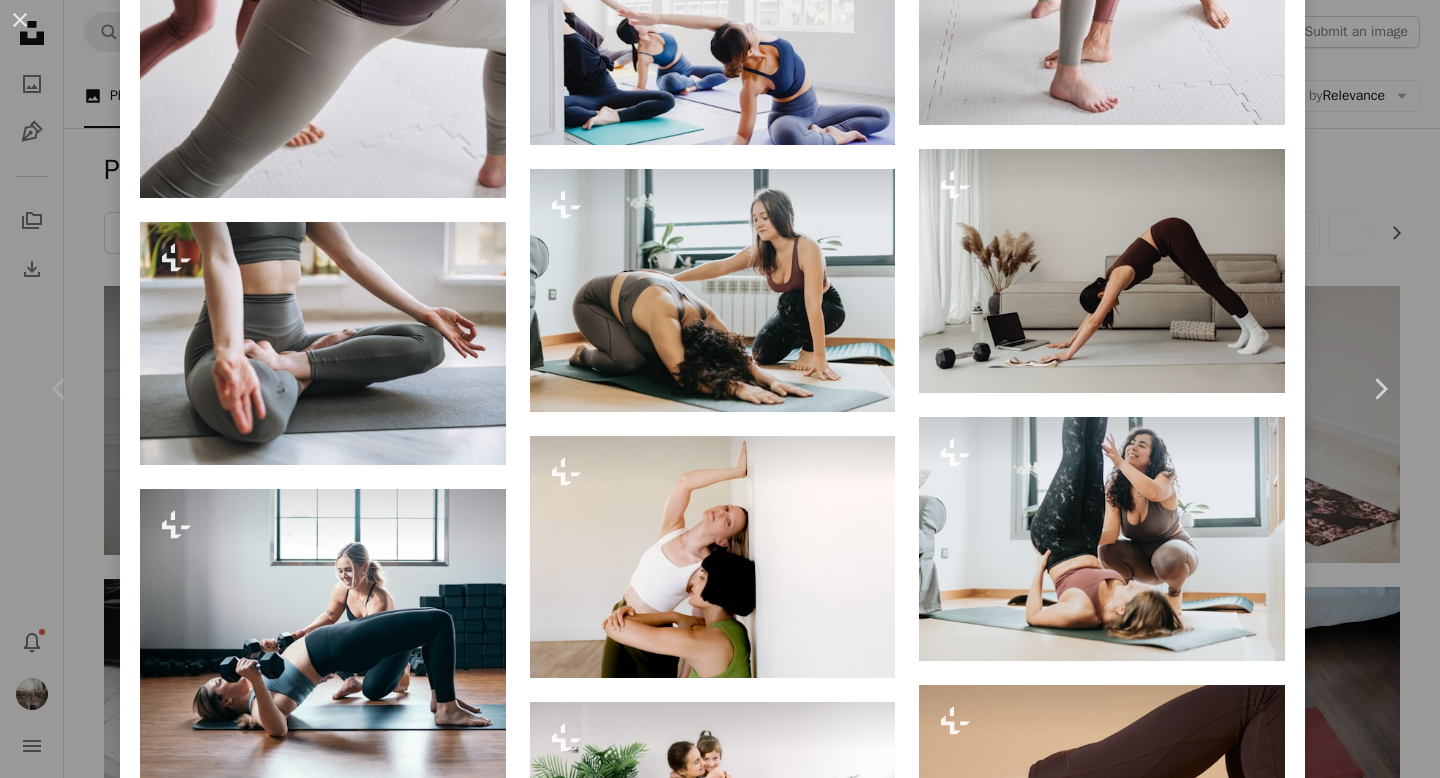 click on "An X shape Chevron left Chevron right [FIRST] [LAST] For Unsplash+ A heart A plus sign A lock Download Zoom in A forward-right arrow Share More Actions Calendar outlined Published on October 17, 2022 Safety Licensed under the Unsplash+ License woman yoga health exercise pilates stretching mental wellbeing From this series Chevron left Plus sign for Unsplash+ Plus sign for Unsplash+ Plus sign for Unsplash+ Plus sign for Unsplash+ Plus sign for Unsplash+ Plus sign for Unsplash+ Plus sign for Unsplash+ Plus sign for Unsplash+ Plus sign for Unsplash+ Plus sign for Unsplash+ Plus sign for Unsplash+ Plus sign for Unsplash+ Related images Plus sign for Unsplash+ A heart A plus sign [FIRST] [LAST] For Unsplash+ A lock Download Plus sign for Unsplash+ A heart A plus sign [FIRST] [LAST] For Unsplash+ A lock Download Plus sign for Unsplash+ A heart A plus sign [FIRST] [LAST] For Unsplash+ A lock Download Plus sign for Unsplash+ A heart A plus sign [FIRST] [LAST] For Unsplash+ A lock Download Plus sign for Unsplash+ A heart A plus sign" at bounding box center (720, 389) 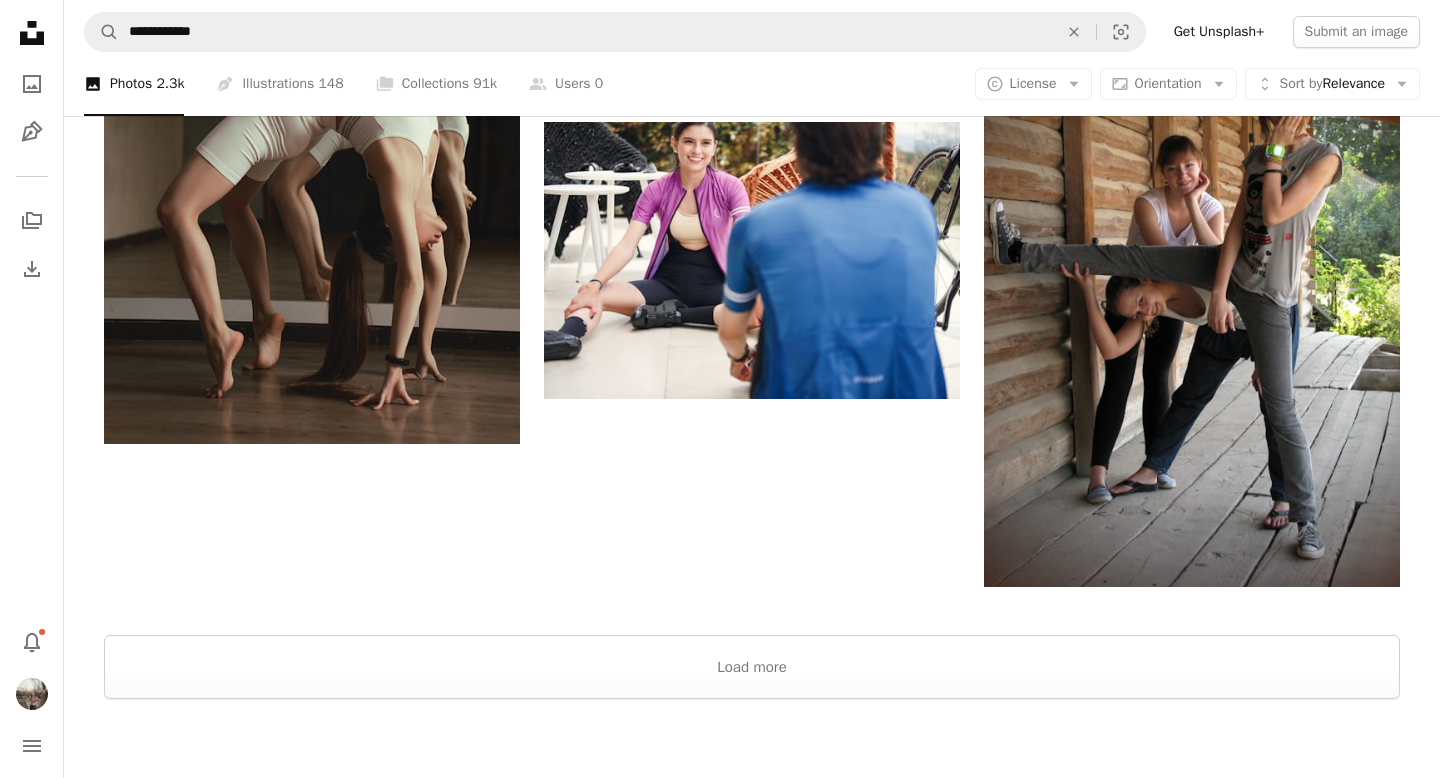 scroll, scrollTop: 2454, scrollLeft: 0, axis: vertical 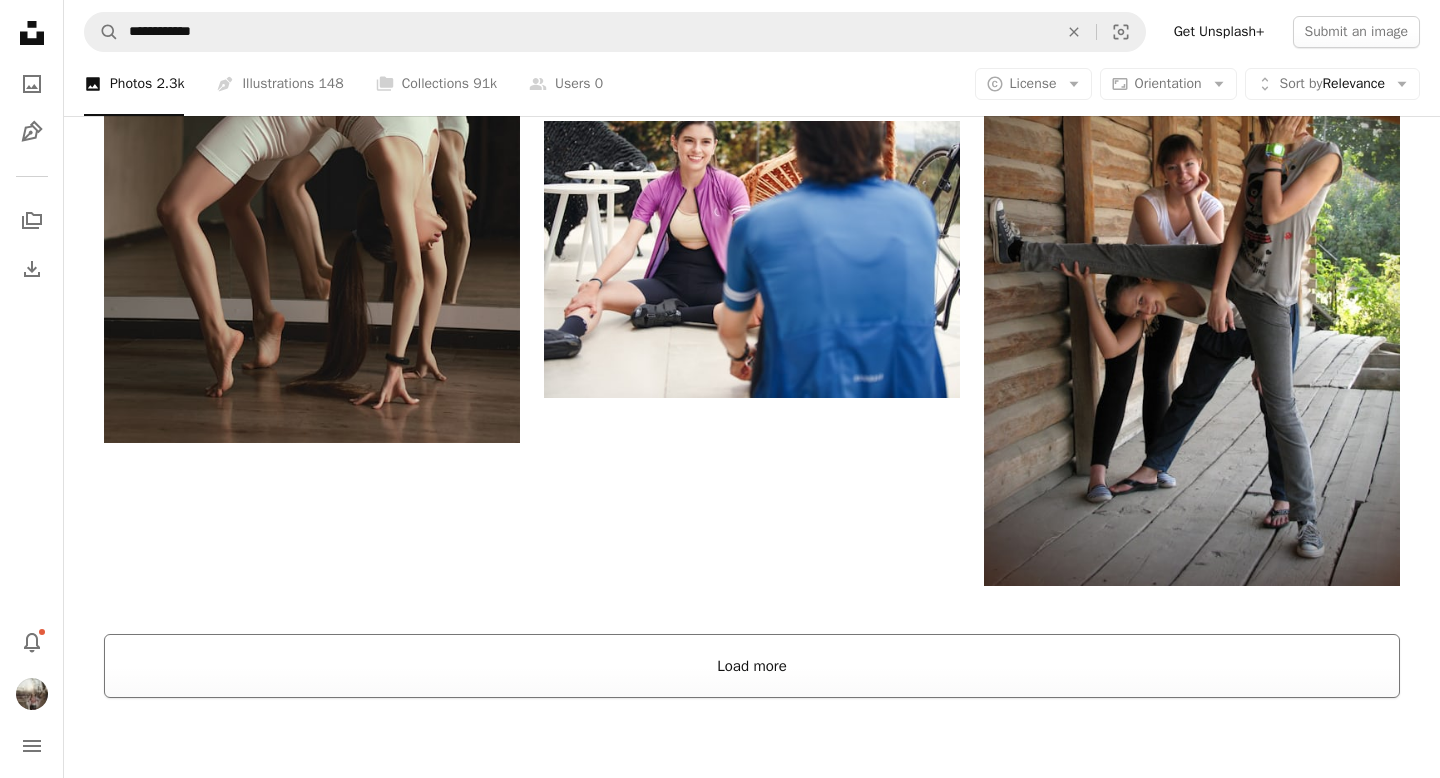 click on "Load more" at bounding box center [752, 666] 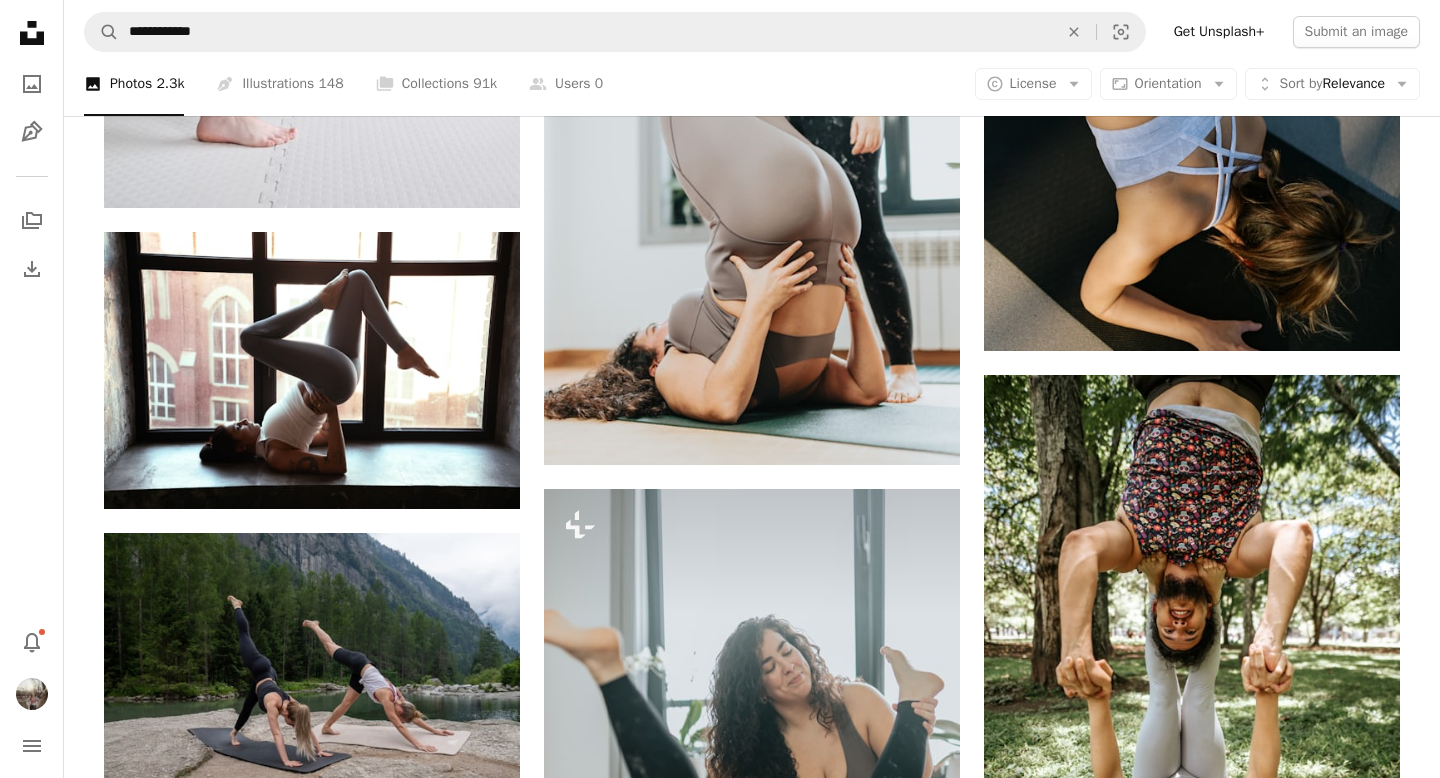 scroll, scrollTop: 3339, scrollLeft: 0, axis: vertical 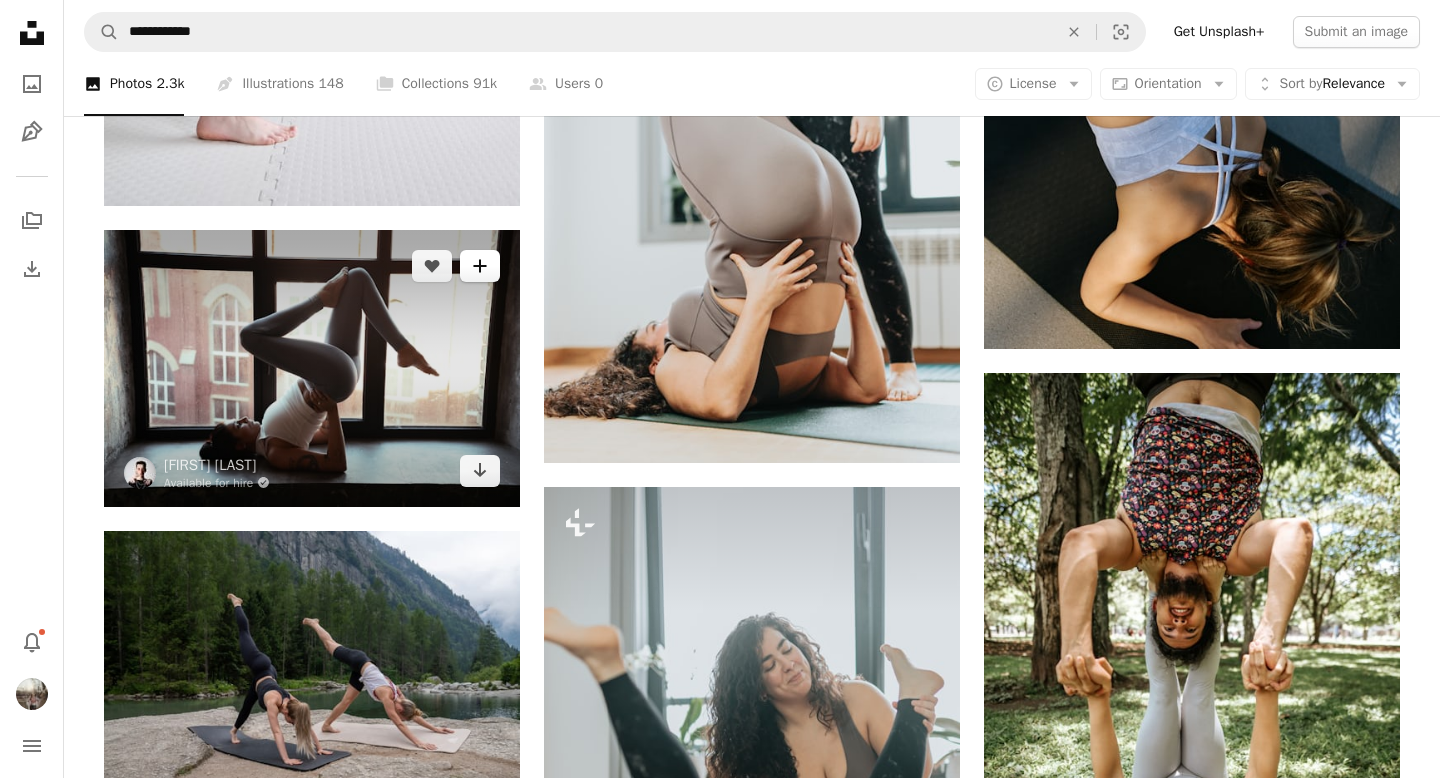 click on "A plus sign" 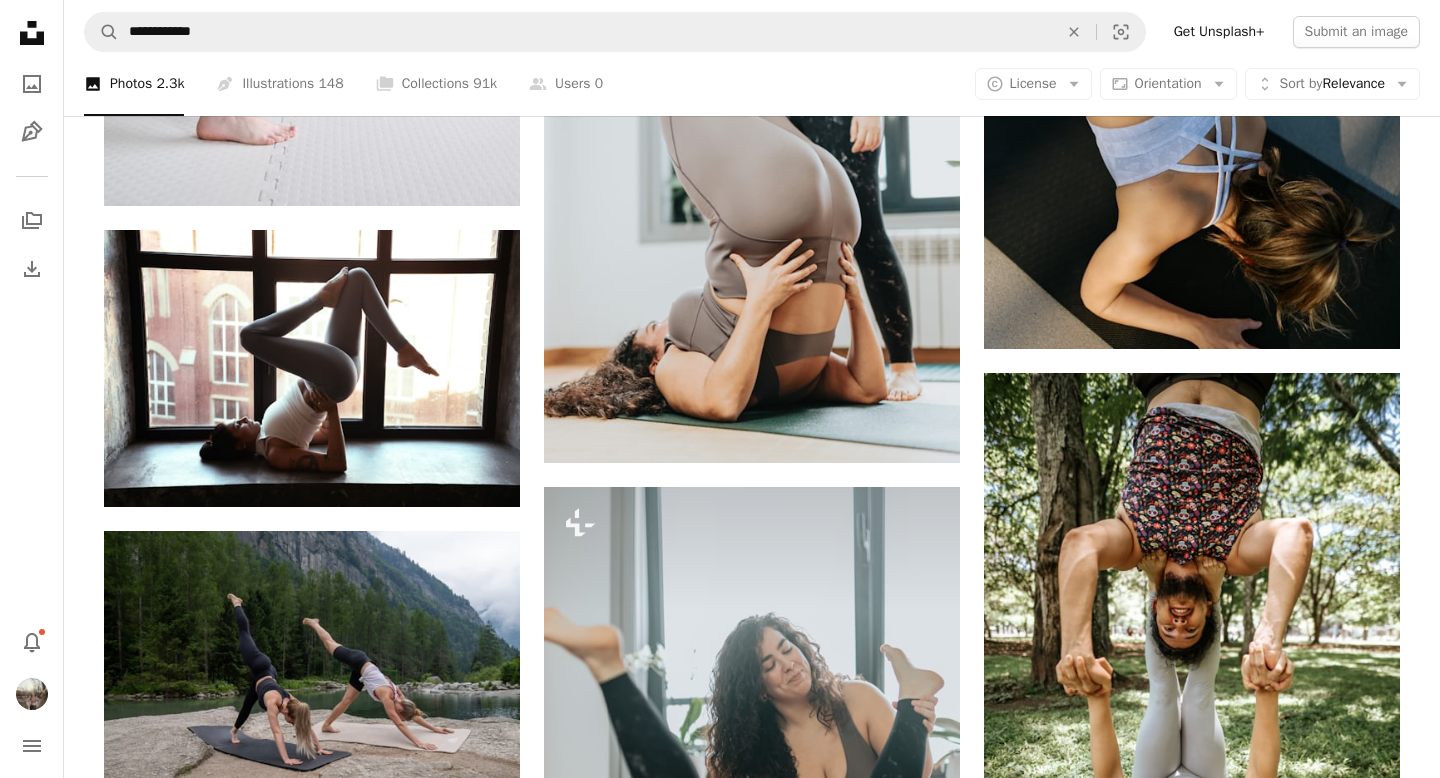 click on "Embodied Bliss" at bounding box center (875, 5727) 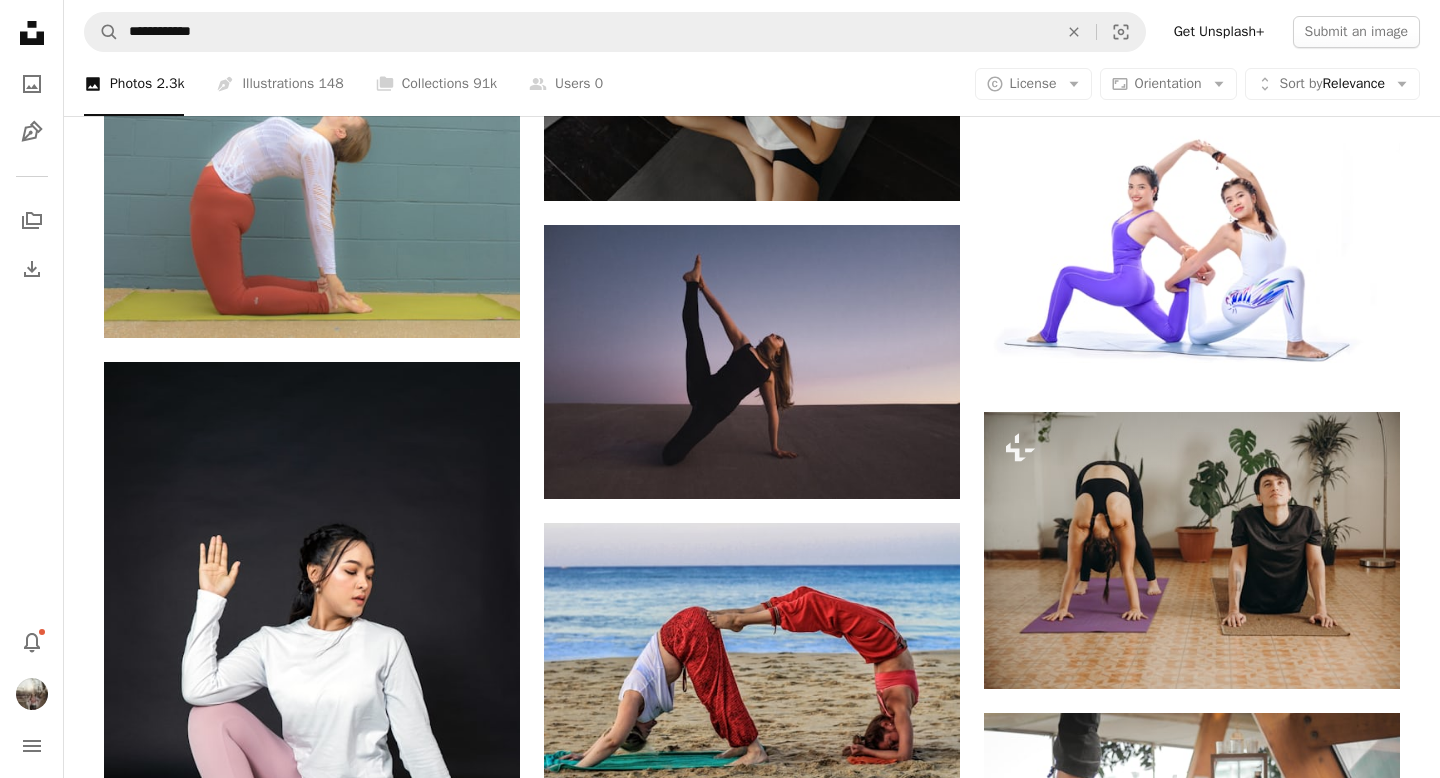 scroll, scrollTop: 4547, scrollLeft: 0, axis: vertical 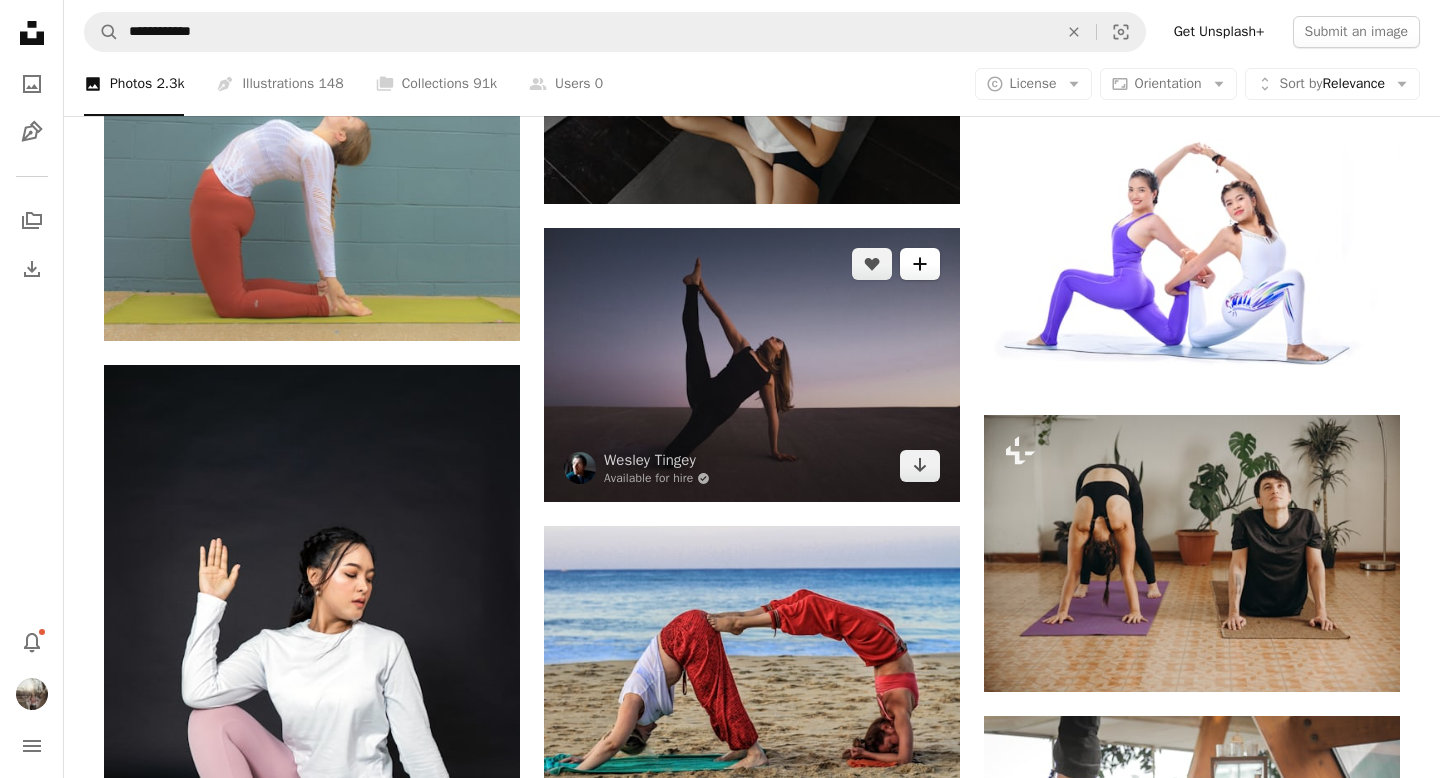 click on "A plus sign" at bounding box center (920, 264) 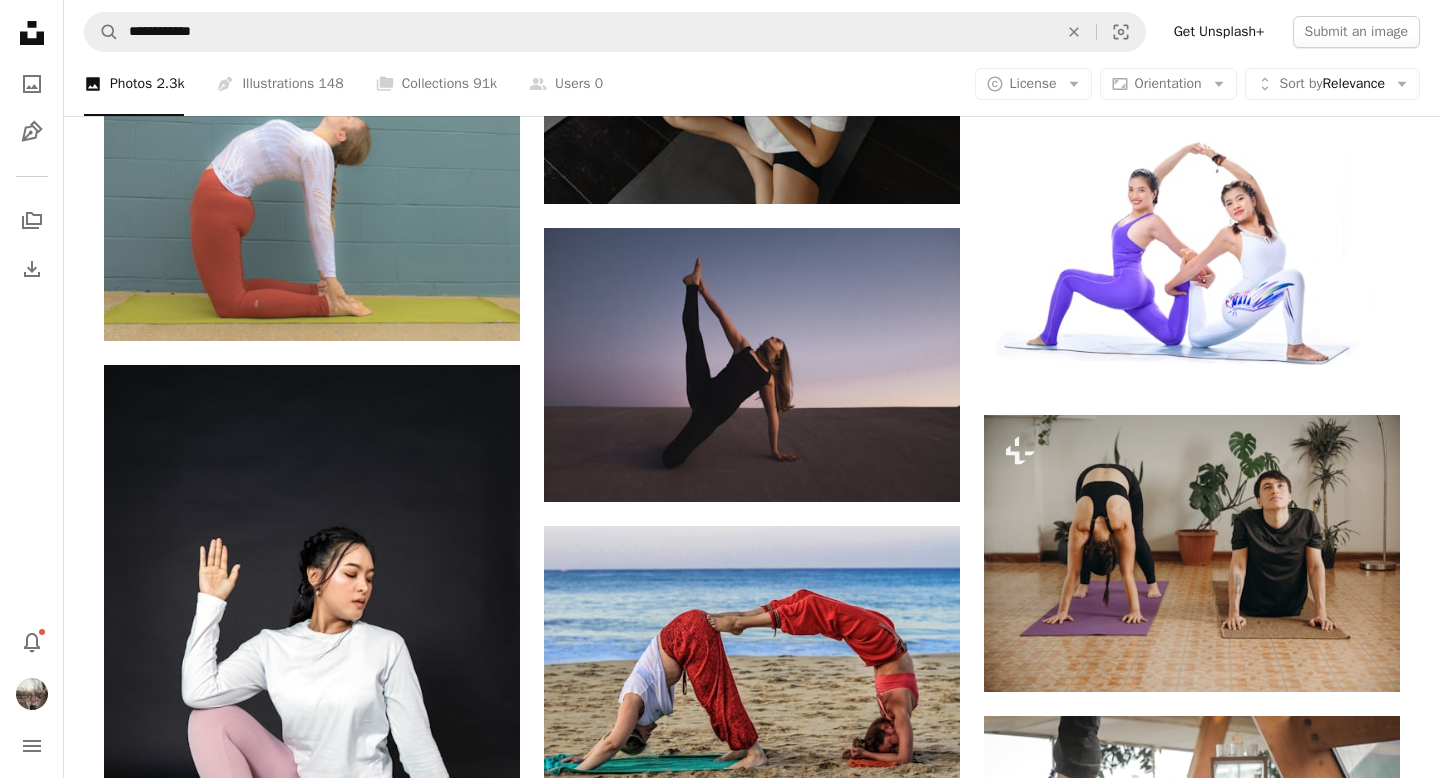 click on "Embodied Bliss" at bounding box center [875, 4519] 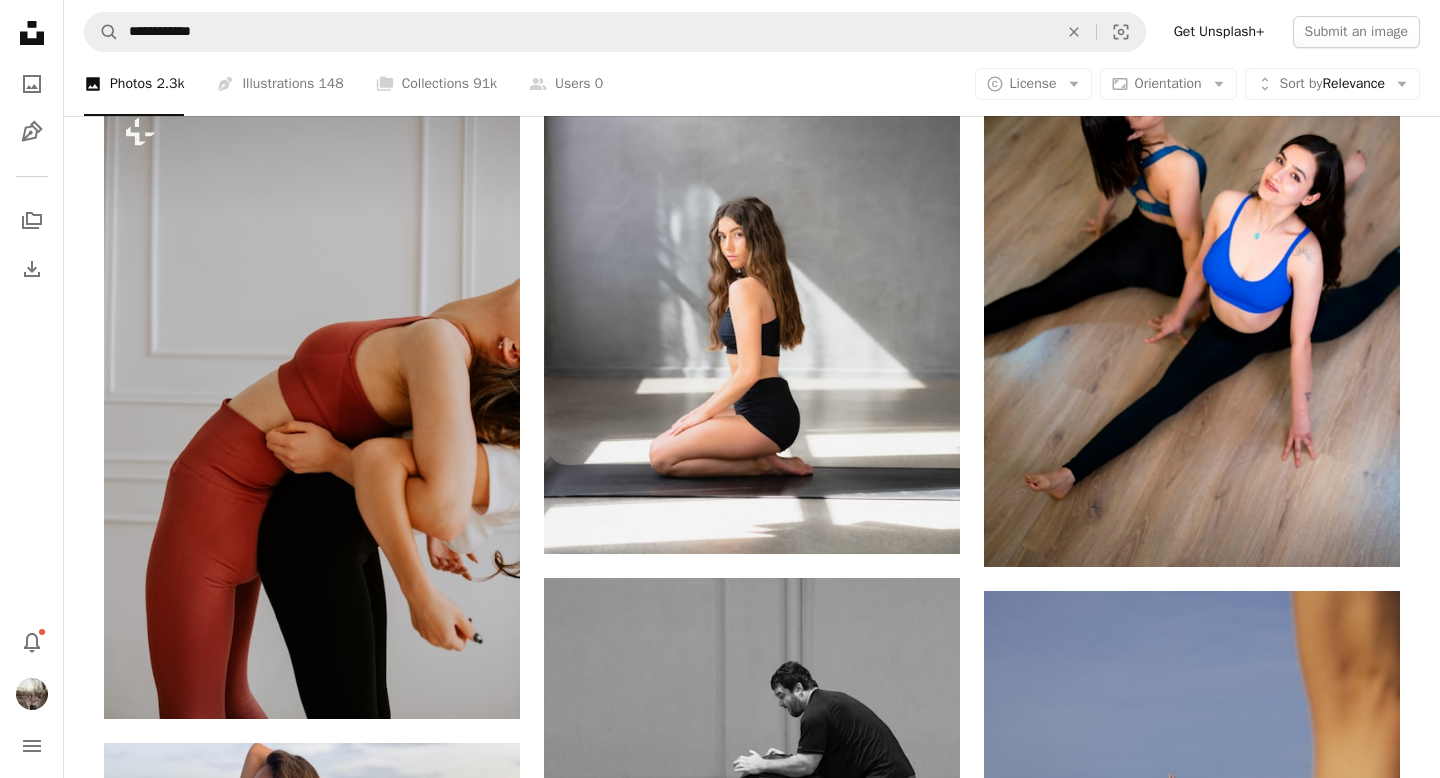 scroll, scrollTop: 17715, scrollLeft: 0, axis: vertical 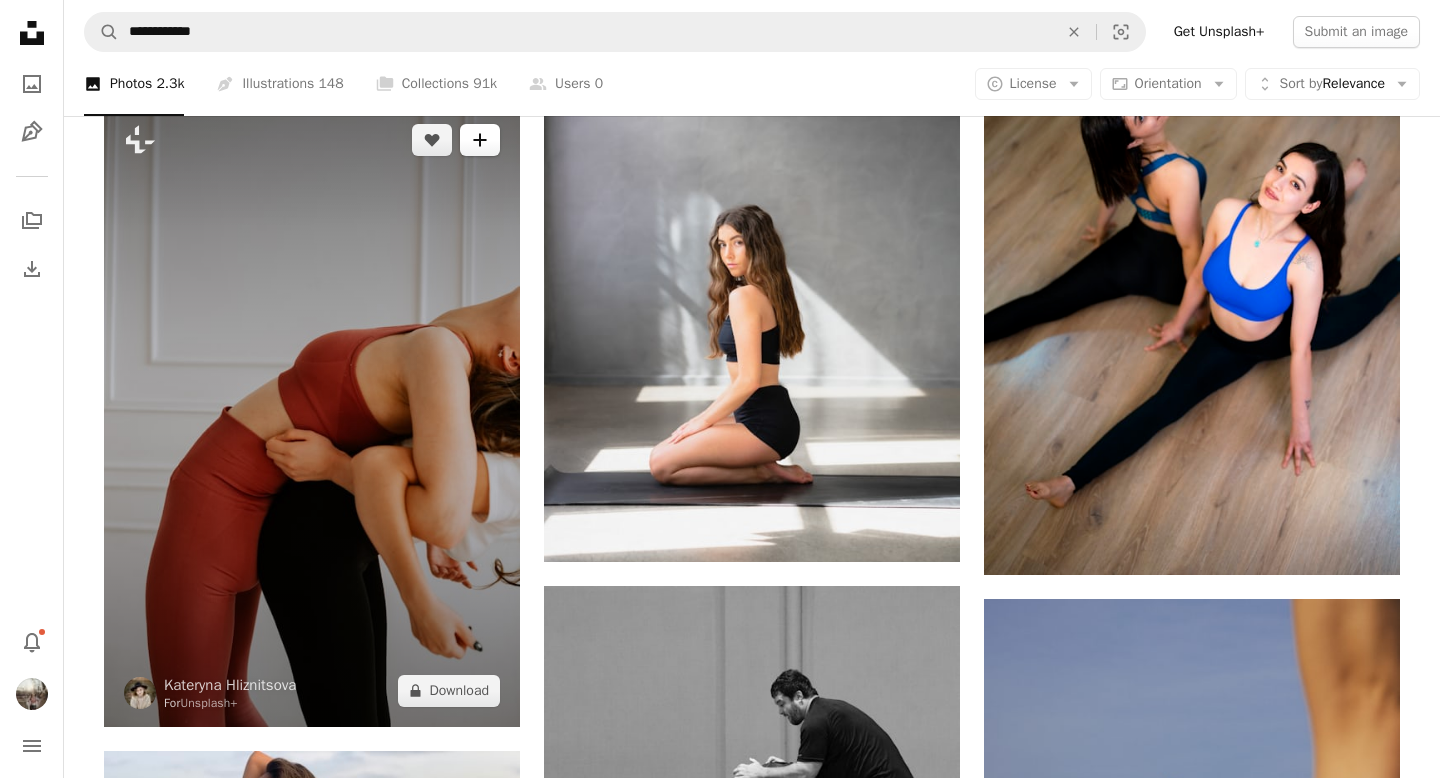 click on "A plus sign" 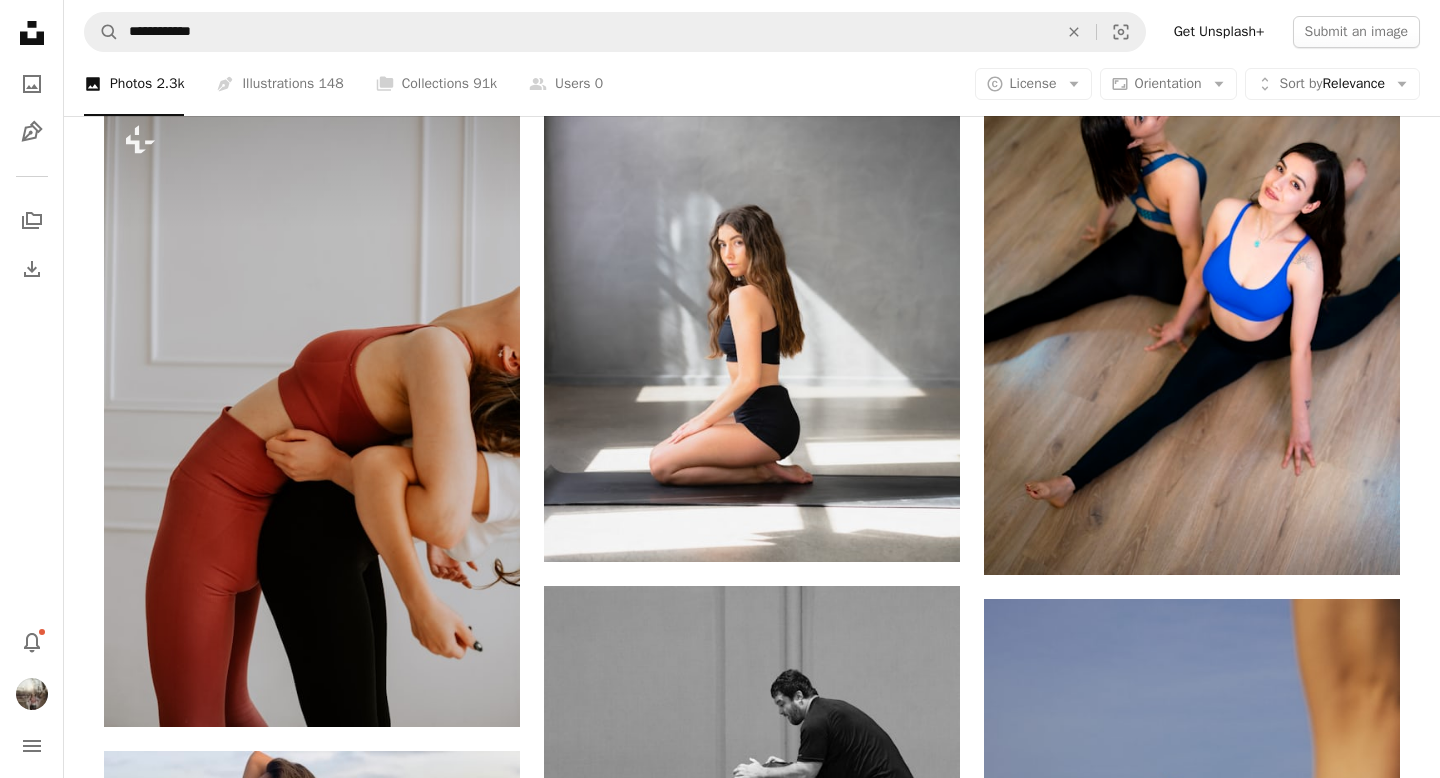 click on "3 photos" at bounding box center (886, 3748) 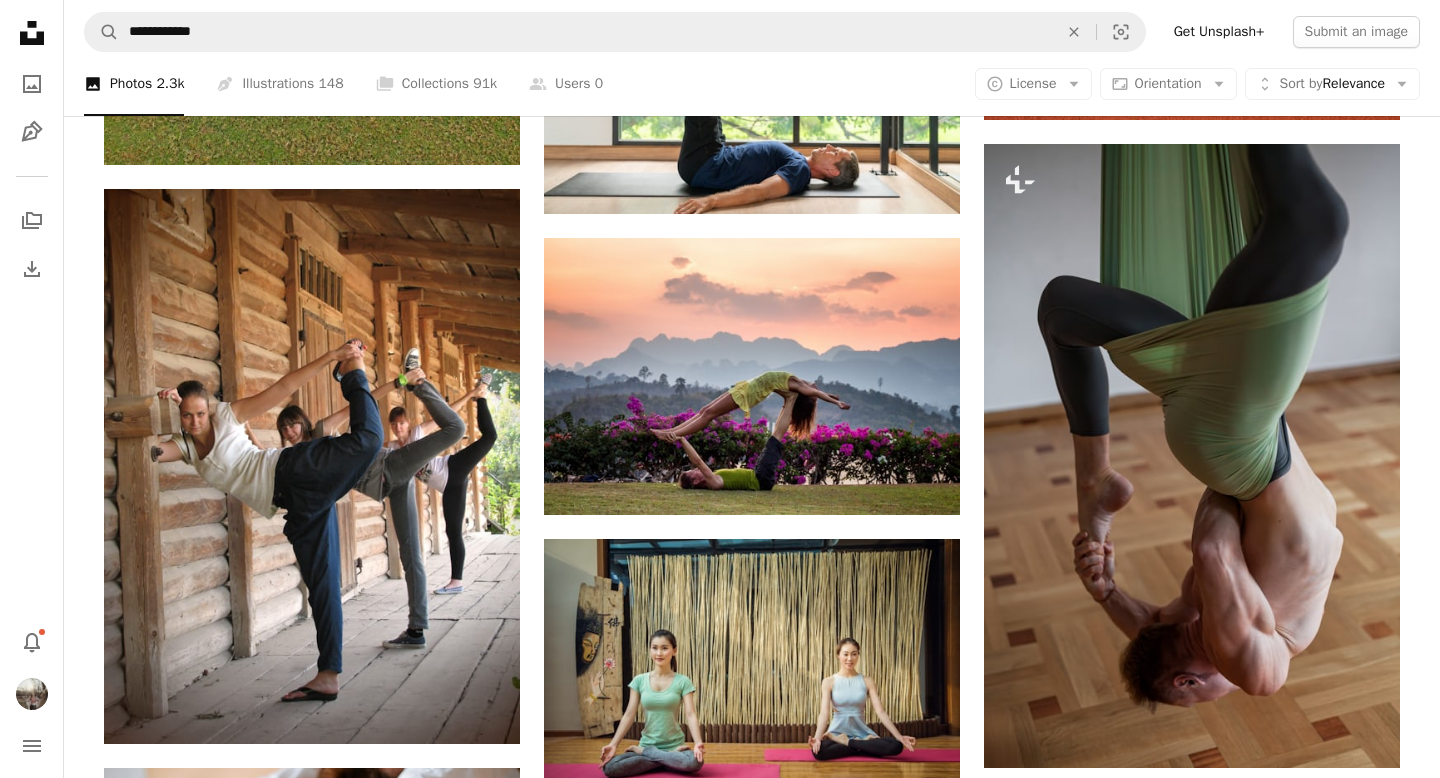 scroll, scrollTop: 20990, scrollLeft: 0, axis: vertical 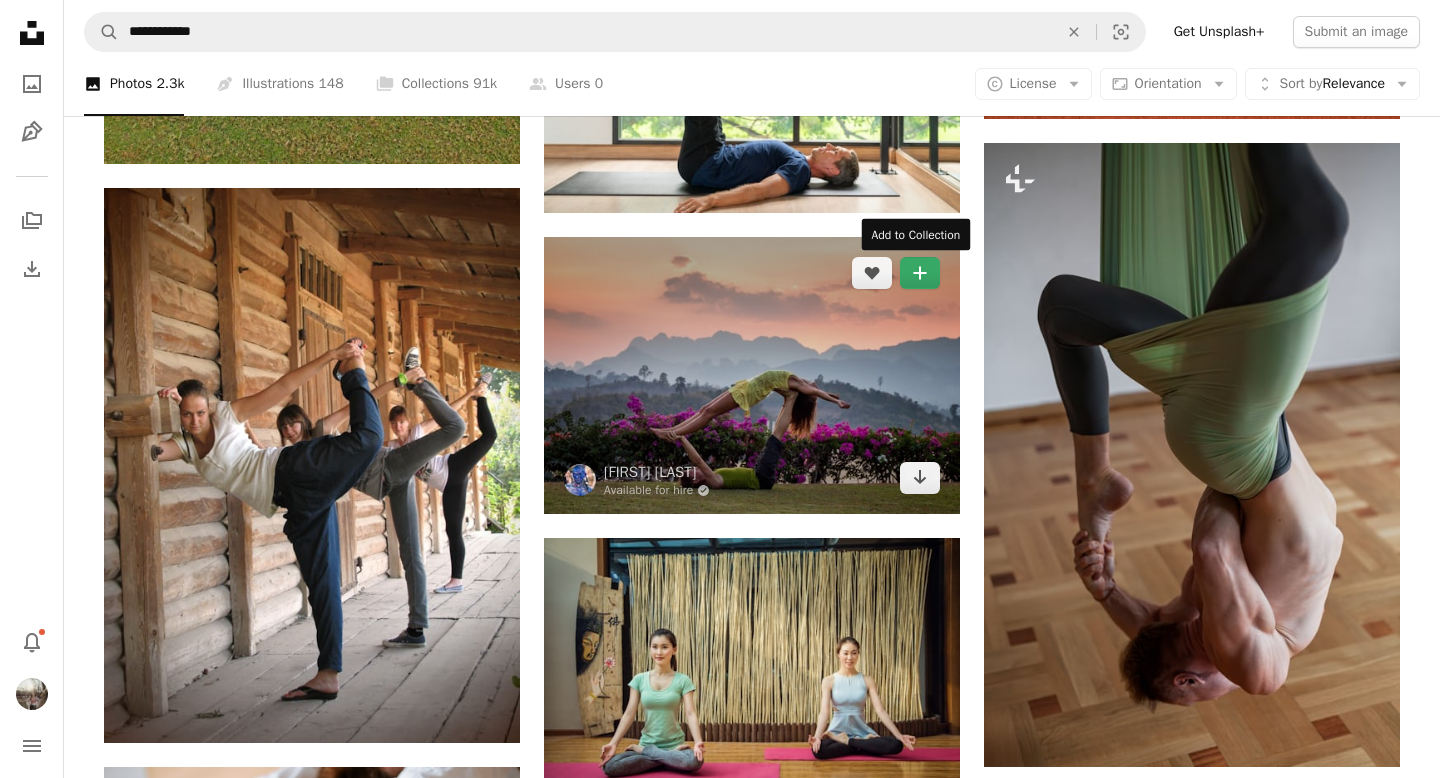 click on "A plus sign" 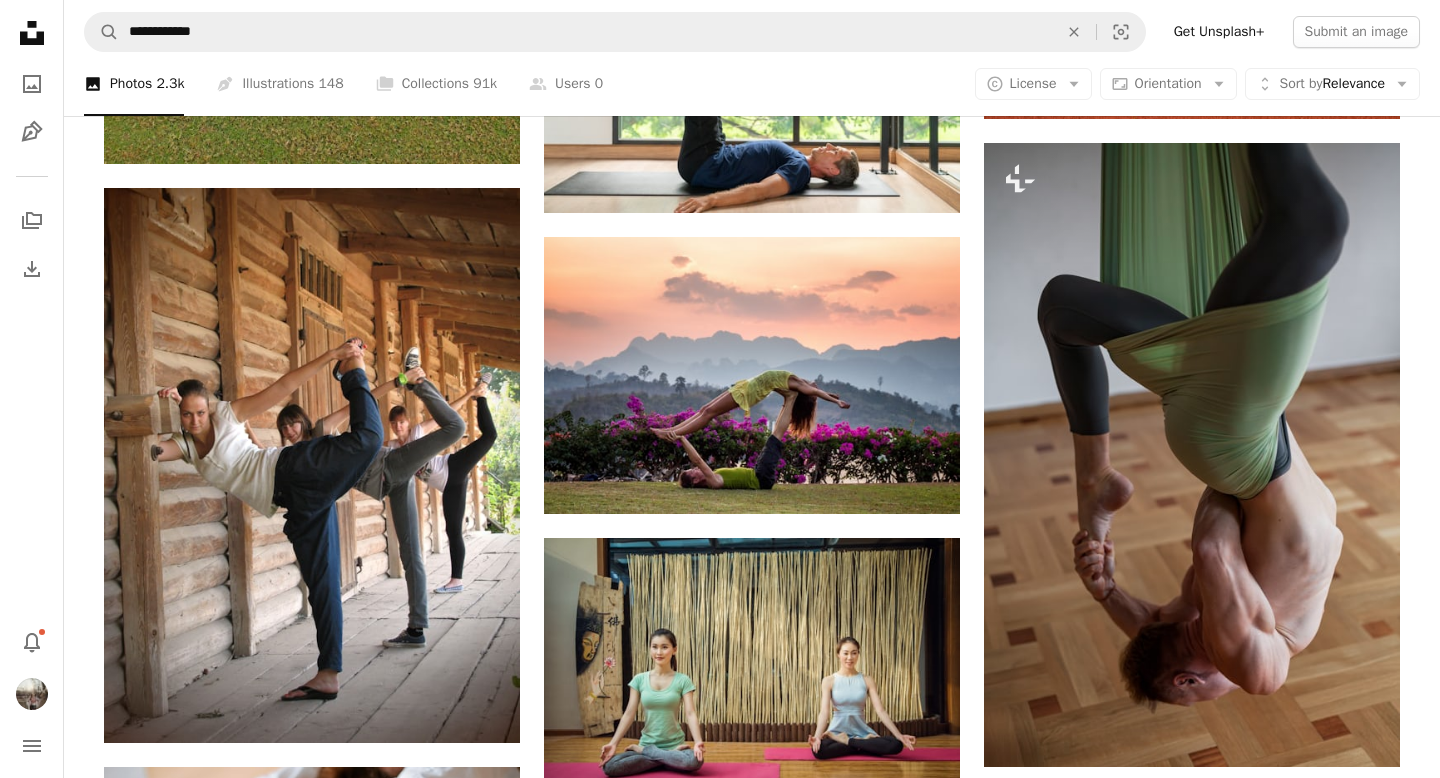 click on "Create a new collection" at bounding box center (886, 5656) 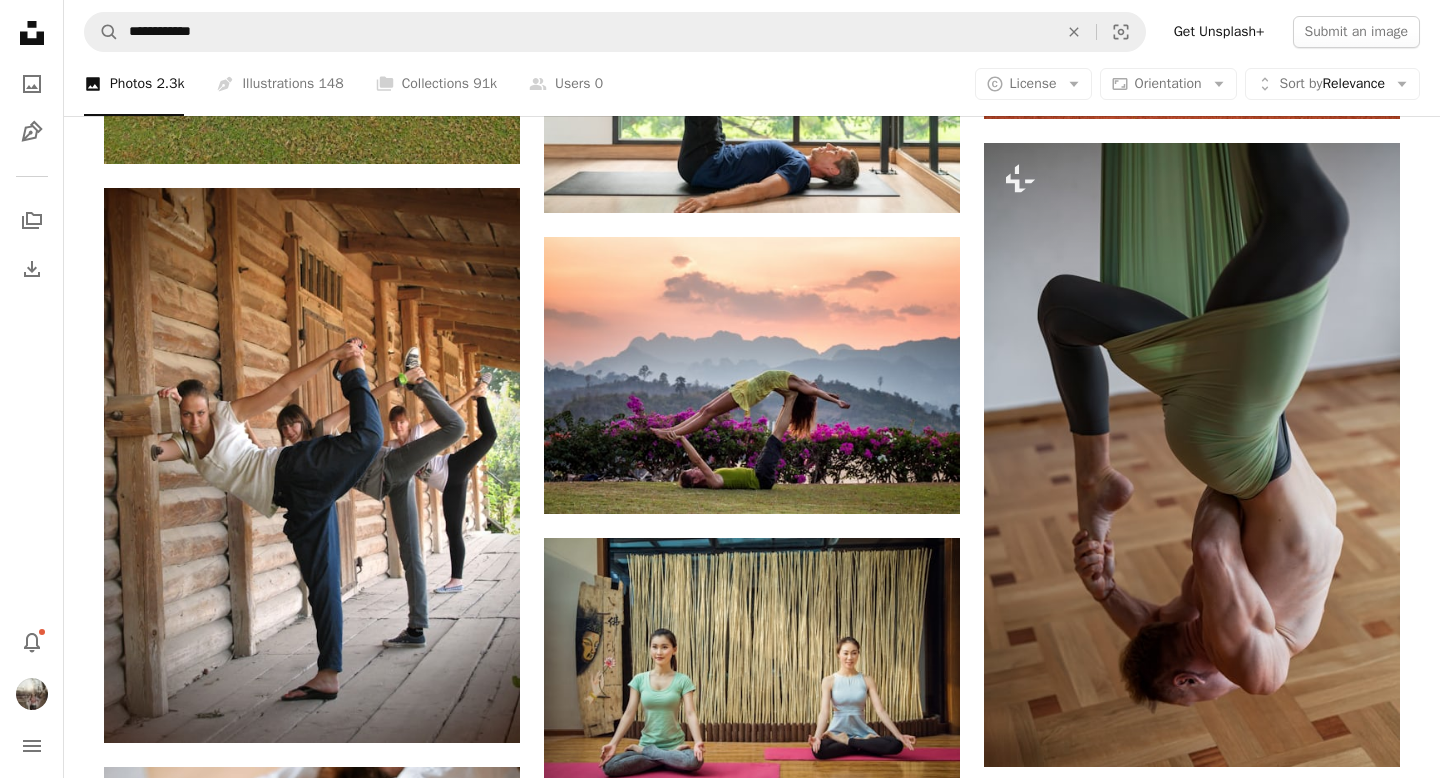 click on "Plus sign for Unsplash+ A heart A plus sign Kateryna Hliznitsova For Unsplash+ A lock Download A heart A plus sign Mathilde Langevin Available for hire A checkmark inside of a circle Arrow pointing down A heart A plus sign Sumit Bisht Arrow pointing down A heart A plus sign Alexander Lecocq Arrow pointing down A heart A plus sign Gokul Gurung Available for hire A checkmark inside of a circle Arrow pointing down A heart A plus sign Zen Bear Yoga Arrow pointing down A heart A plus sign Nathan Dumlao Available for hire A checkmark inside of a circle Arrow pointing down A heart A plus sign mahdi chaghari Arrow pointing down Plus sign for Unsplash+ A heart A plus sign Andrej Lišakov For Unsplash+ A lock Download A heart A plus sign Alexander JT Available for hire A checkmark inside of a circle Arrow pointing down –– ––– ––– –– ––– – – ––– –– –– –––– –– Learn More A heart A plus sign For" at bounding box center (752, -7640) 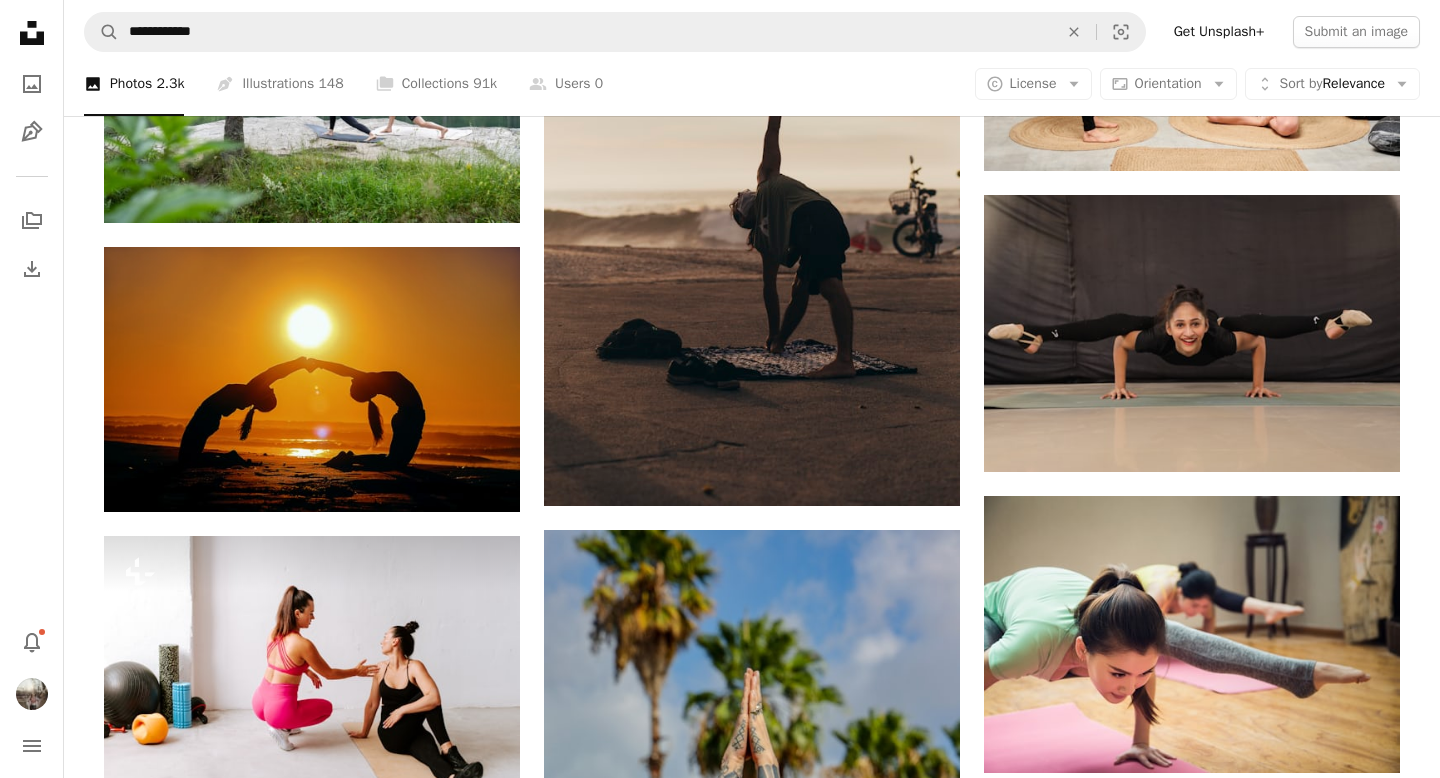 scroll, scrollTop: 26501, scrollLeft: 0, axis: vertical 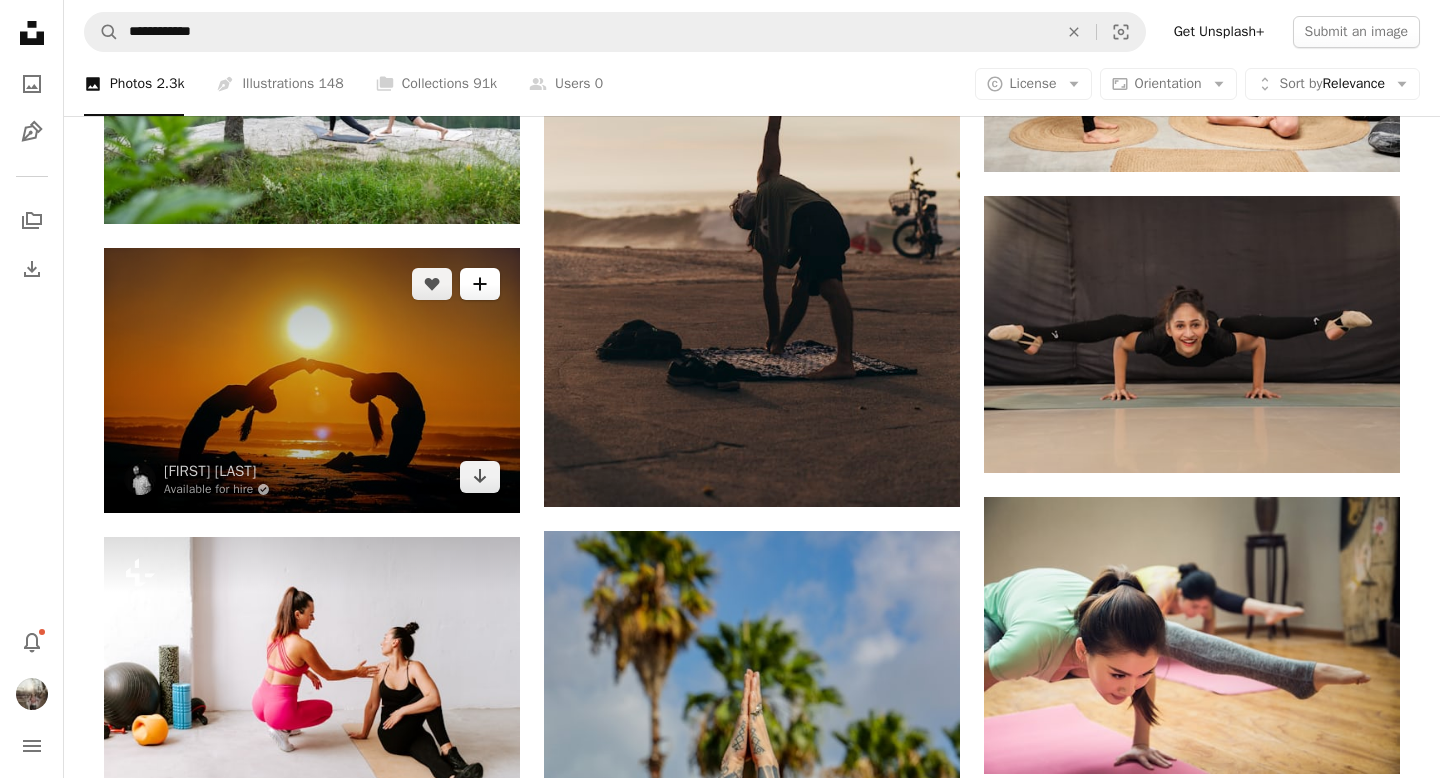 click on "A plus sign" at bounding box center [480, 284] 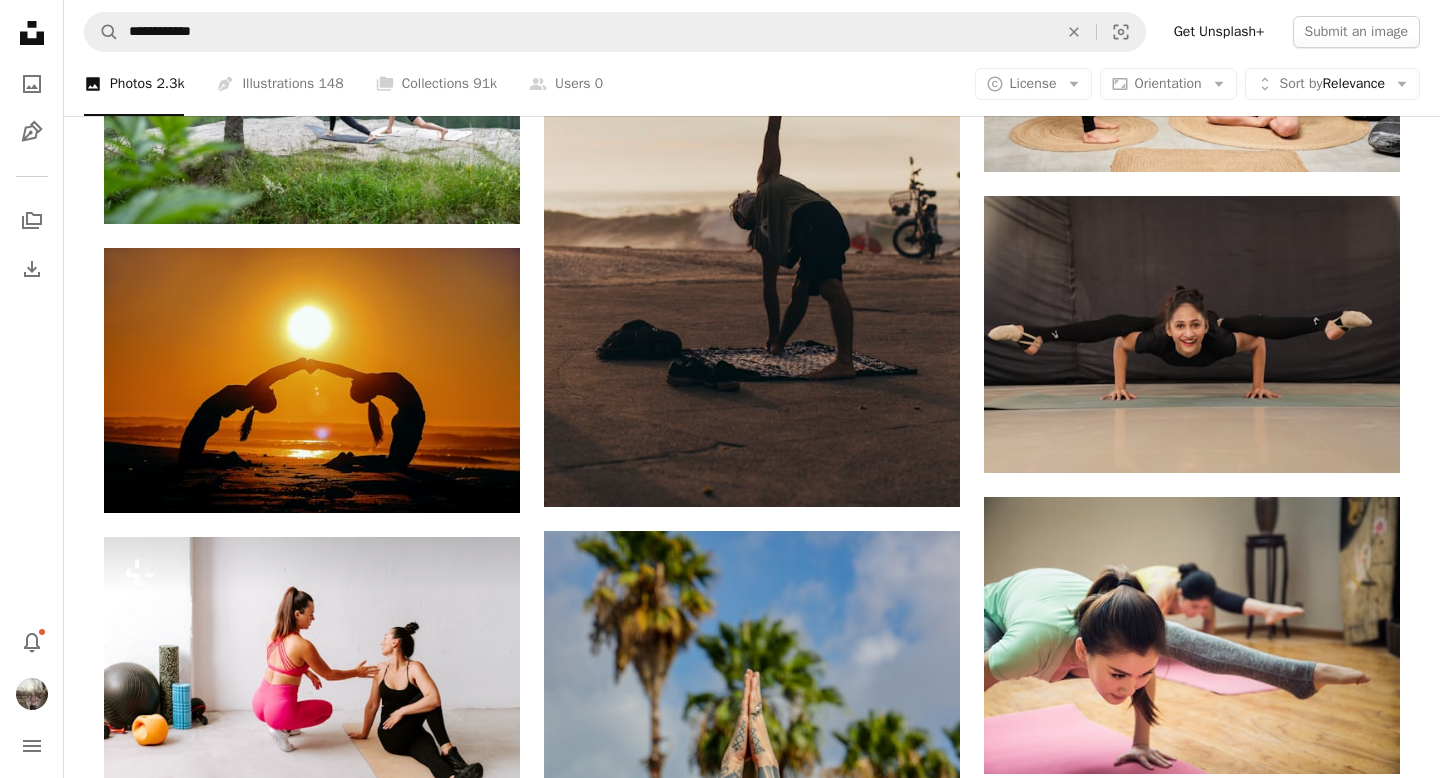 click on "Embodied Bliss" at bounding box center (875, 4594) 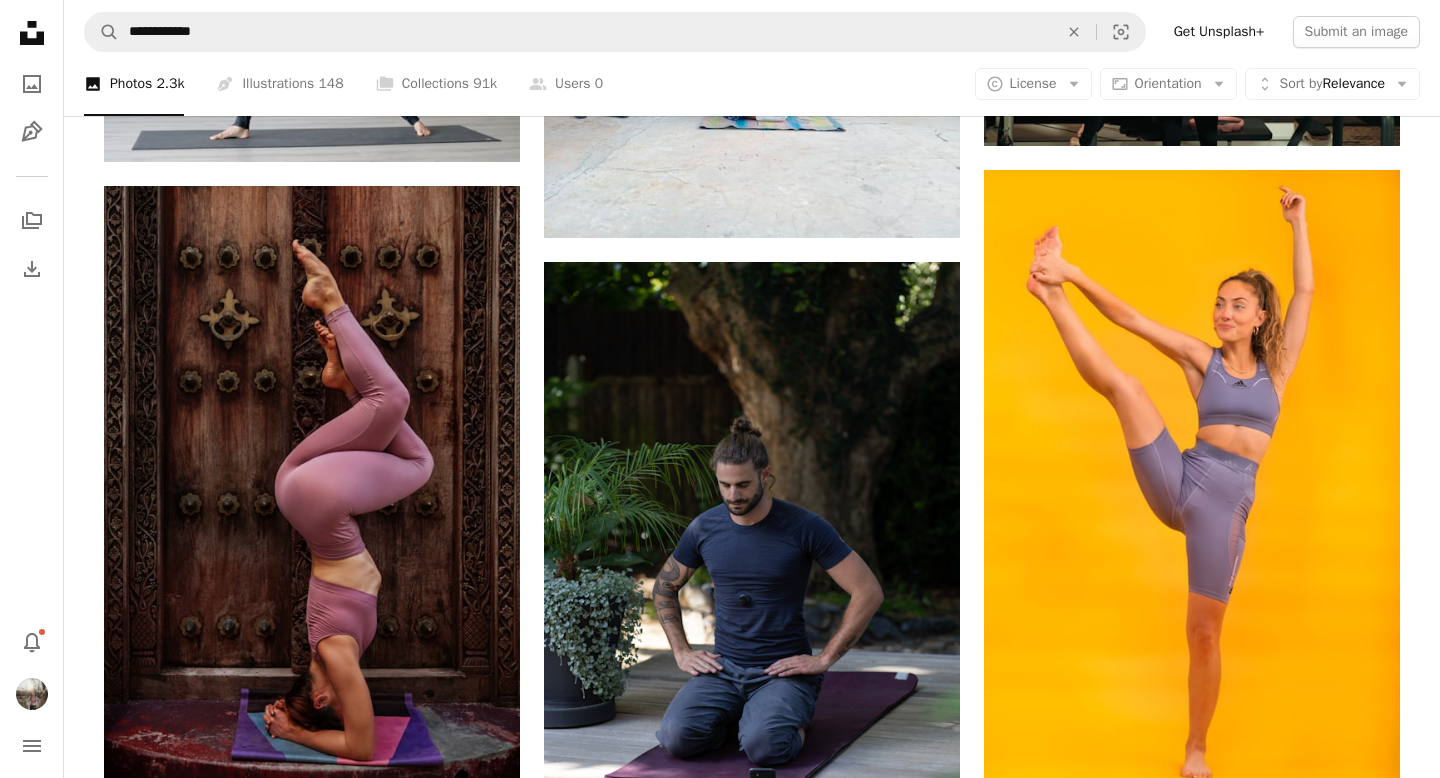 scroll, scrollTop: 28055, scrollLeft: 0, axis: vertical 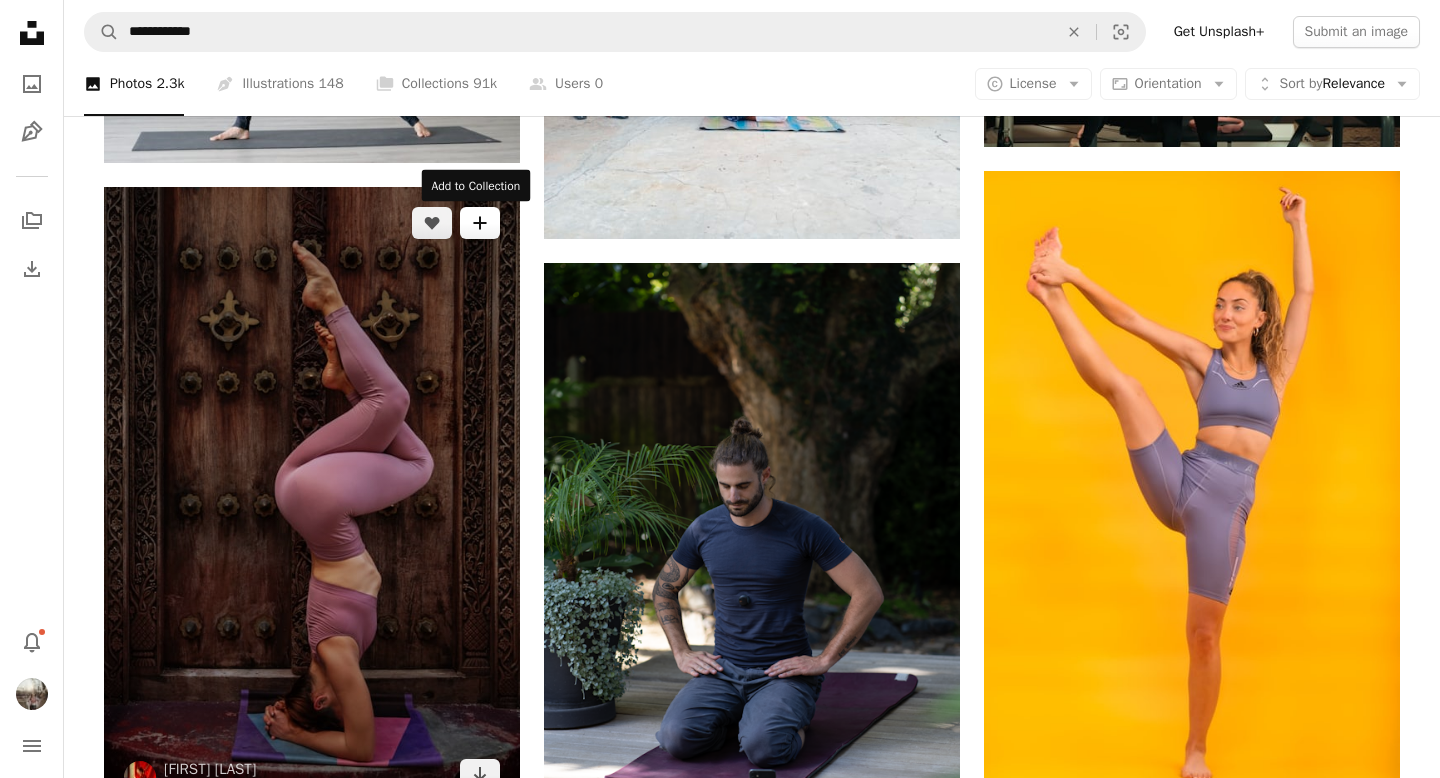 click on "A plus sign" at bounding box center [480, 223] 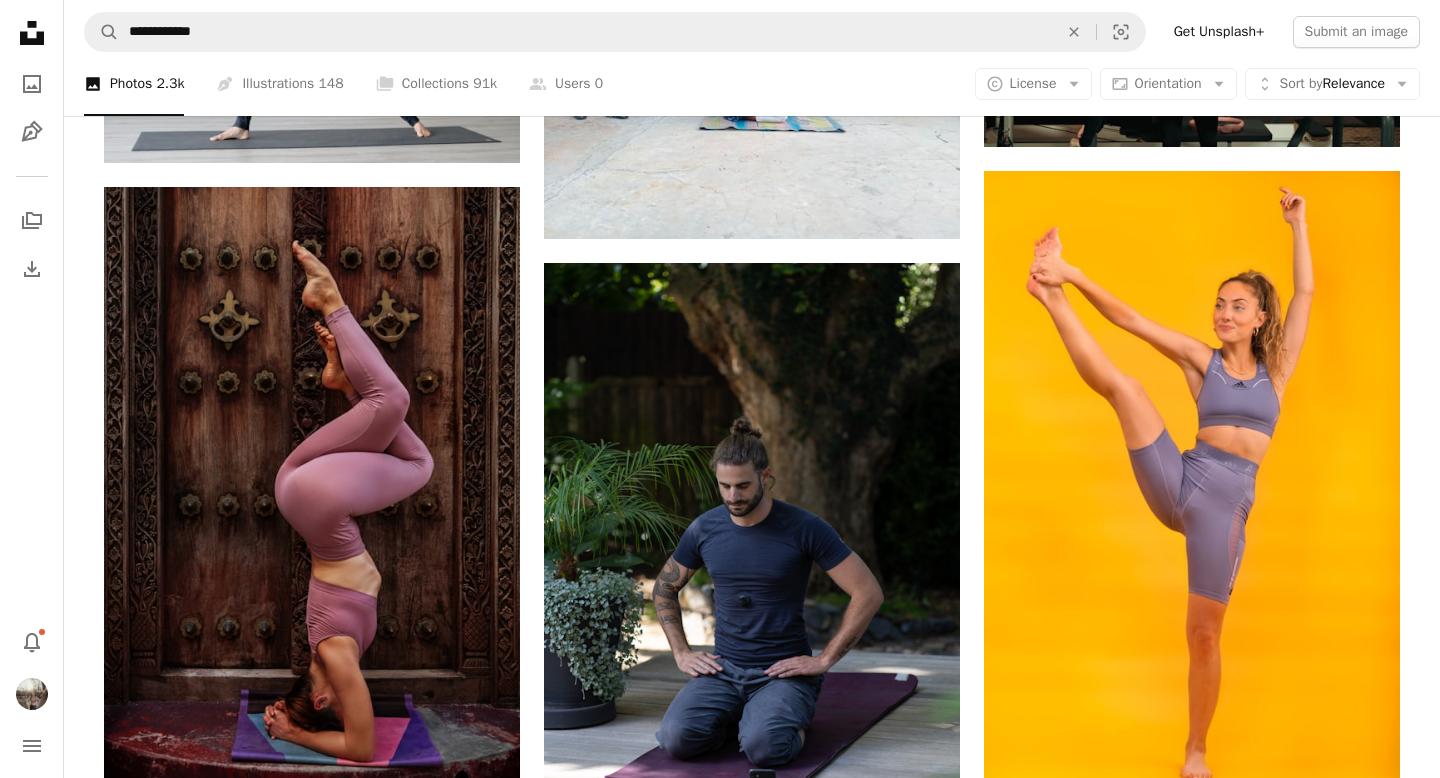 click on "Embodied Bliss" at bounding box center [875, 5964] 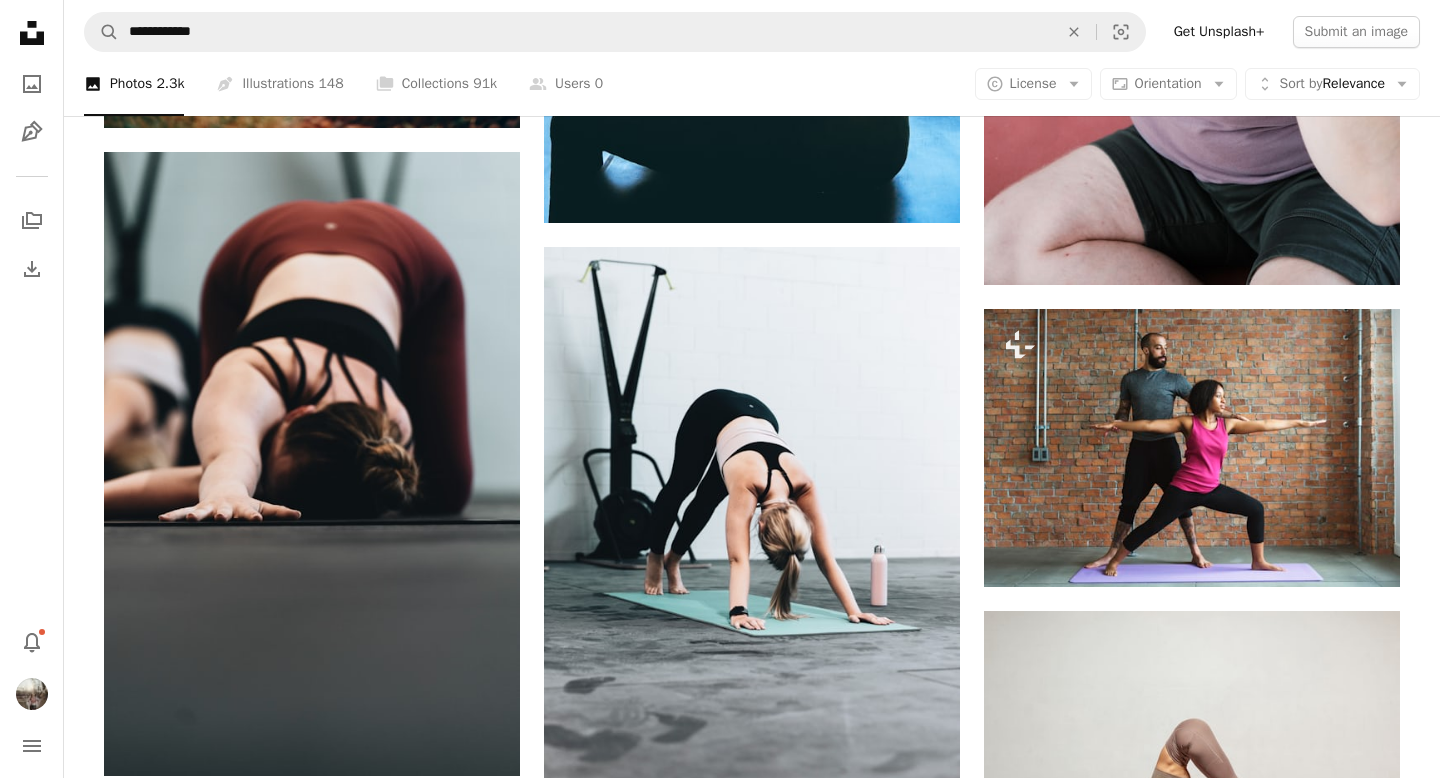 scroll, scrollTop: 31841, scrollLeft: 0, axis: vertical 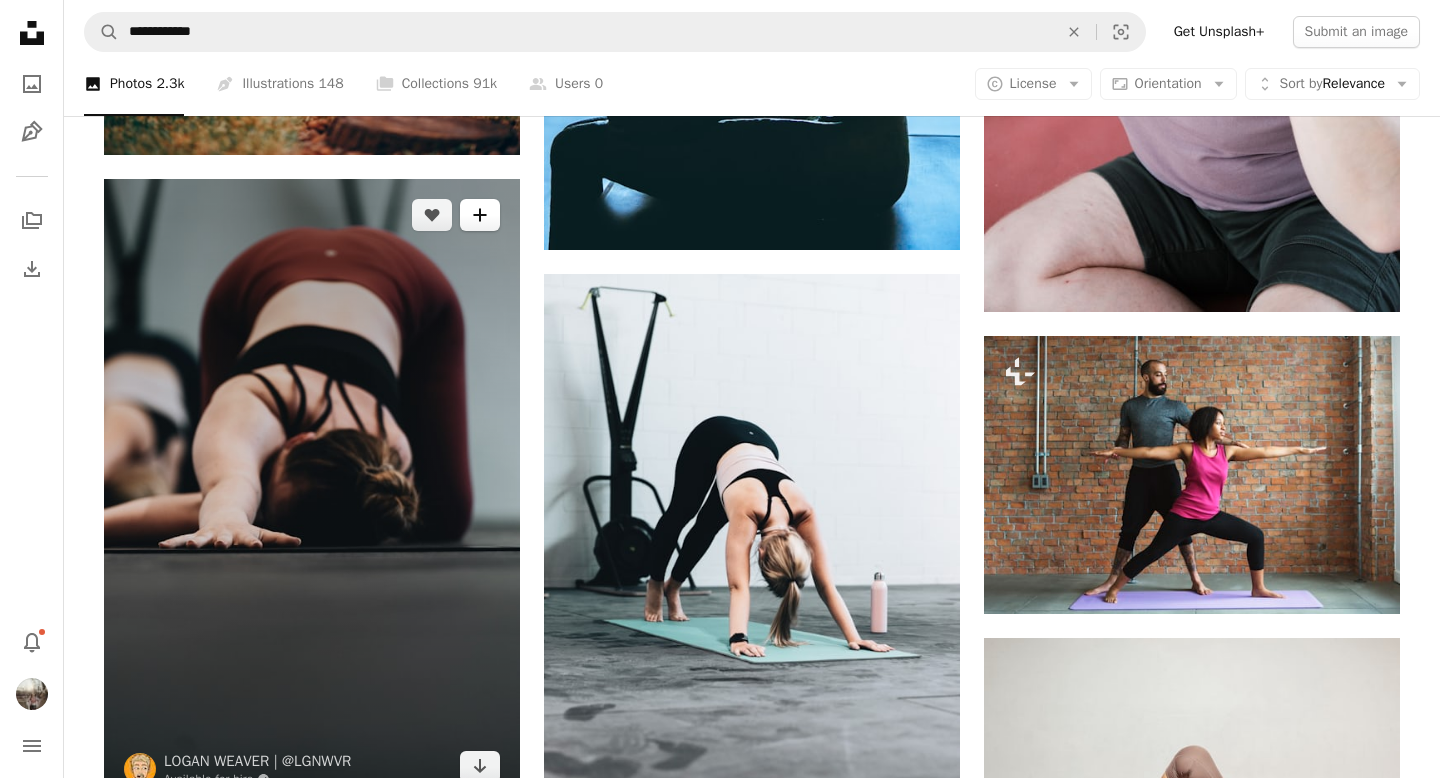 click on "A plus sign" 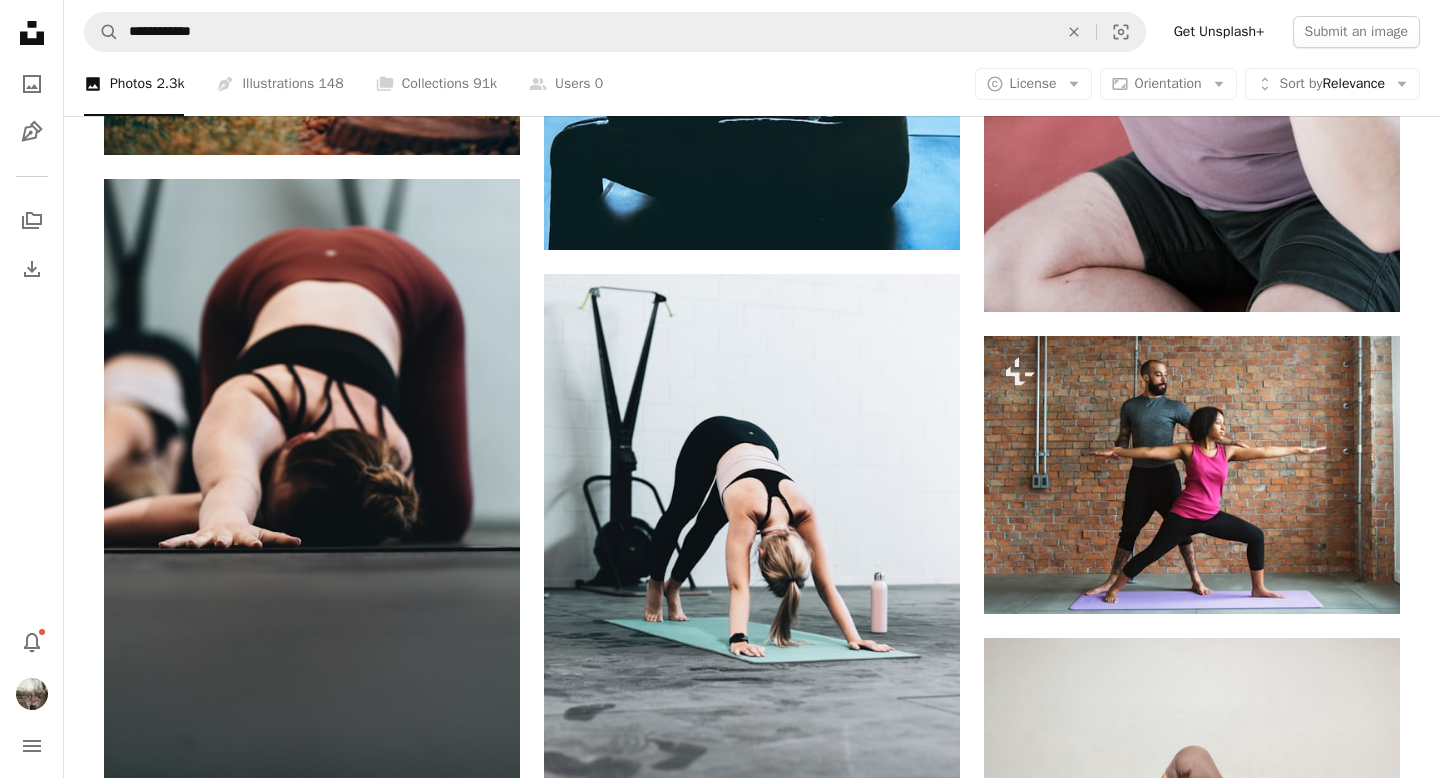 click on "Embodied Bliss" at bounding box center (730, 4977) 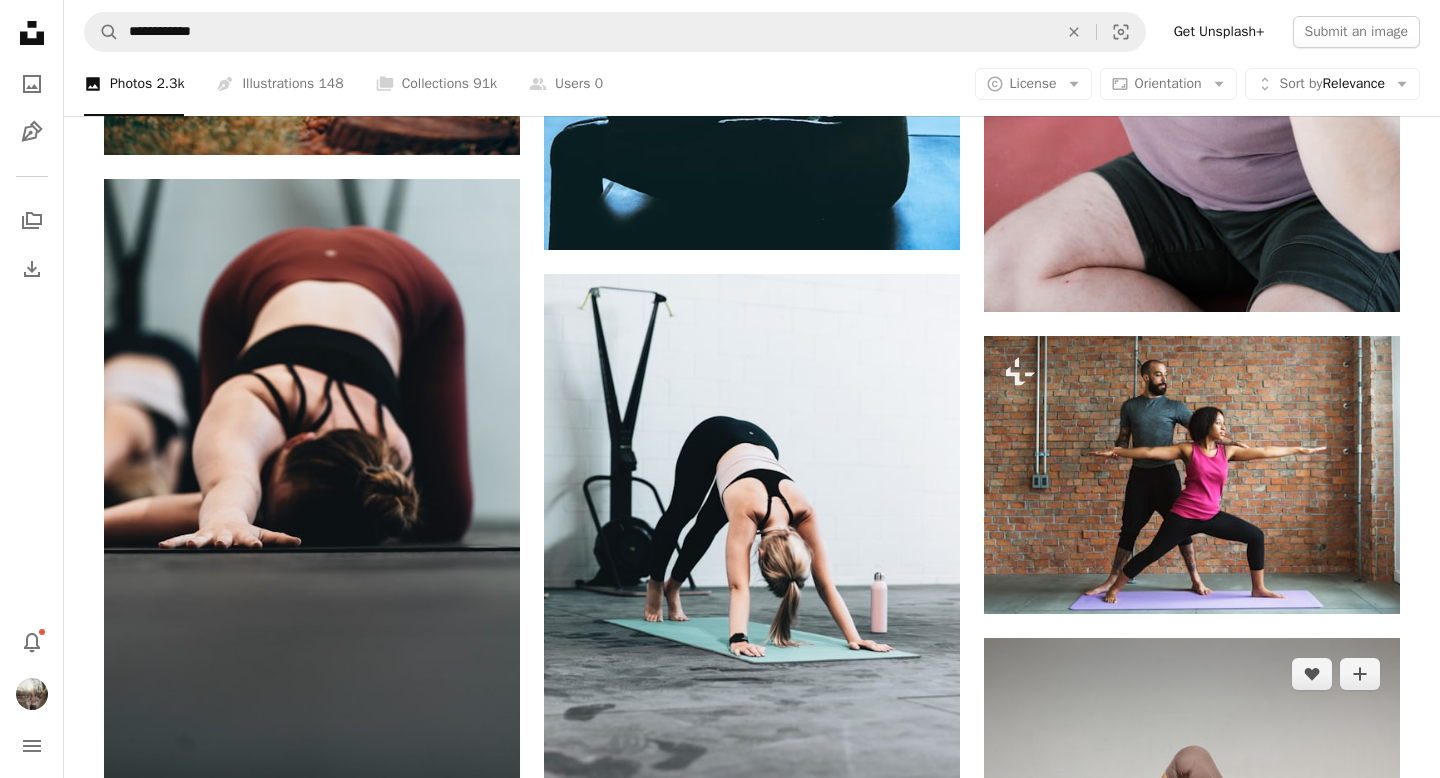 click on "An X shape Add to Collection Create a new collection A checkmark A minus sign 8 photos Embodied Bliss A checkmark A plus sign 43 photos A lock My first collection A checkmark A plus sign 176 photos Flora A checkmark A plus sign 27 photos A lock art A checkmark A plus sign 152 photos Earth A checkmark A plus sign 58 photos Space A checkmark A plus sign 78 photos Places + Spaces A checkmark A plus sign 78 photos Water A checkmark A plus sign 87 photos Fire A checkmark A plus sign 37 photos Air A checkmark A plus sign 44 photos Women A checkmark A plus sign 50 photos Space A checkmark A plus sign 35 photos Moon A checkmark A plus sign 19 photos A lock wildlife A checkmark A plus sign 48 photos A lock wild soul awakening A checkmark A plus sign 7 photos A lock sensual.  A checkmark A plus sign 18 photos A lock Vitality  A checkmark A plus sign 1 photo A lock fall A checkmark A plus sign 8 photos Animal Love A checkmark A plus sign 65 photos A lock Fire & Flow A checkmark A plus sign 7 photos A lock Collaboration" at bounding box center [720, 5035] 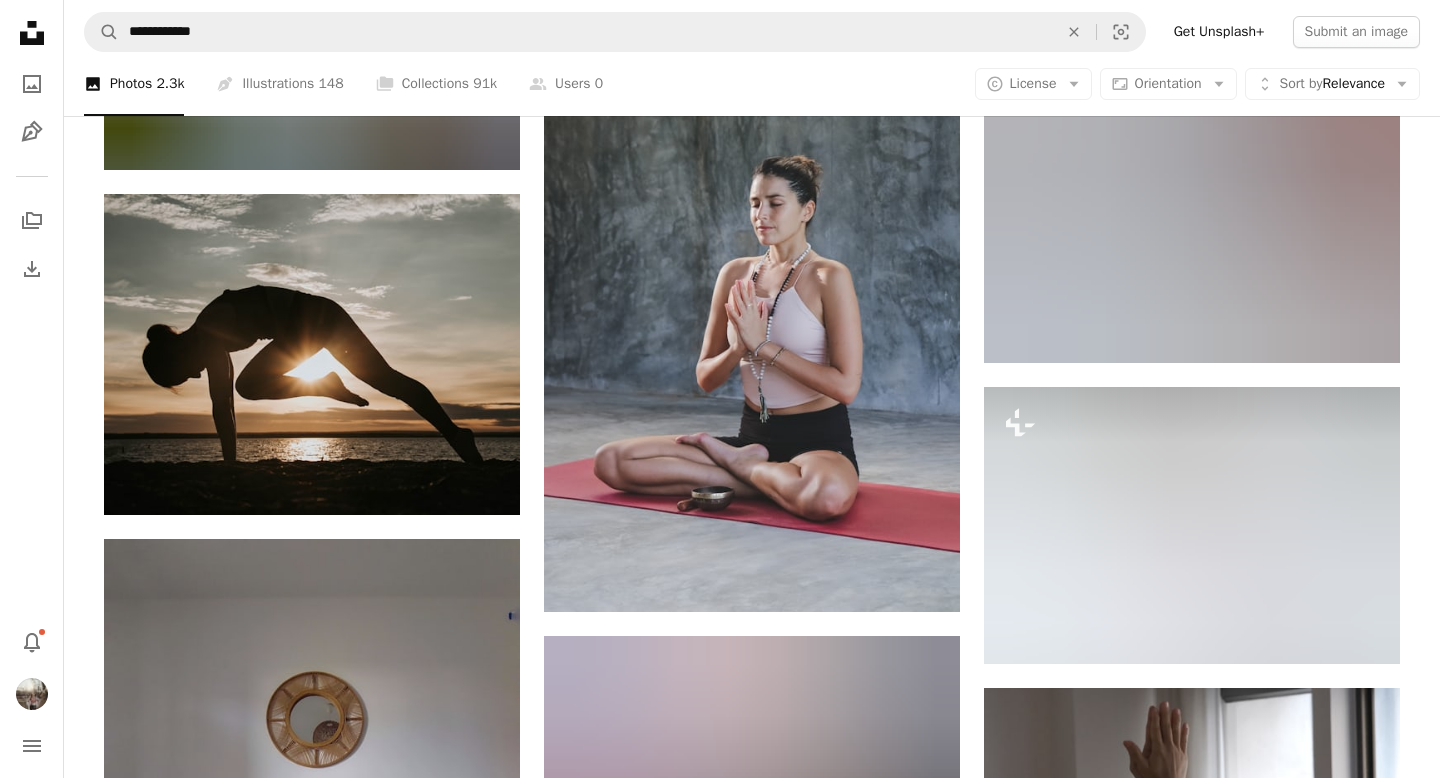 scroll, scrollTop: 33077, scrollLeft: 0, axis: vertical 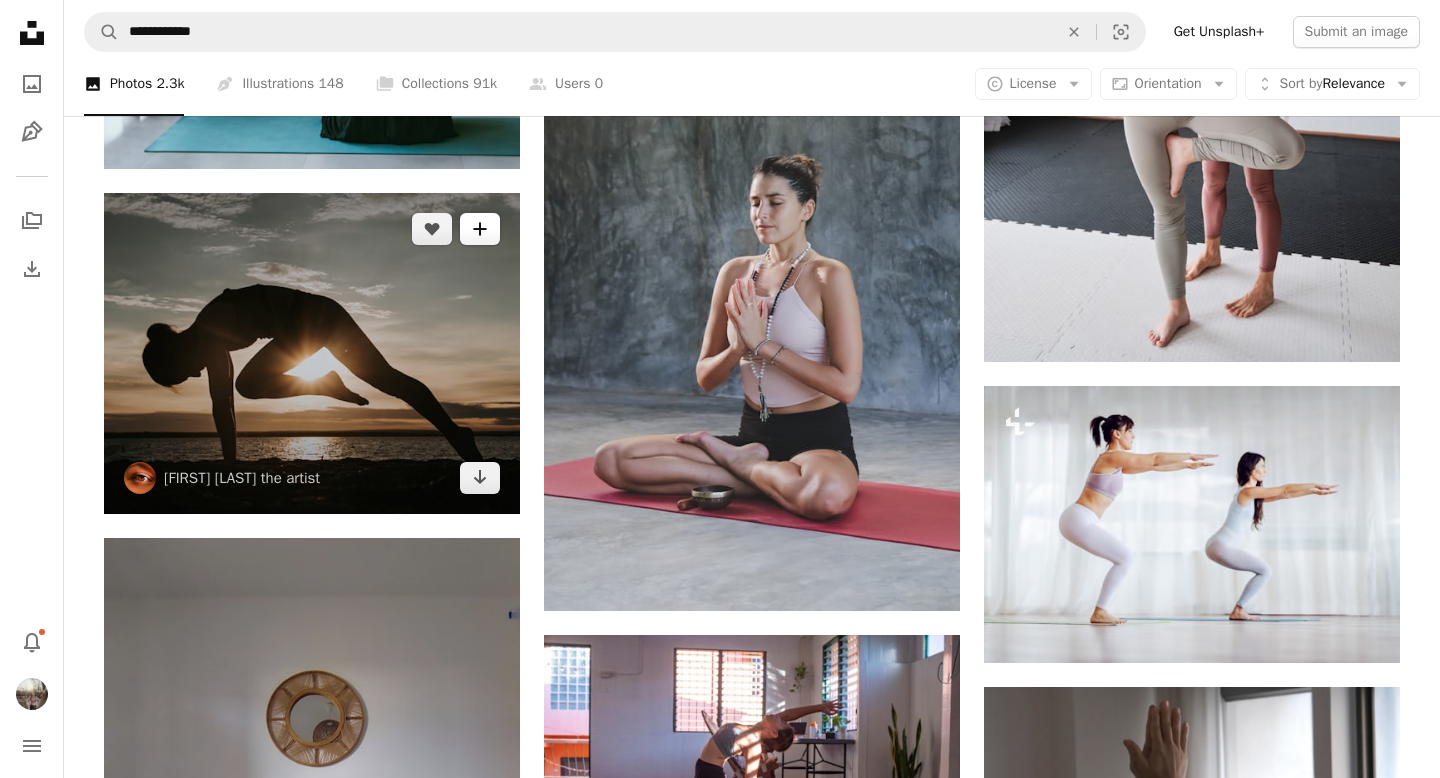 click on "A plus sign" at bounding box center (480, 229) 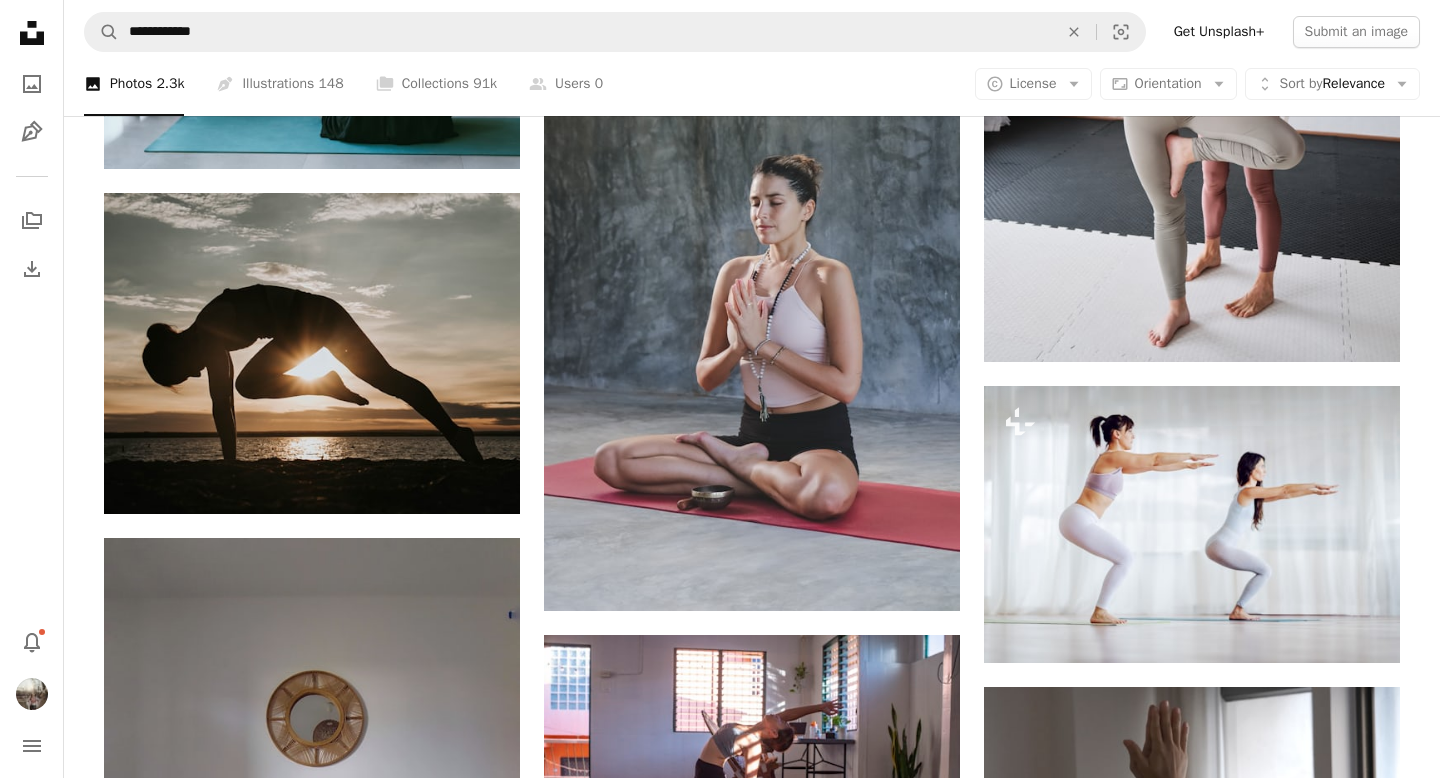 click on "Embodied Bliss" at bounding box center (875, 3740) 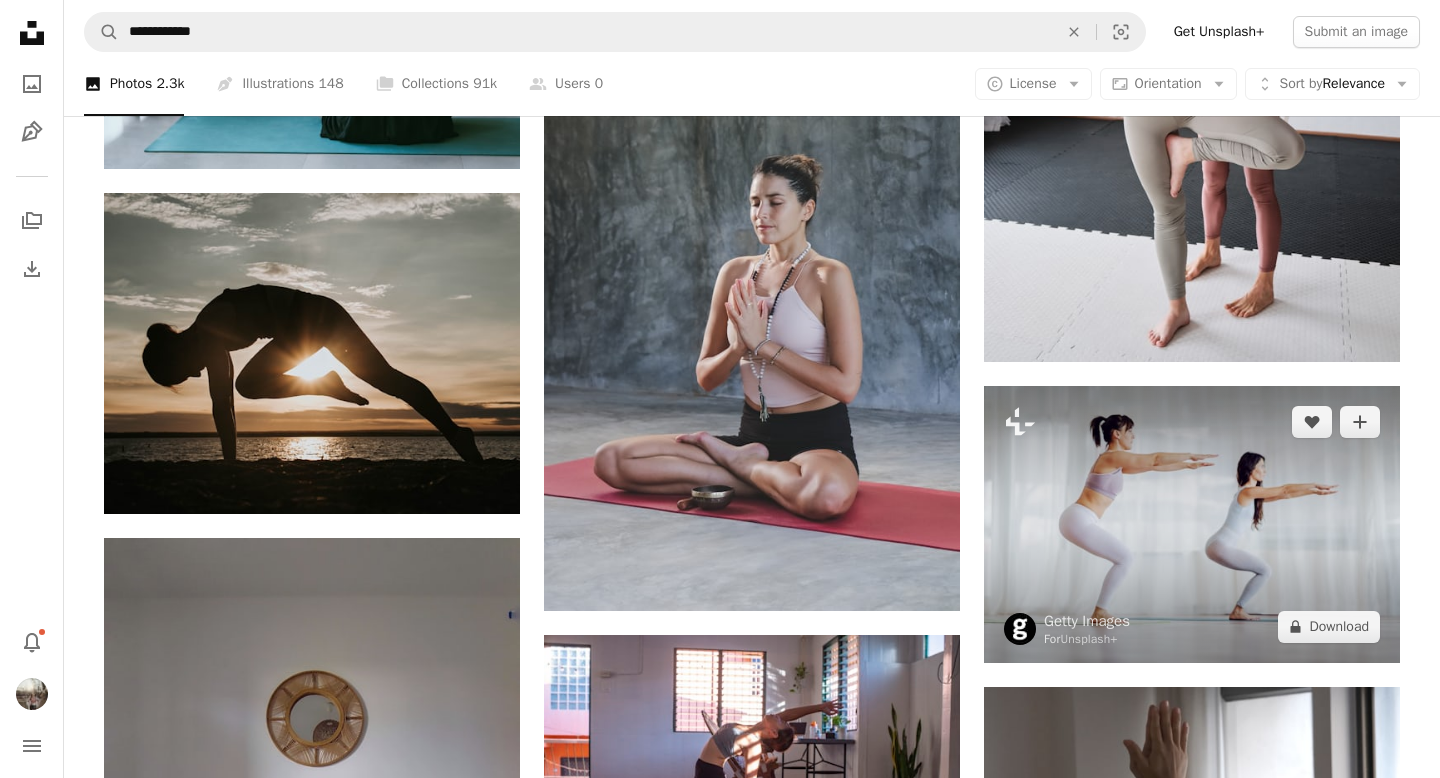 click on "An X shape Add to Collection Create a new collection A checkmark A minus sign 9 photos Embodied Bliss A checkmark A plus sign 43 photos A lock My first collection A checkmark A plus sign 176 photos Flora A checkmark A plus sign 27 photos A lock art A checkmark A plus sign 152 photos Earth A checkmark A plus sign 58 photos Space A checkmark A plus sign 78 photos Places + Spaces A checkmark A plus sign 78 photos Water A checkmark A plus sign 87 photos Fire A checkmark A plus sign 37 photos Air A checkmark A plus sign 44 photos Women A checkmark A plus sign 50 photos Space A checkmark A plus sign 35 photos Moon A checkmark A plus sign 19 photos A lock wildlife A checkmark A plus sign 48 photos A lock wild soul awakening A checkmark A plus sign 7 photos A lock sensual. A checkmark A plus sign 18 photos A lock Vitality A checkmark A plus sign 1 photo A lock fall A checkmark A plus sign 8 photos Animal Love A checkmark A plus sign 65 photos A lock Fire & Flow A checkmark A plus sign 7 photos A lock Collaboration" at bounding box center [720, 3798] 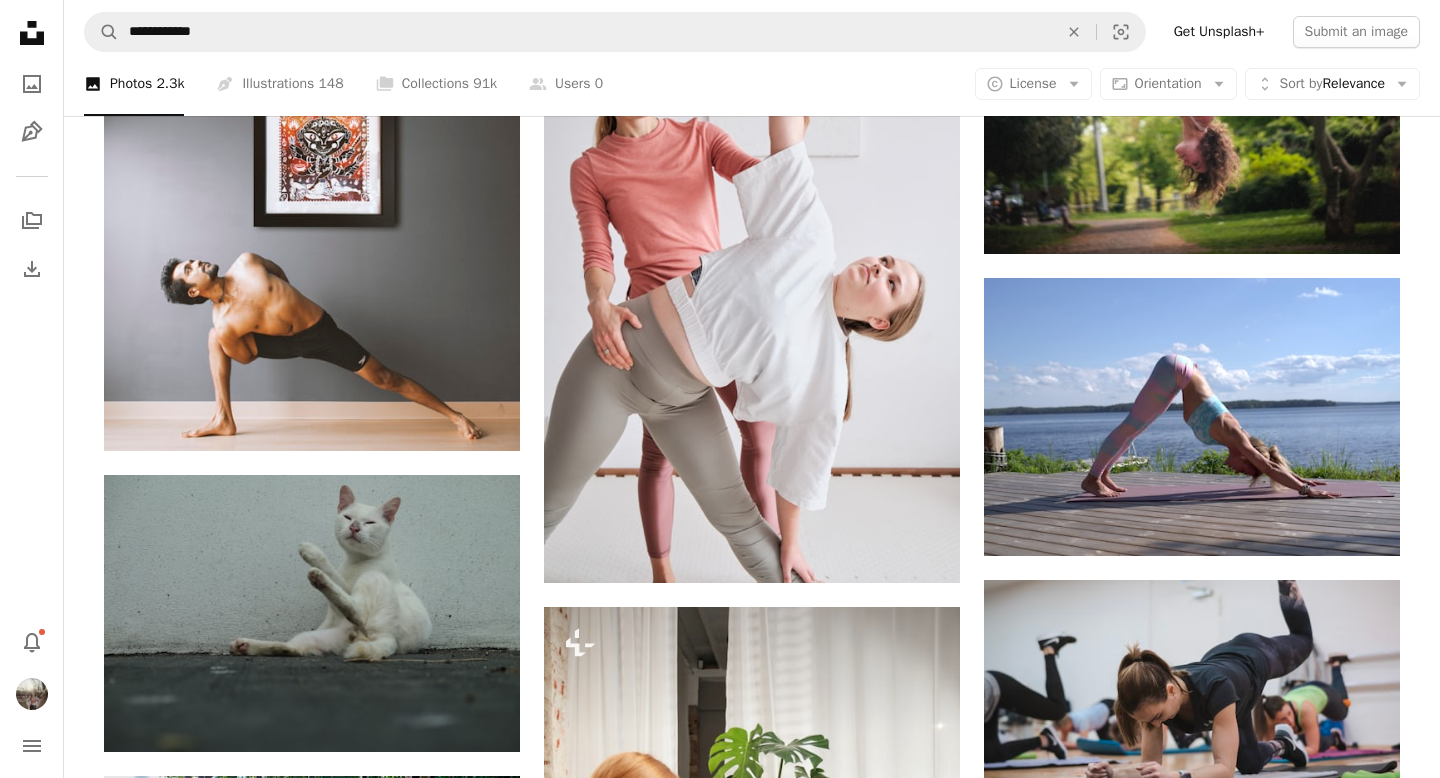 scroll, scrollTop: 37897, scrollLeft: 0, axis: vertical 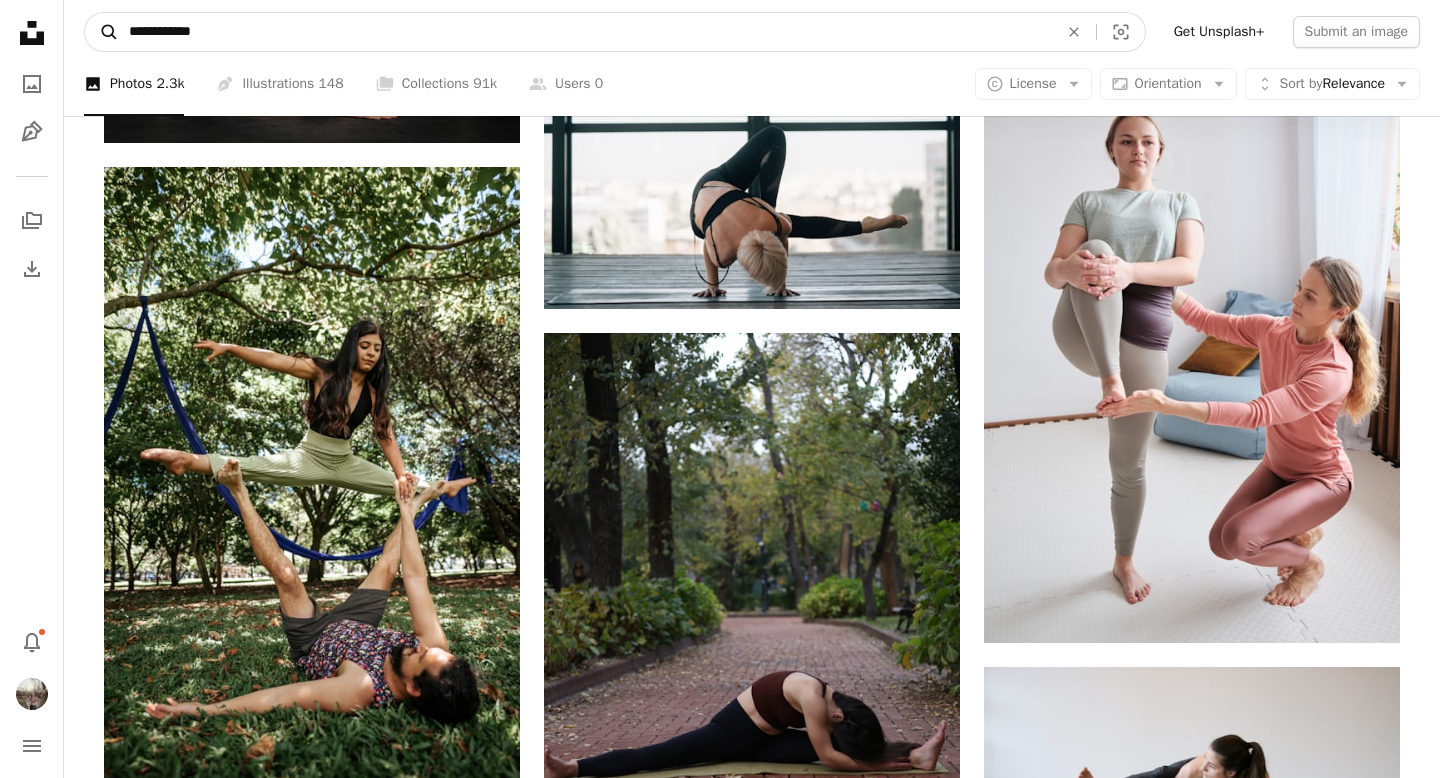 drag, startPoint x: 222, startPoint y: 39, endPoint x: 104, endPoint y: 26, distance: 118.71394 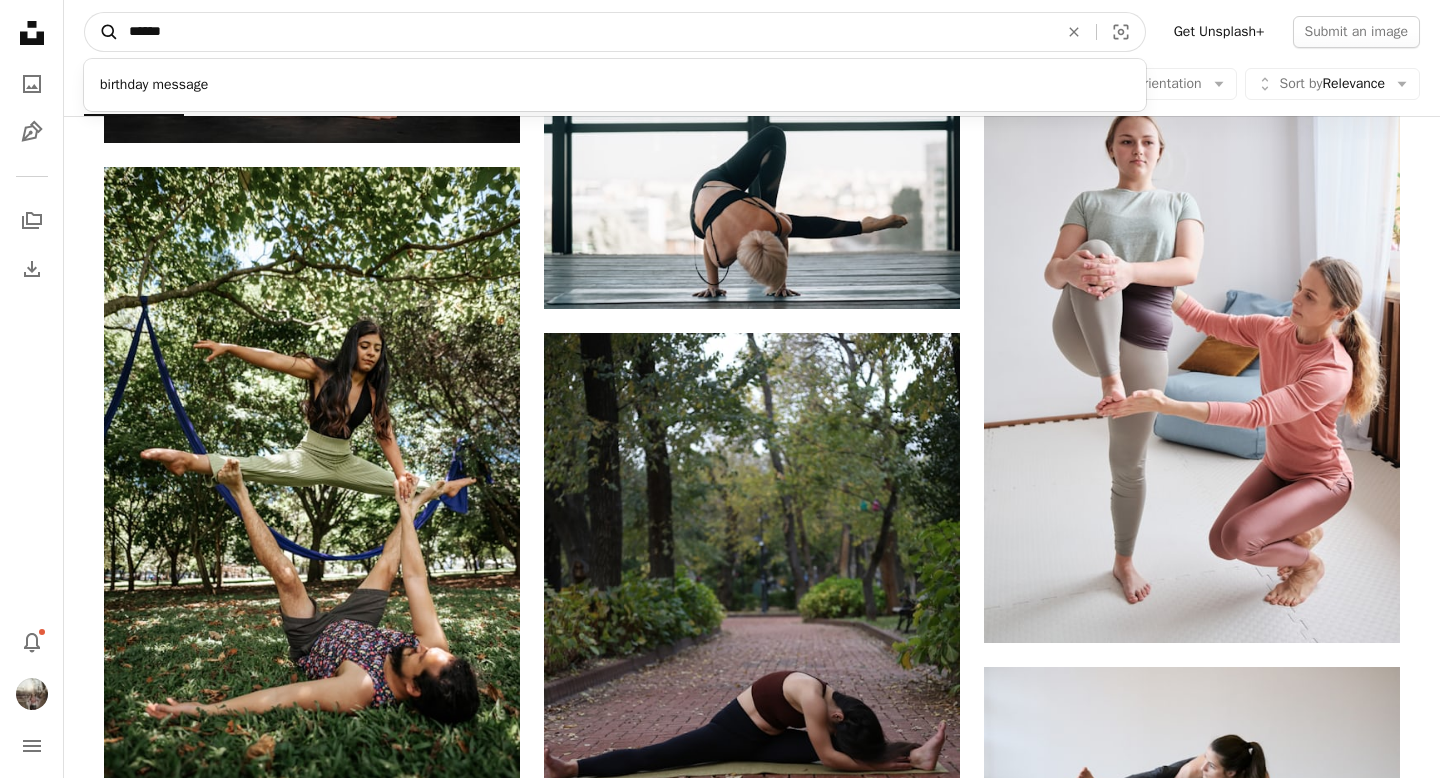 type on "*******" 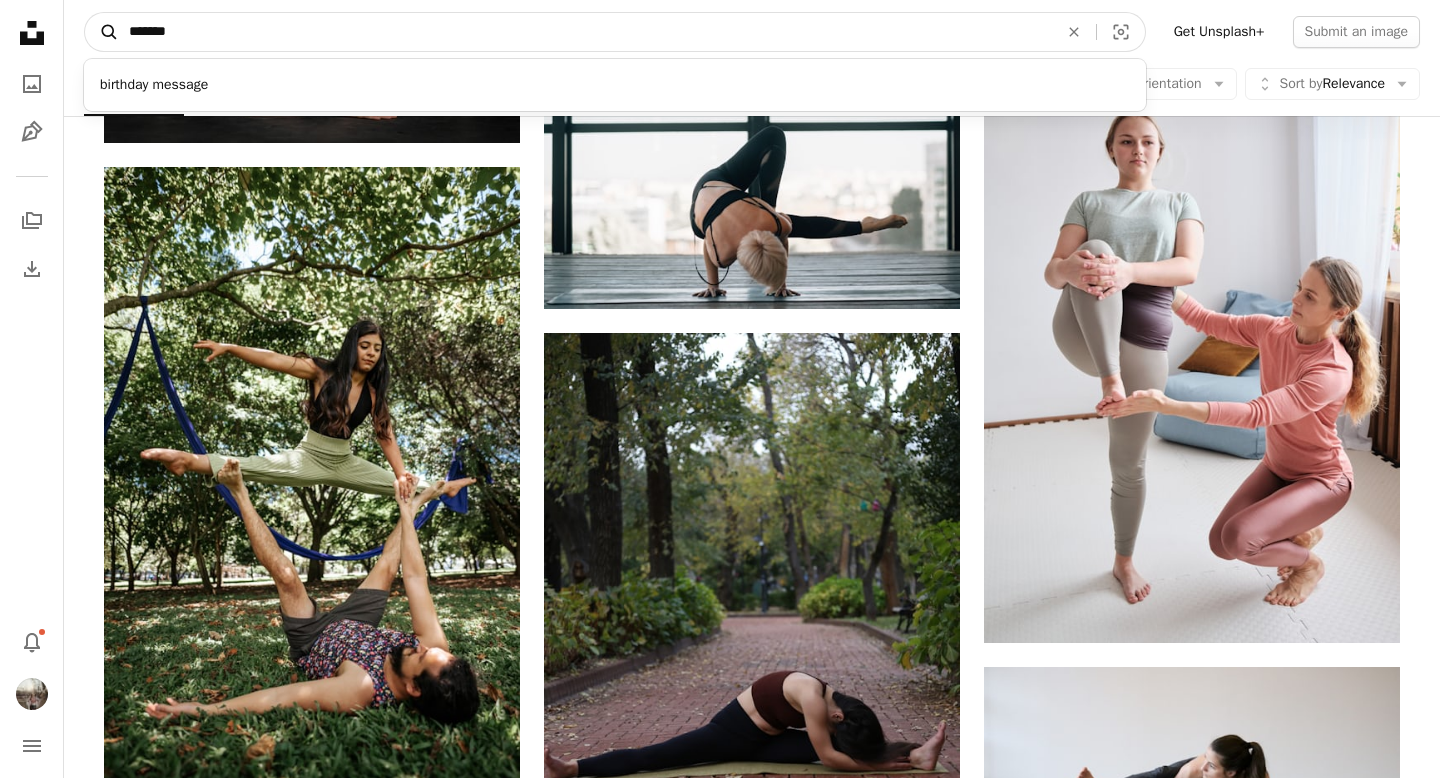 click on "A magnifying glass" at bounding box center [102, 32] 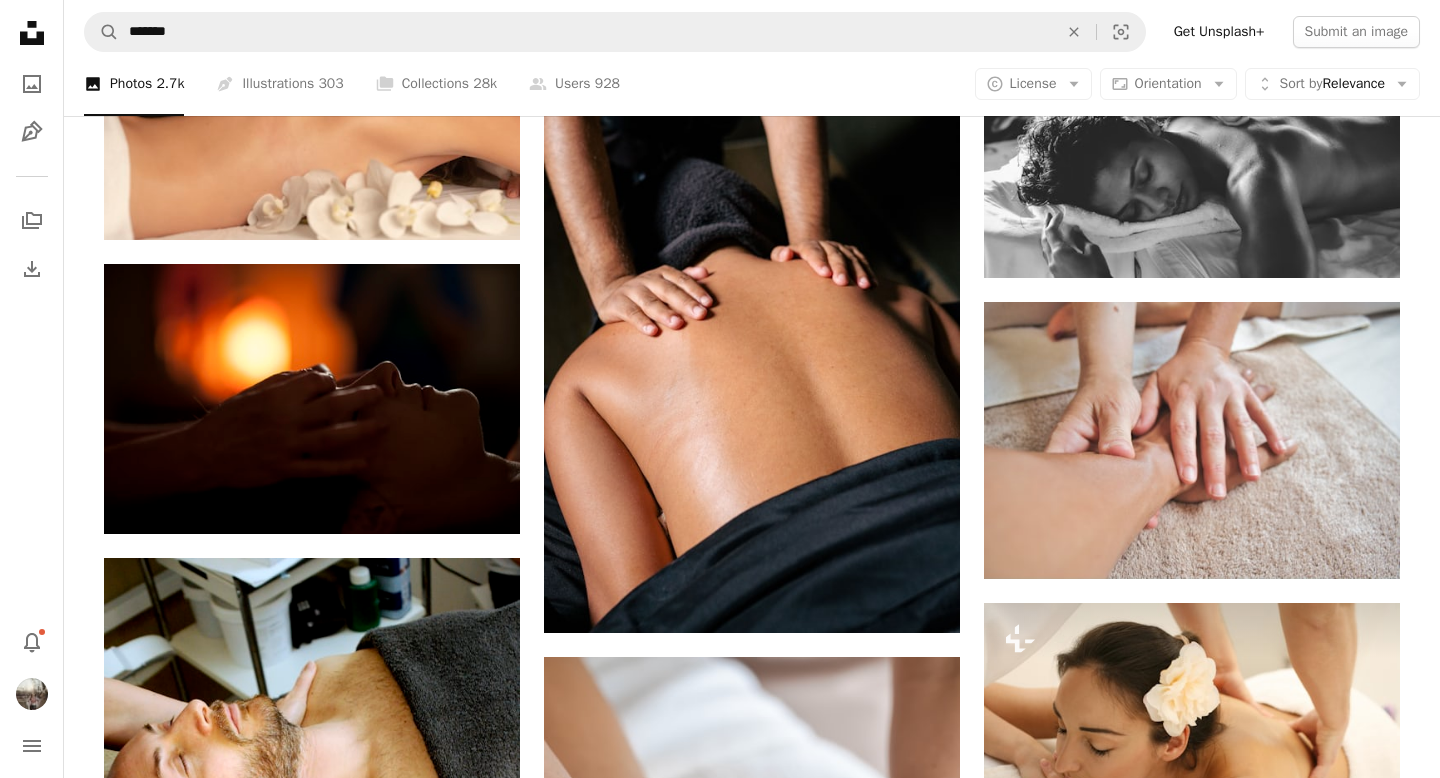 scroll, scrollTop: 1527, scrollLeft: 0, axis: vertical 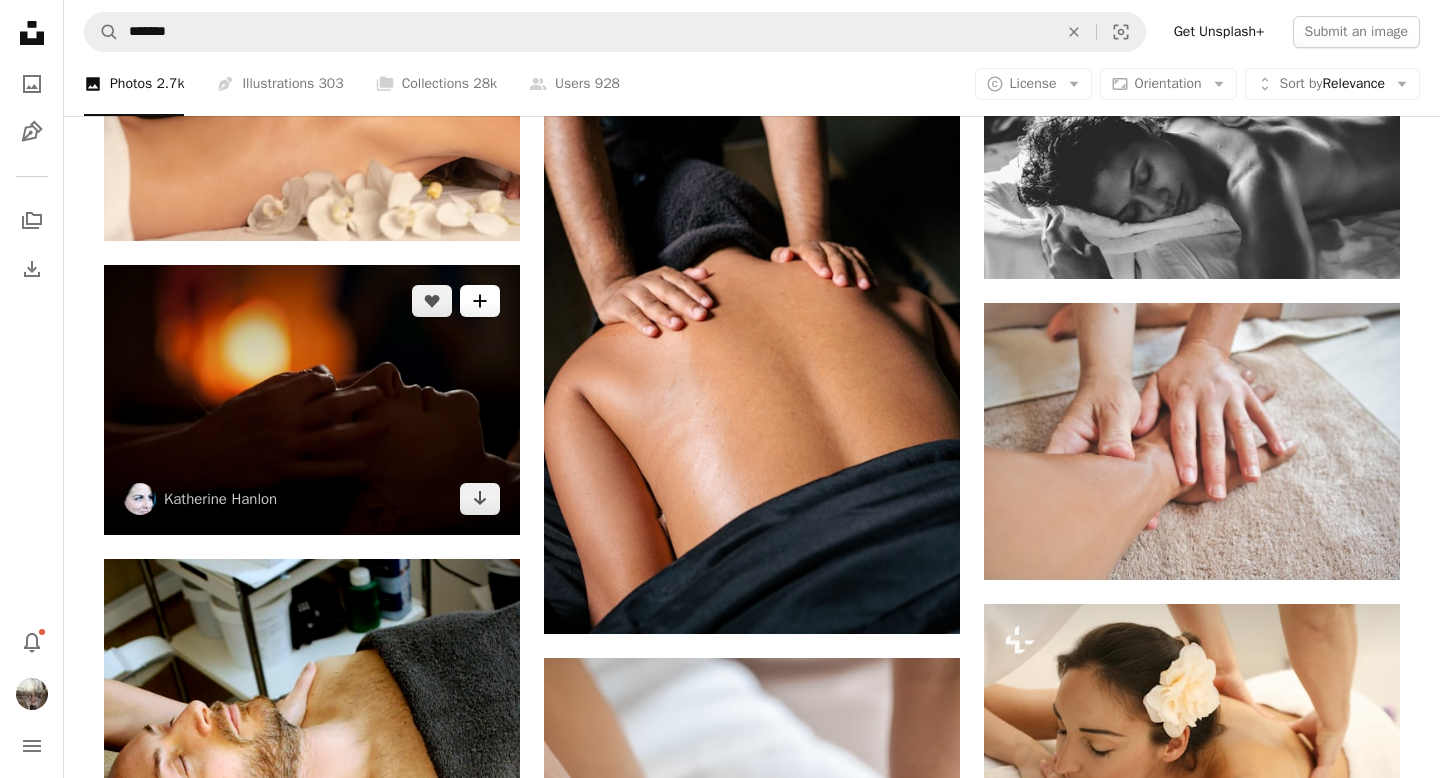 click on "A plus sign" at bounding box center (480, 301) 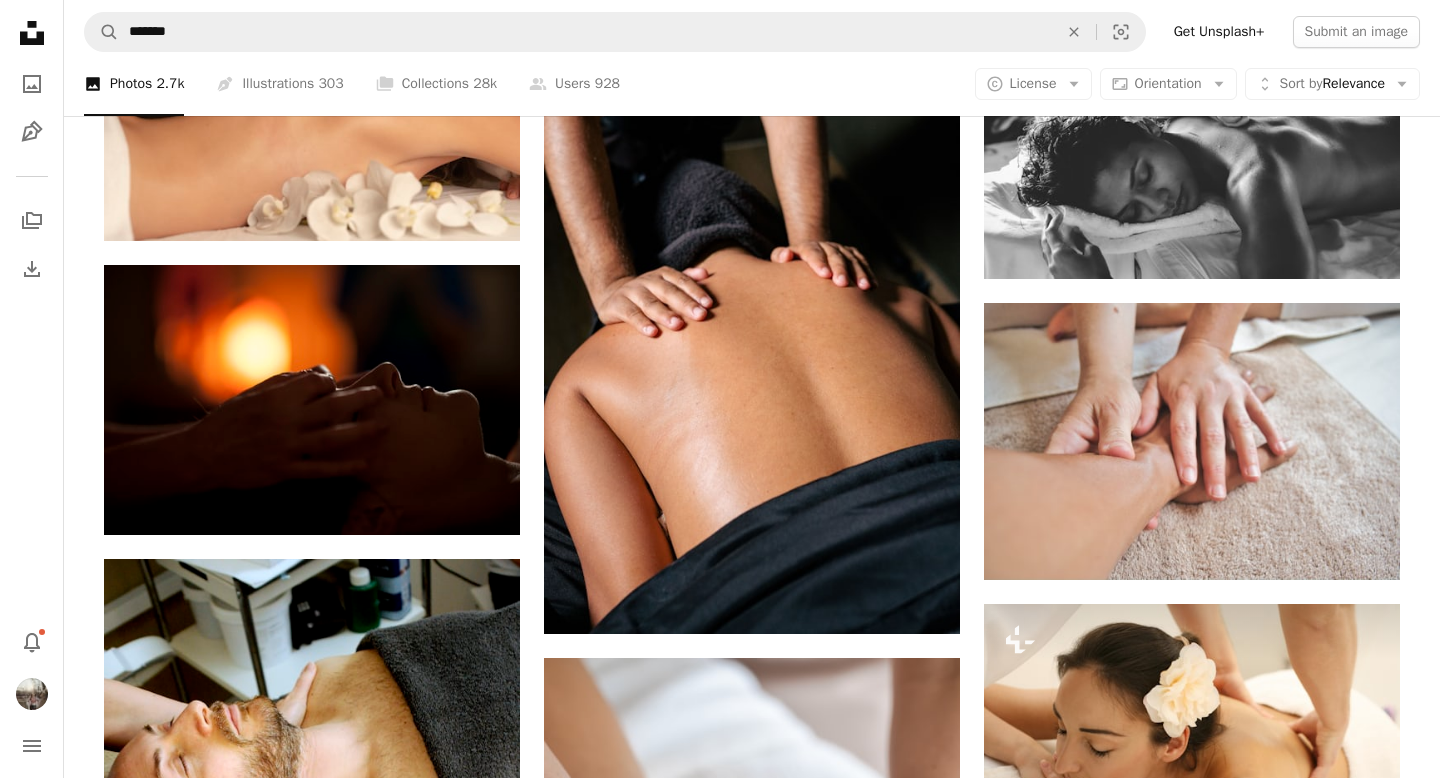 click on "Embodied Bliss" at bounding box center [730, 2612] 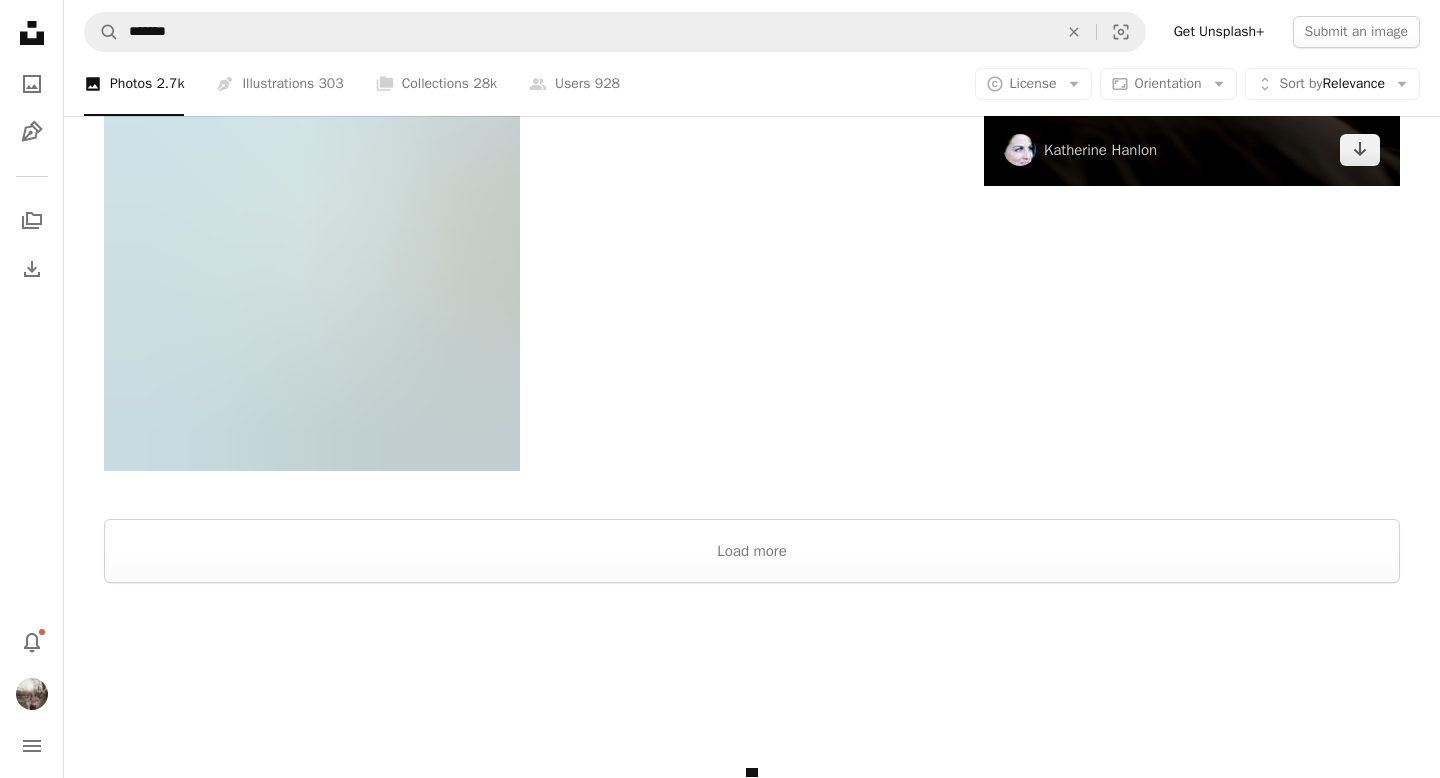 scroll, scrollTop: 2890, scrollLeft: 0, axis: vertical 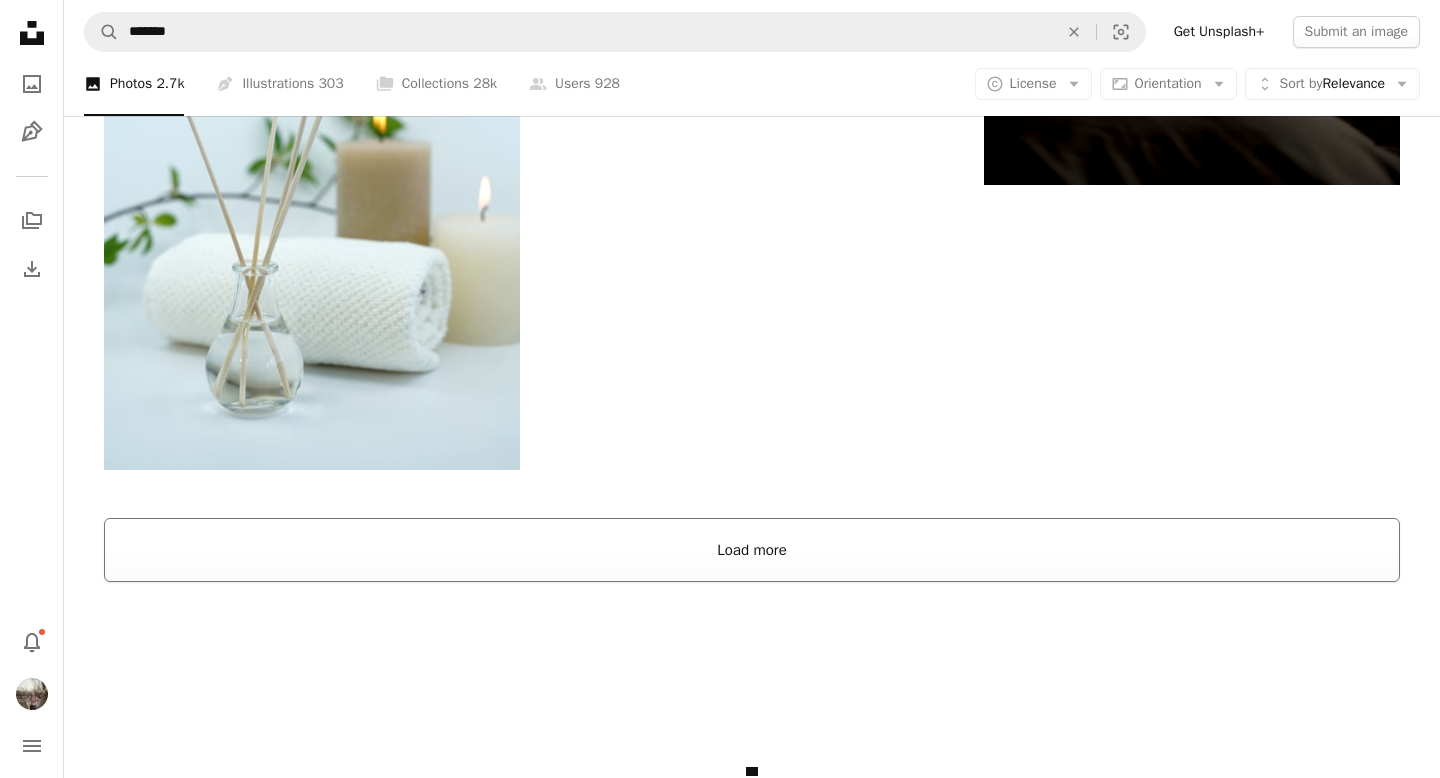 click on "Load more" at bounding box center [752, 550] 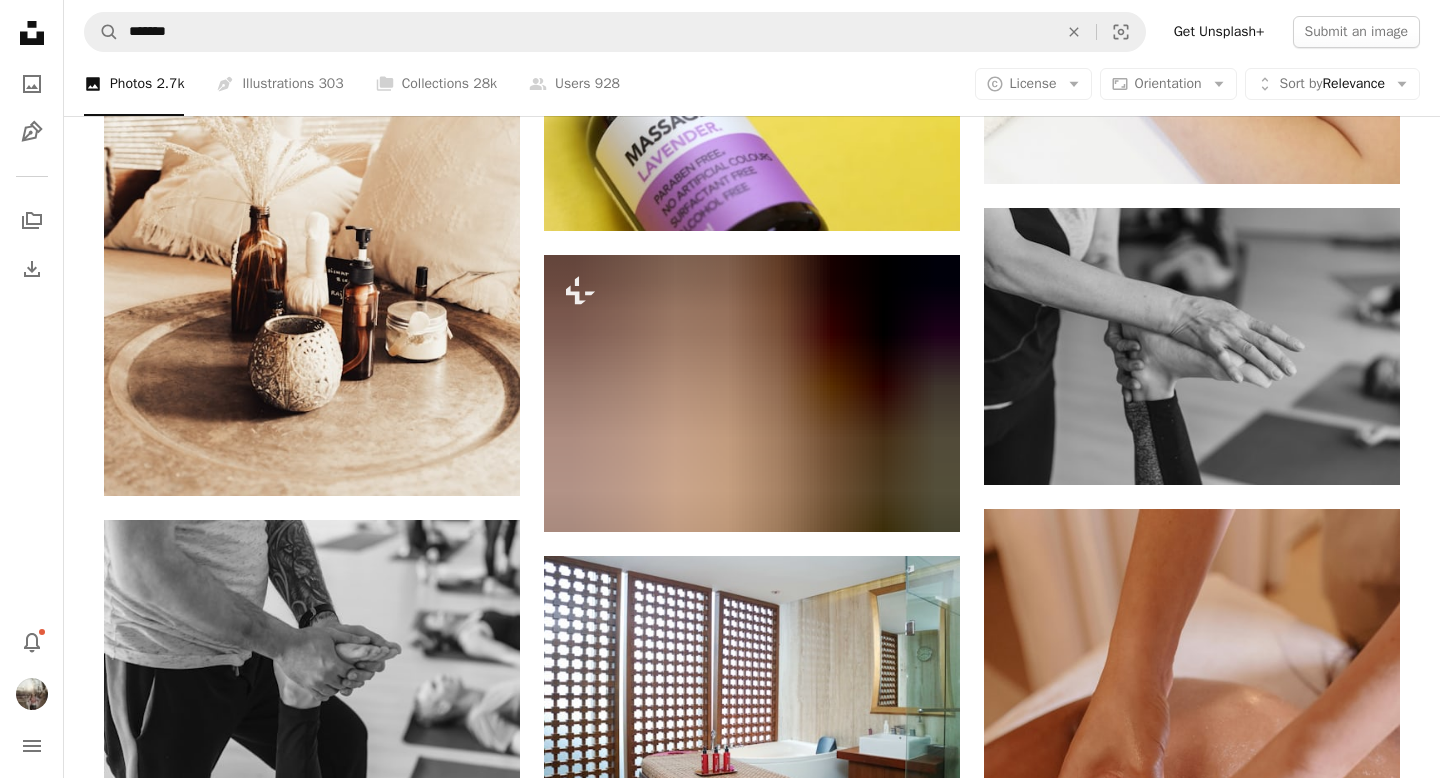 scroll, scrollTop: 13743, scrollLeft: 0, axis: vertical 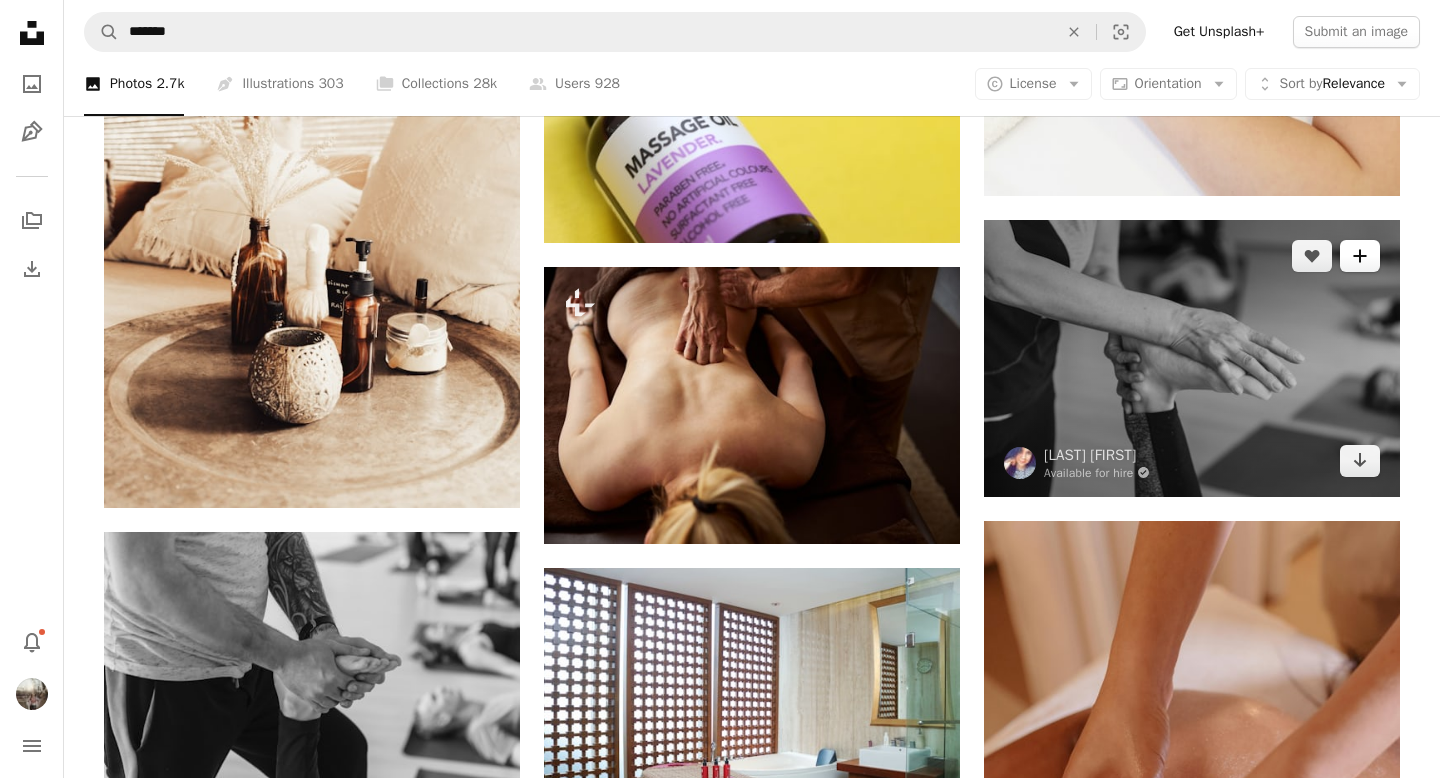 click on "A plus sign" 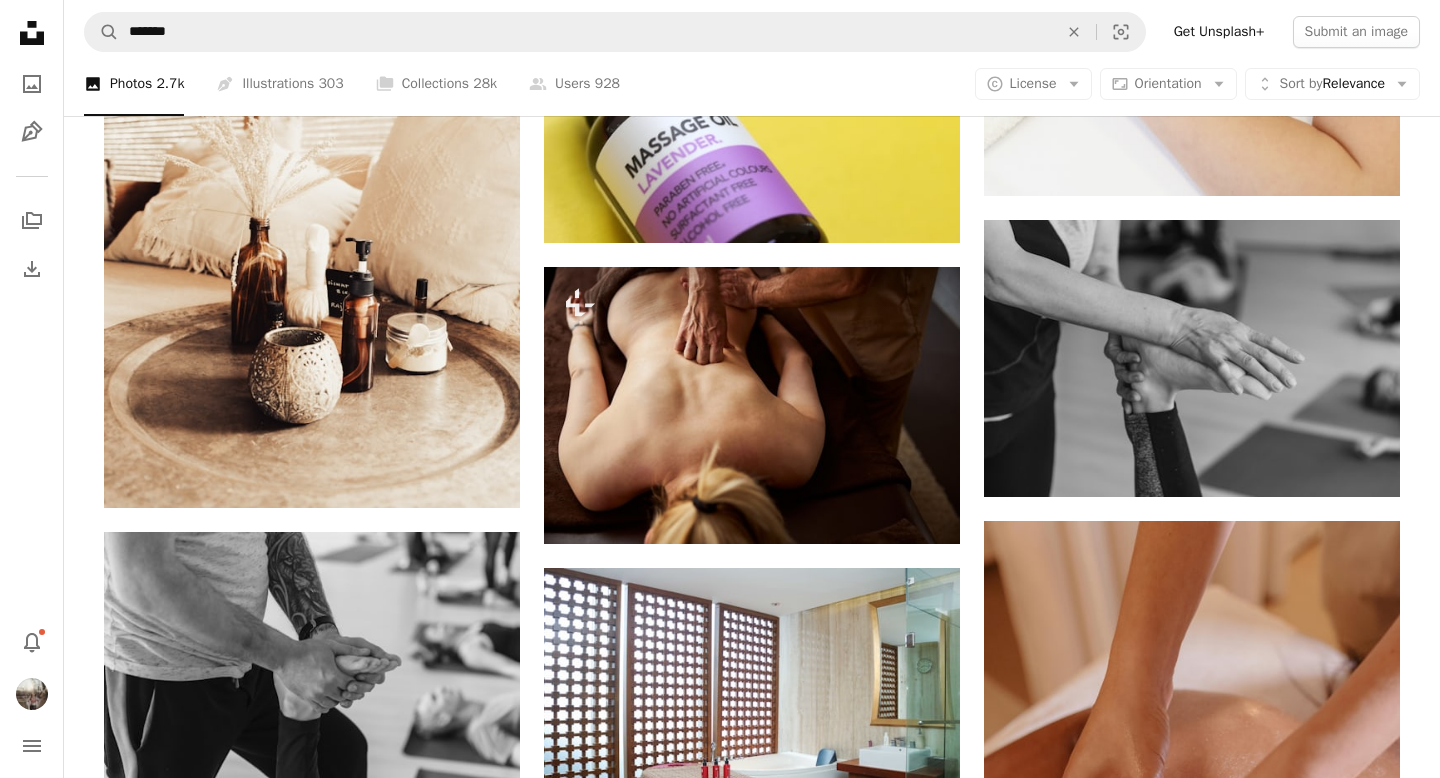 click on "Embodied Bliss" at bounding box center (875, 5735) 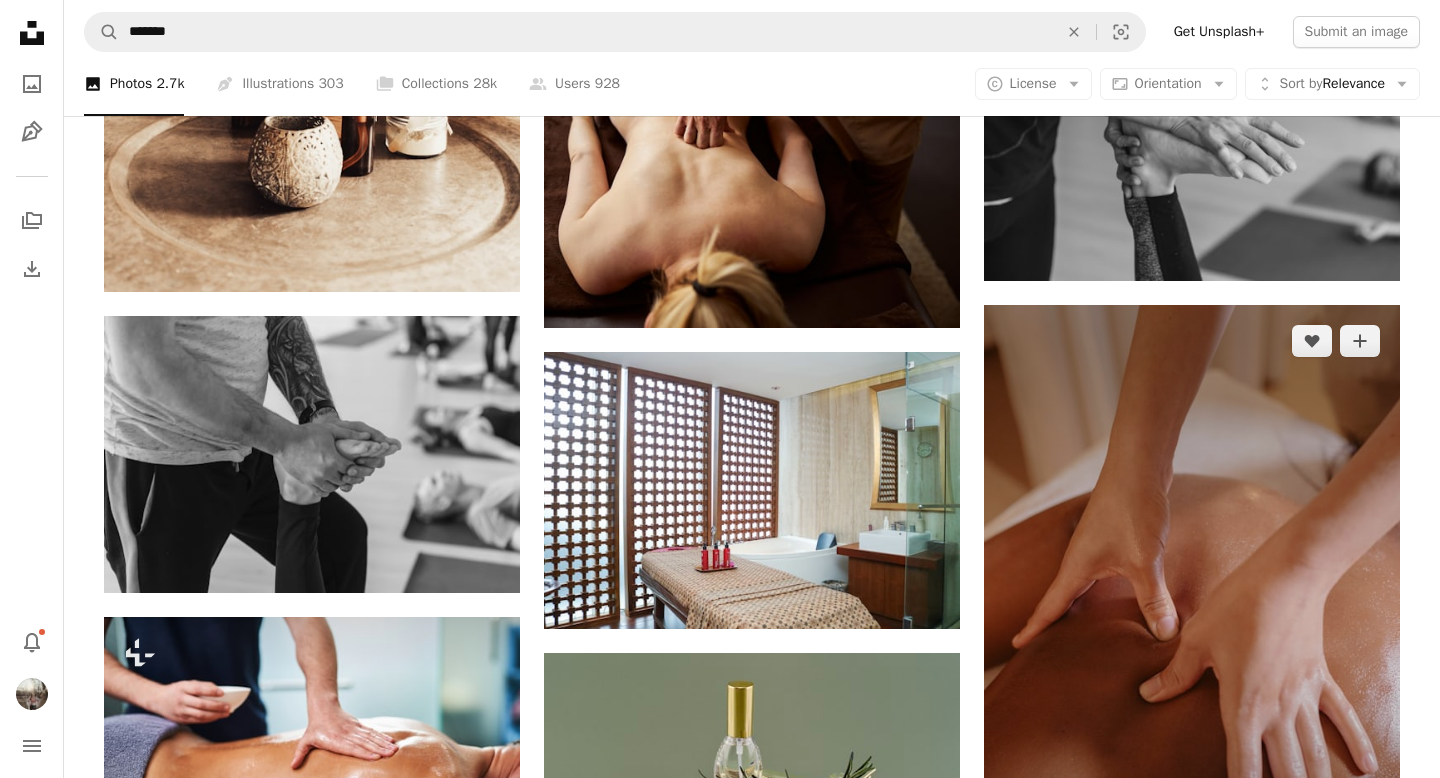 scroll, scrollTop: 13936, scrollLeft: 0, axis: vertical 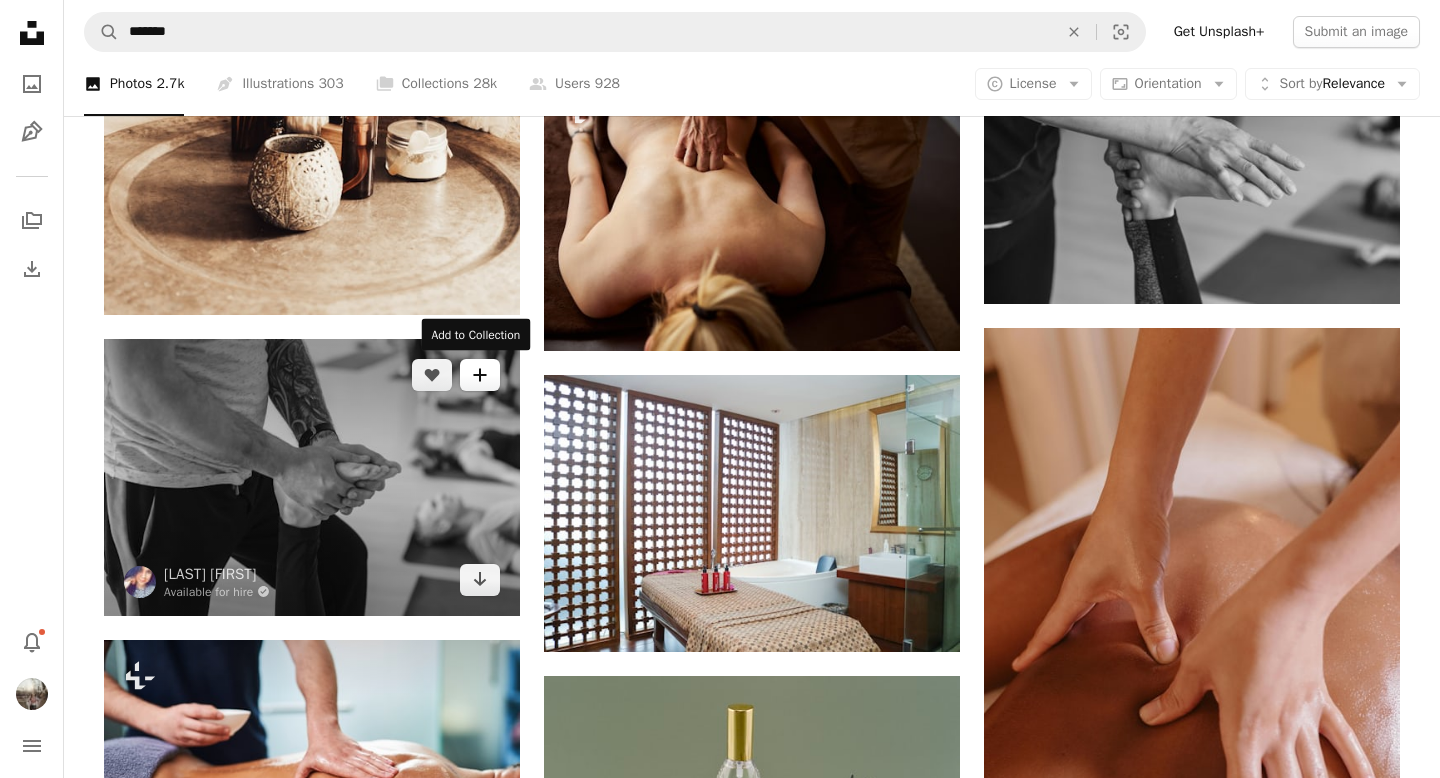 click on "A plus sign" at bounding box center (480, 375) 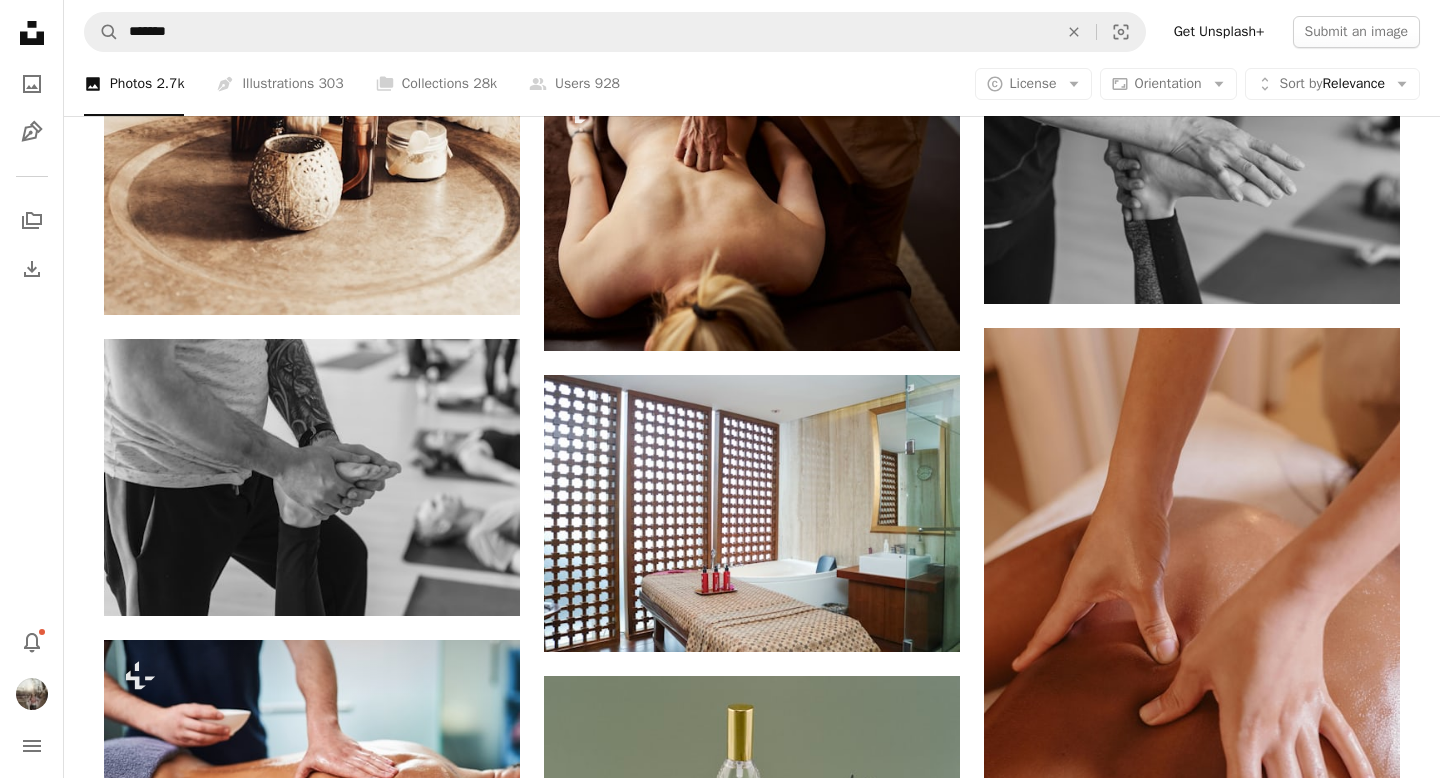 click on "11 photos" at bounding box center [886, 5521] 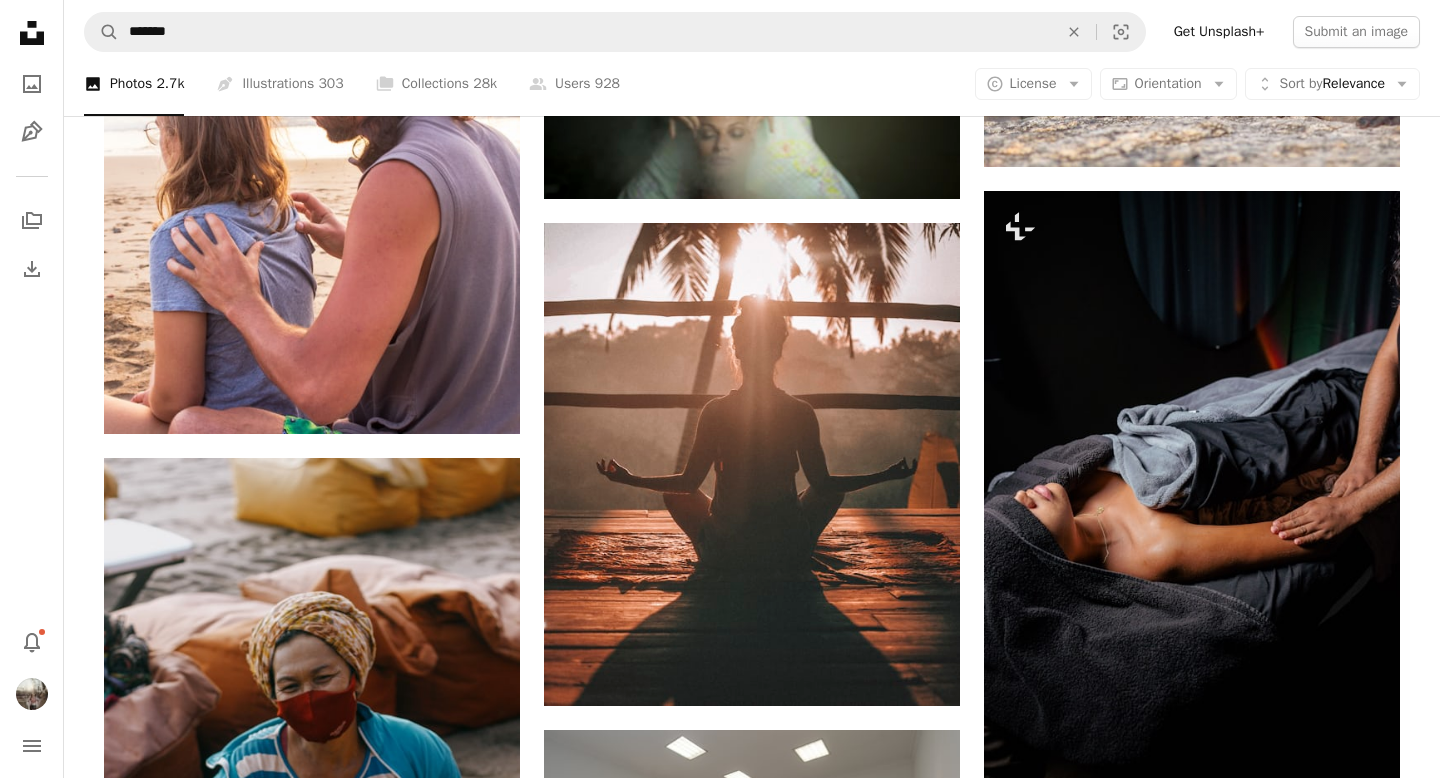scroll, scrollTop: 15612, scrollLeft: 0, axis: vertical 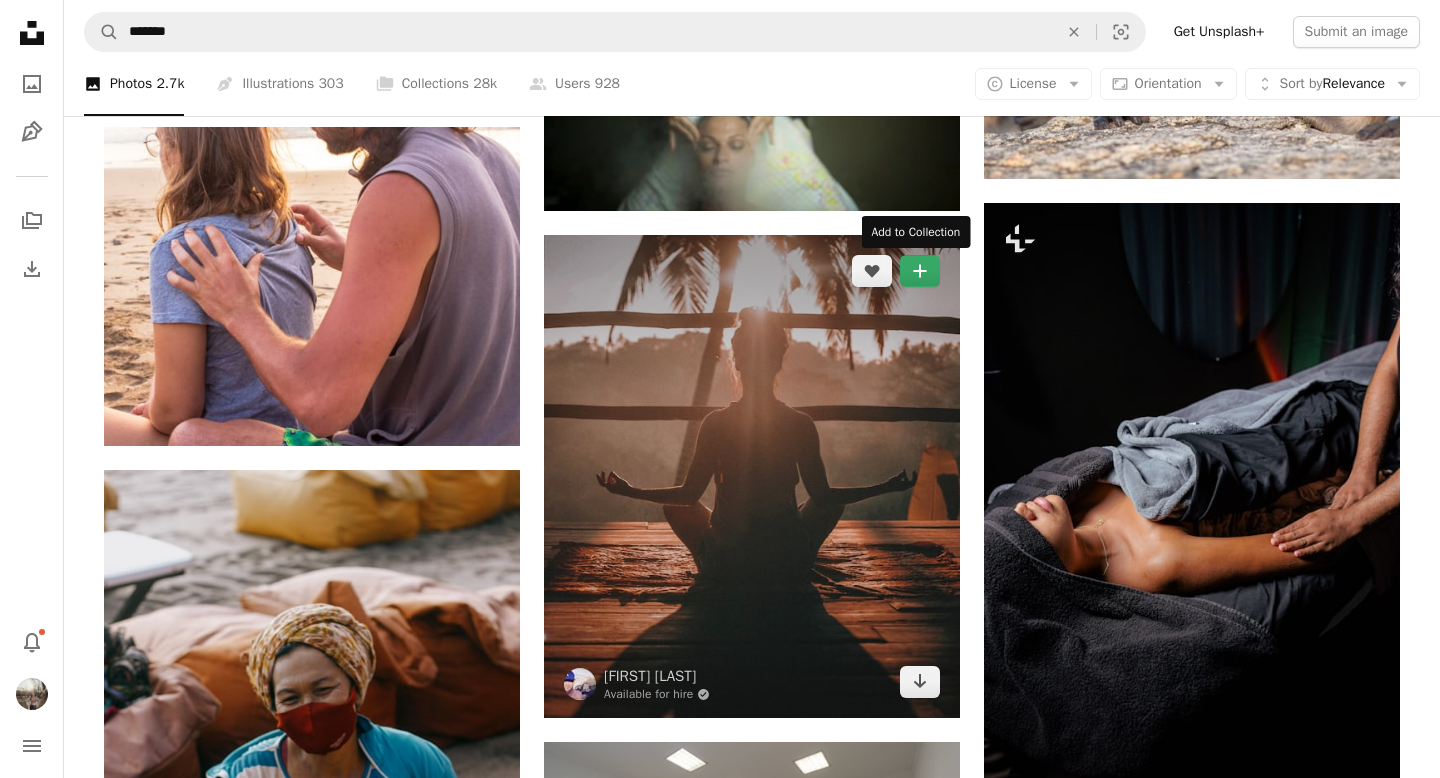 click on "A plus sign" at bounding box center (920, 271) 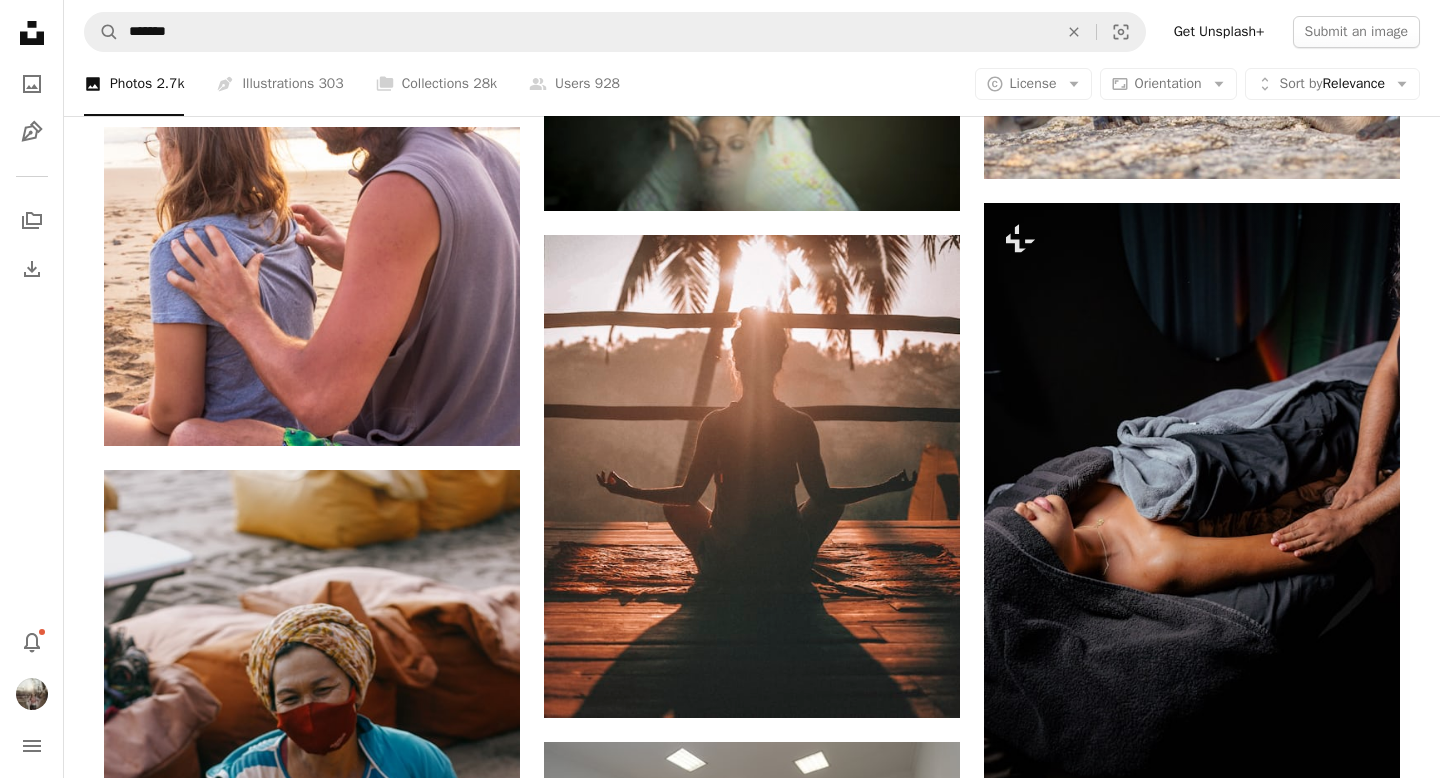 click on "12 photos" at bounding box center (886, 3937) 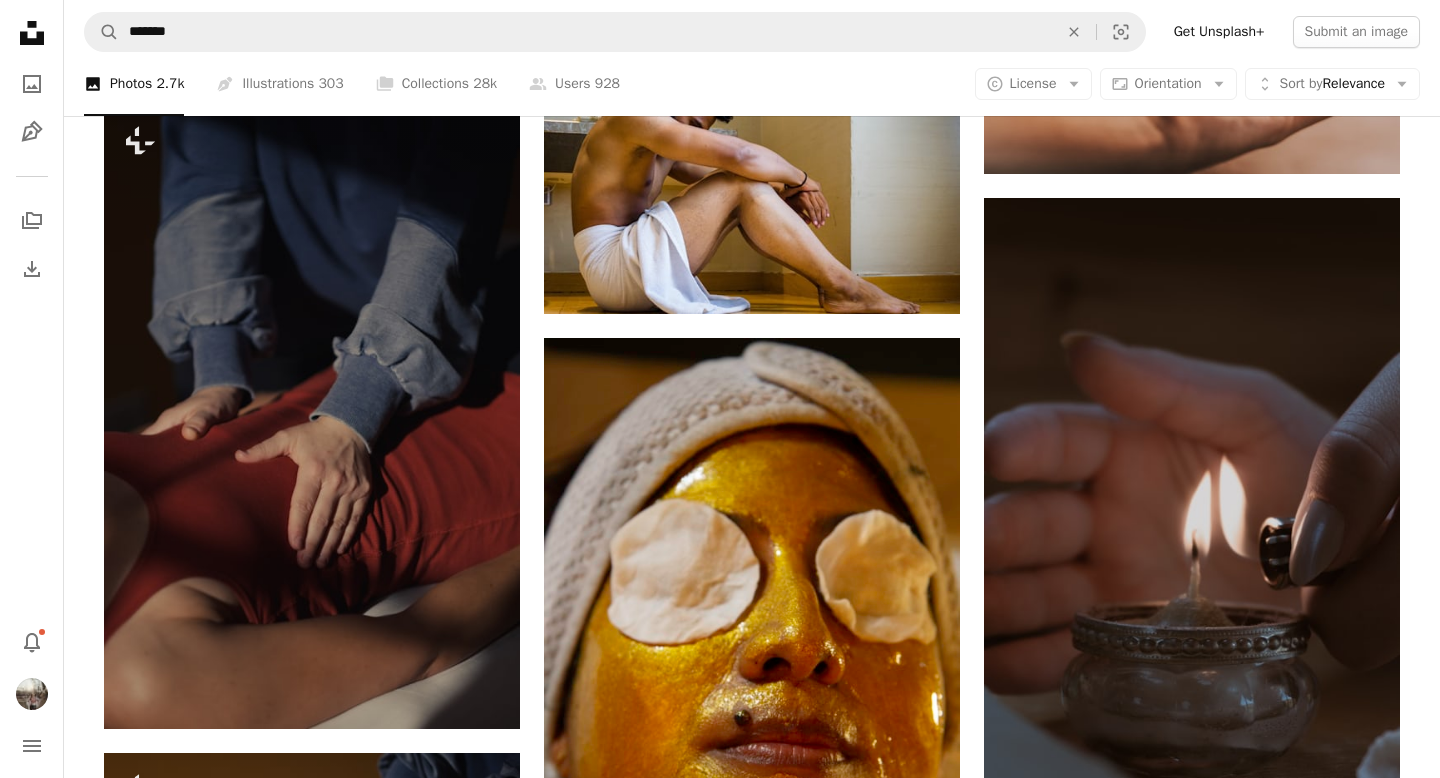 scroll, scrollTop: 21260, scrollLeft: 0, axis: vertical 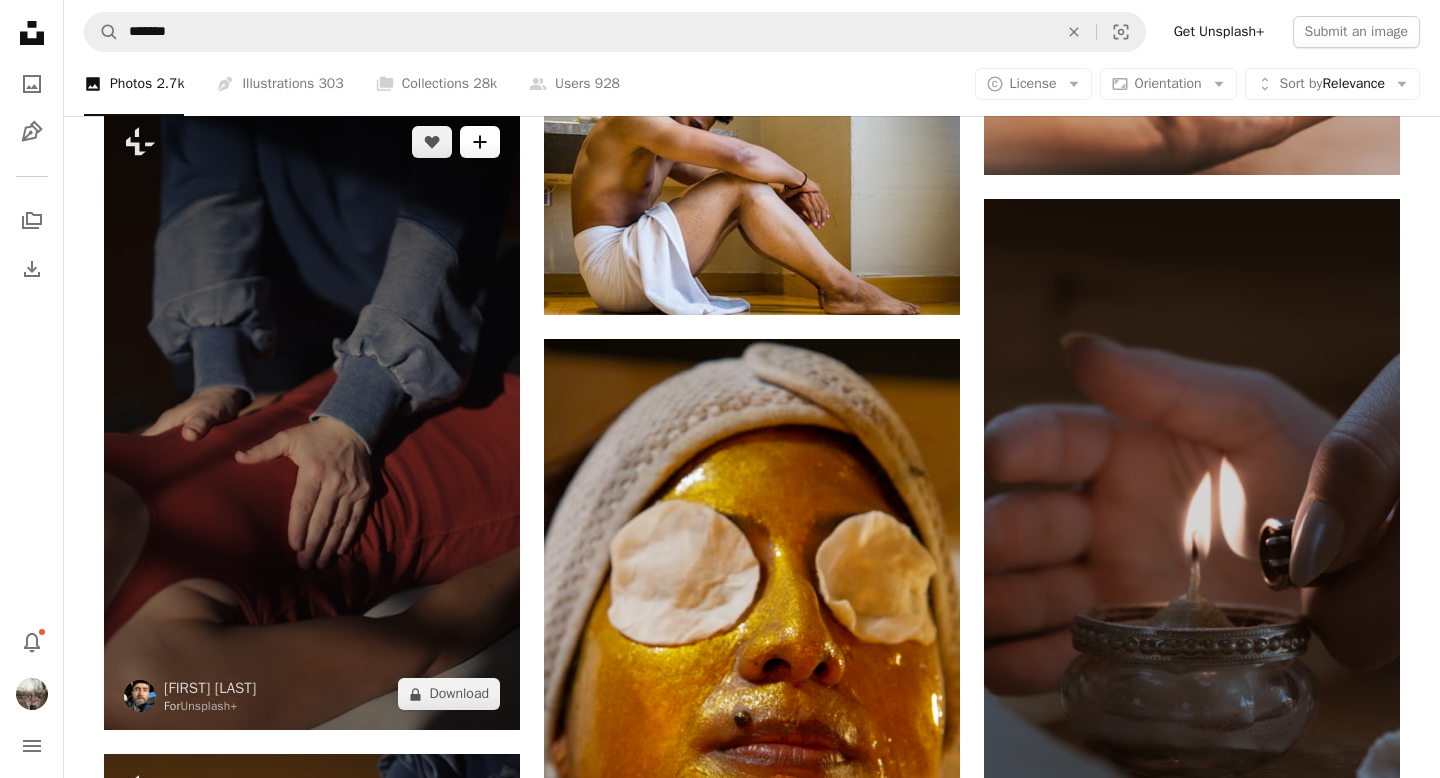 click on "A plus sign" at bounding box center [480, 142] 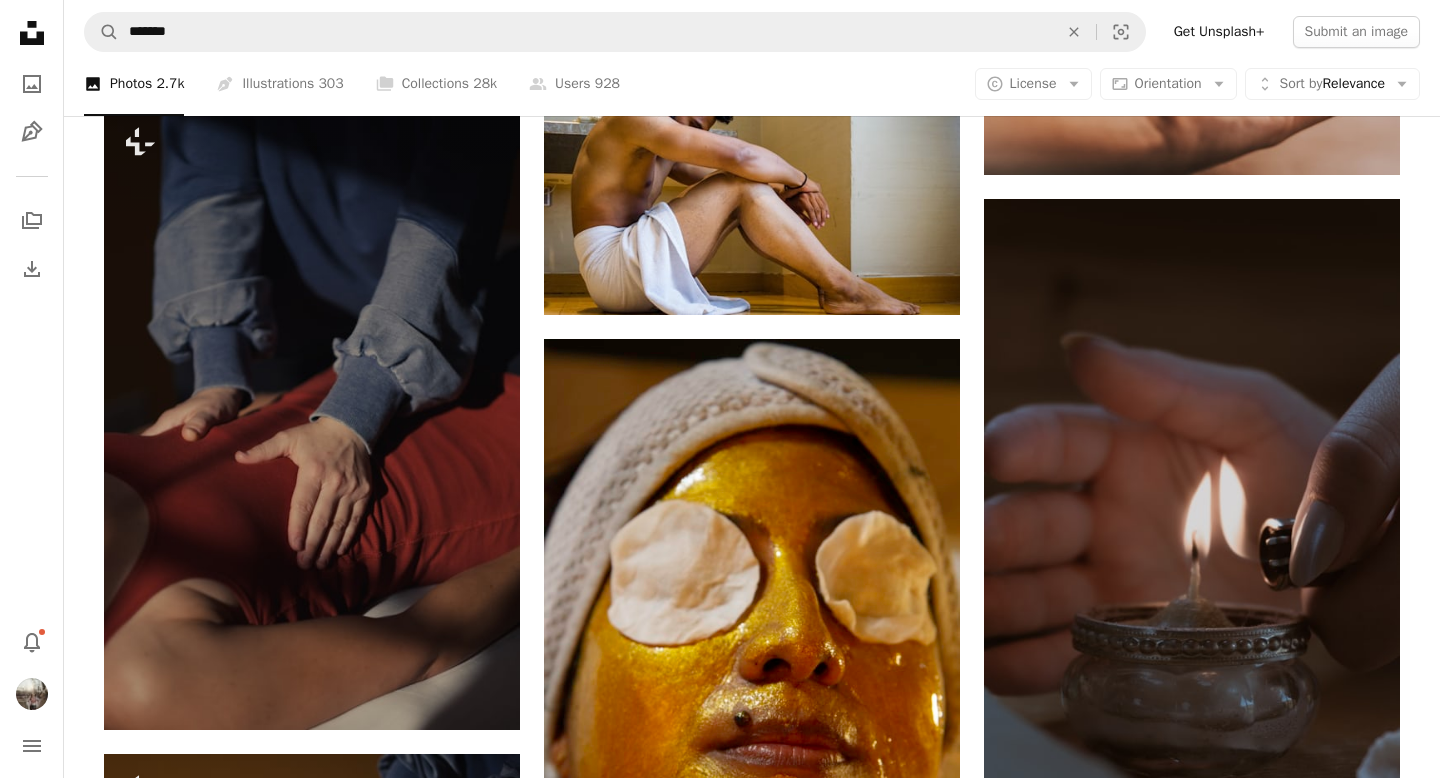 click on "Embodied Bliss" at bounding box center [875, 3945] 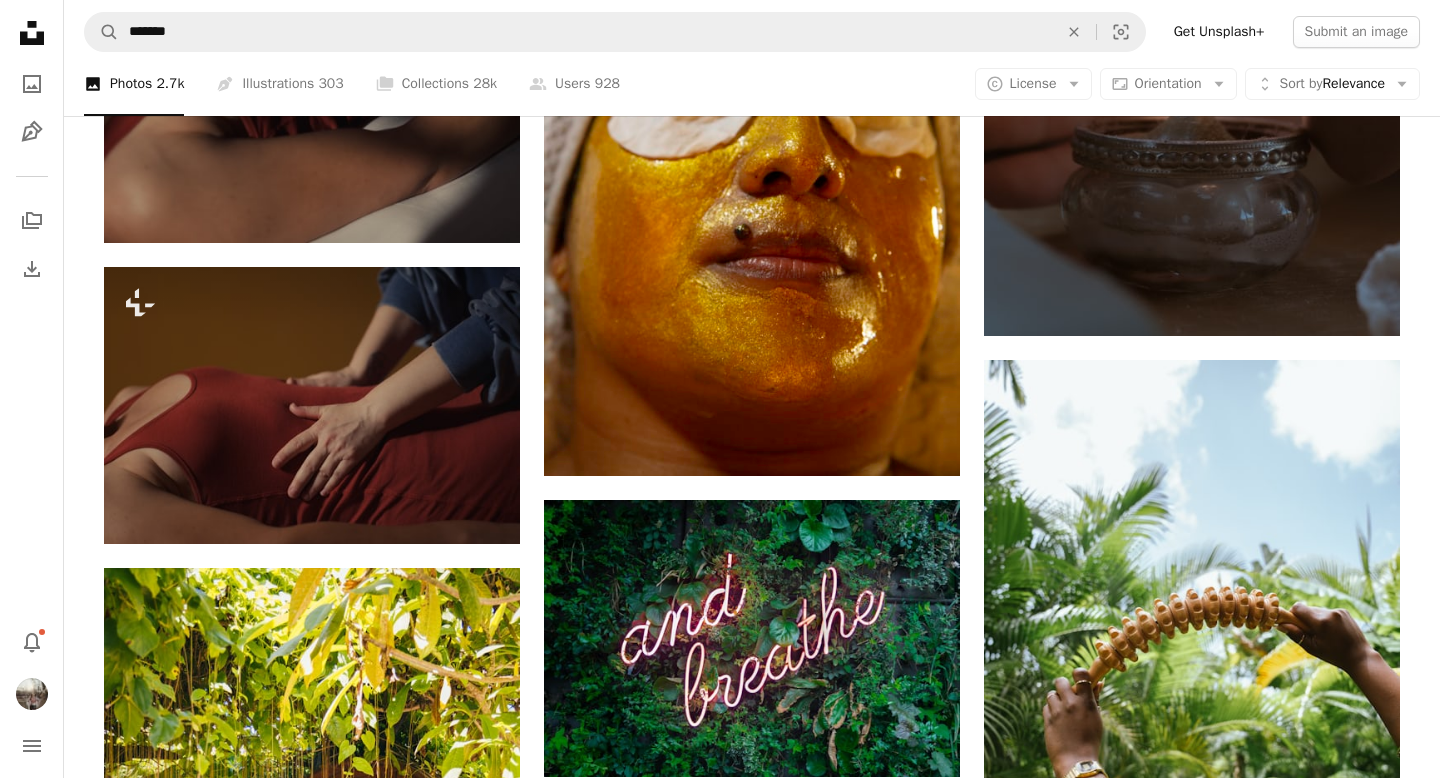 scroll, scrollTop: 21749, scrollLeft: 0, axis: vertical 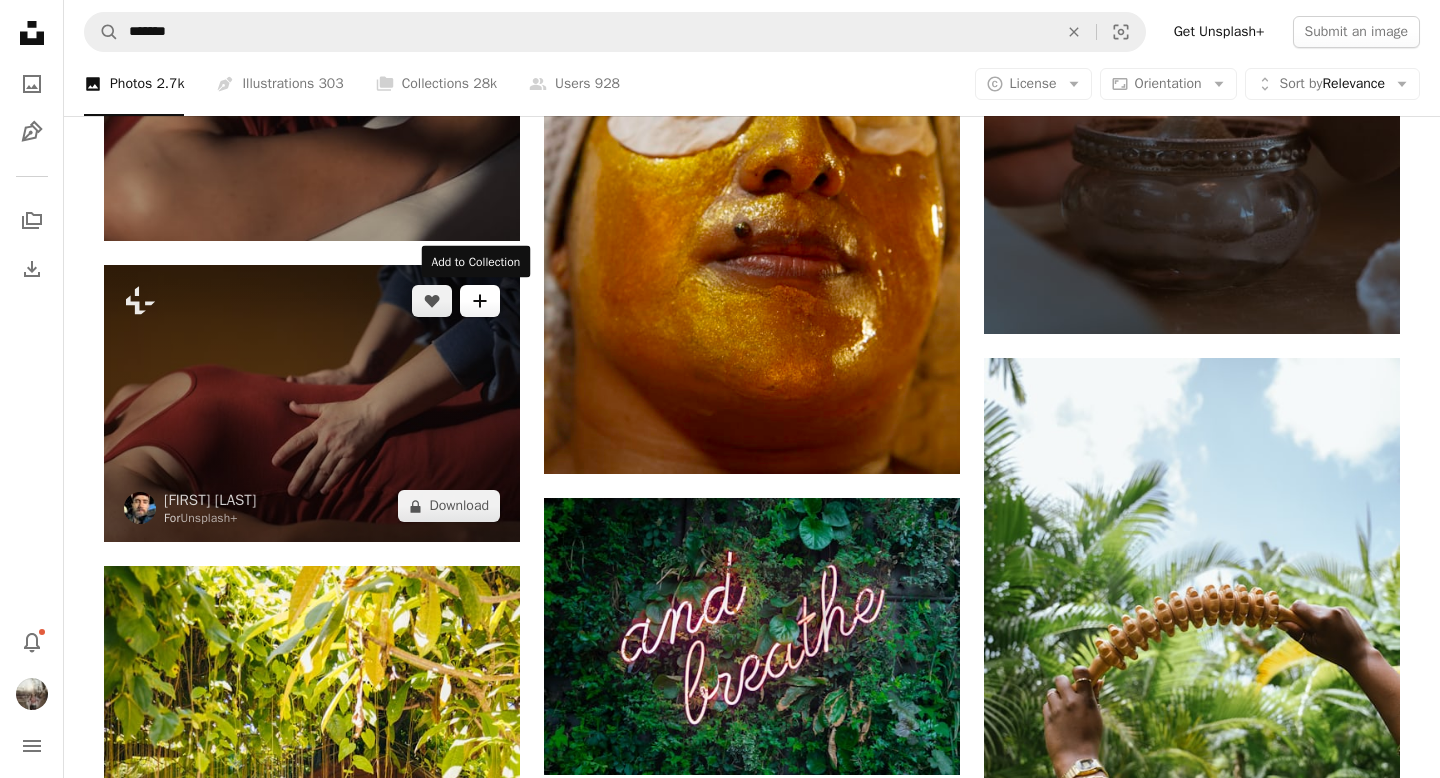 click on "A plus sign" at bounding box center (480, 301) 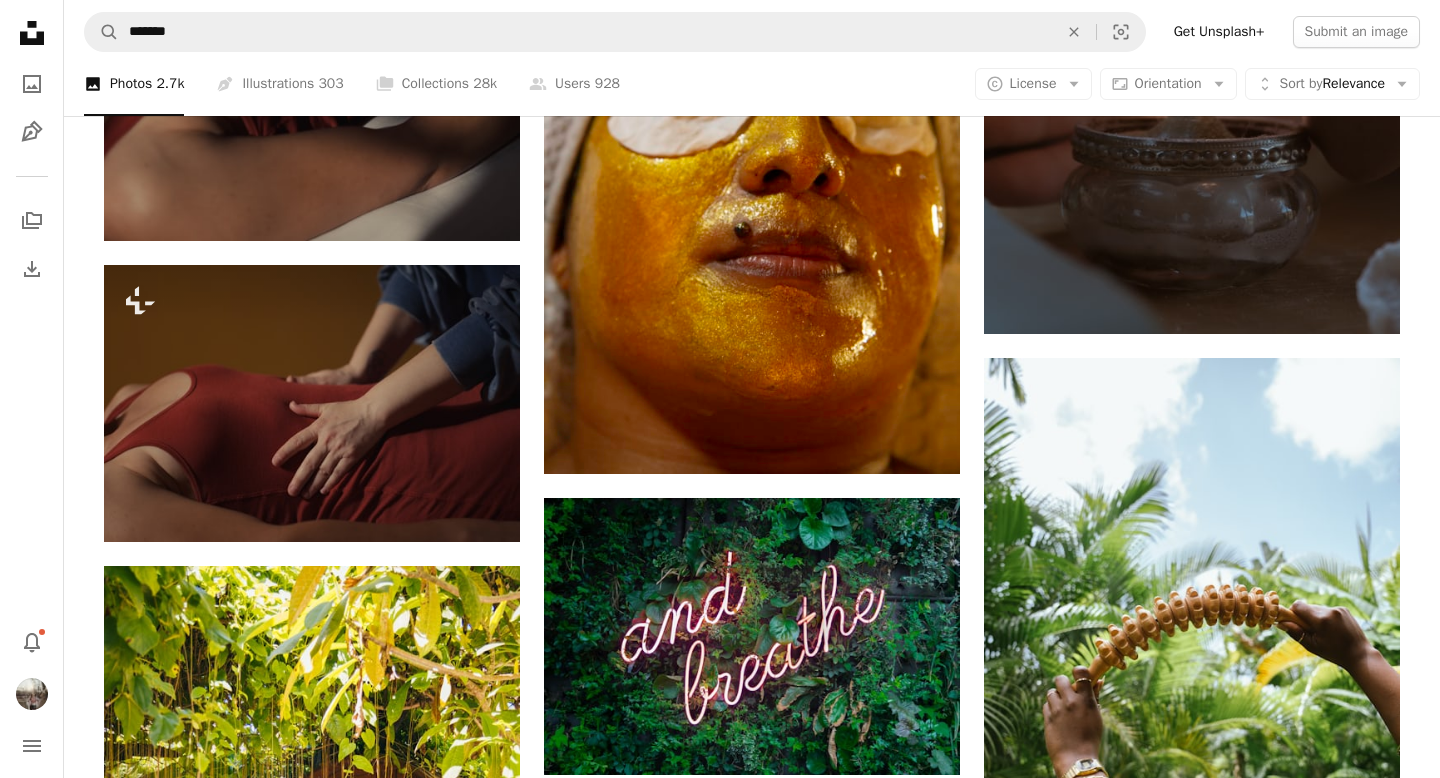 click on "Embodied Bliss" at bounding box center (875, 3456) 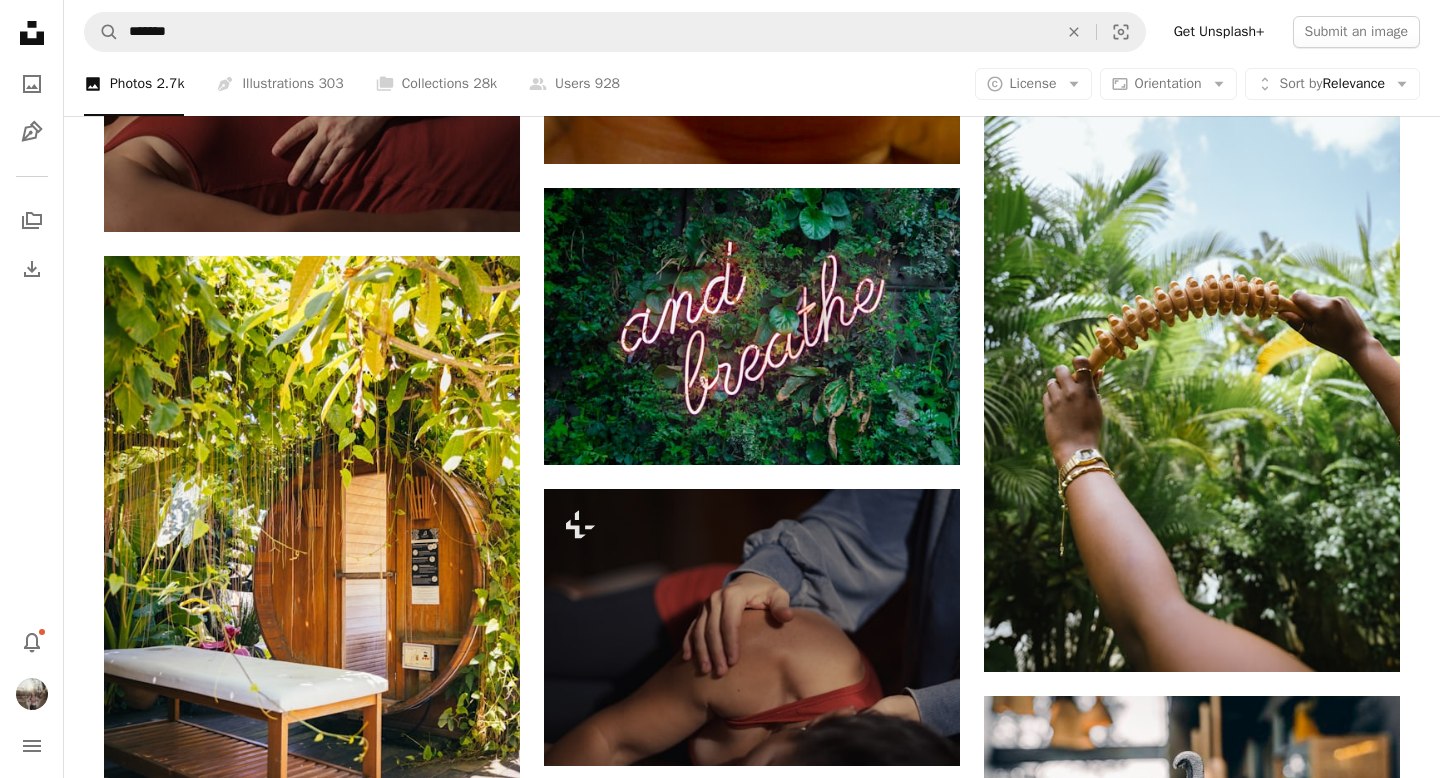 scroll, scrollTop: 22072, scrollLeft: 0, axis: vertical 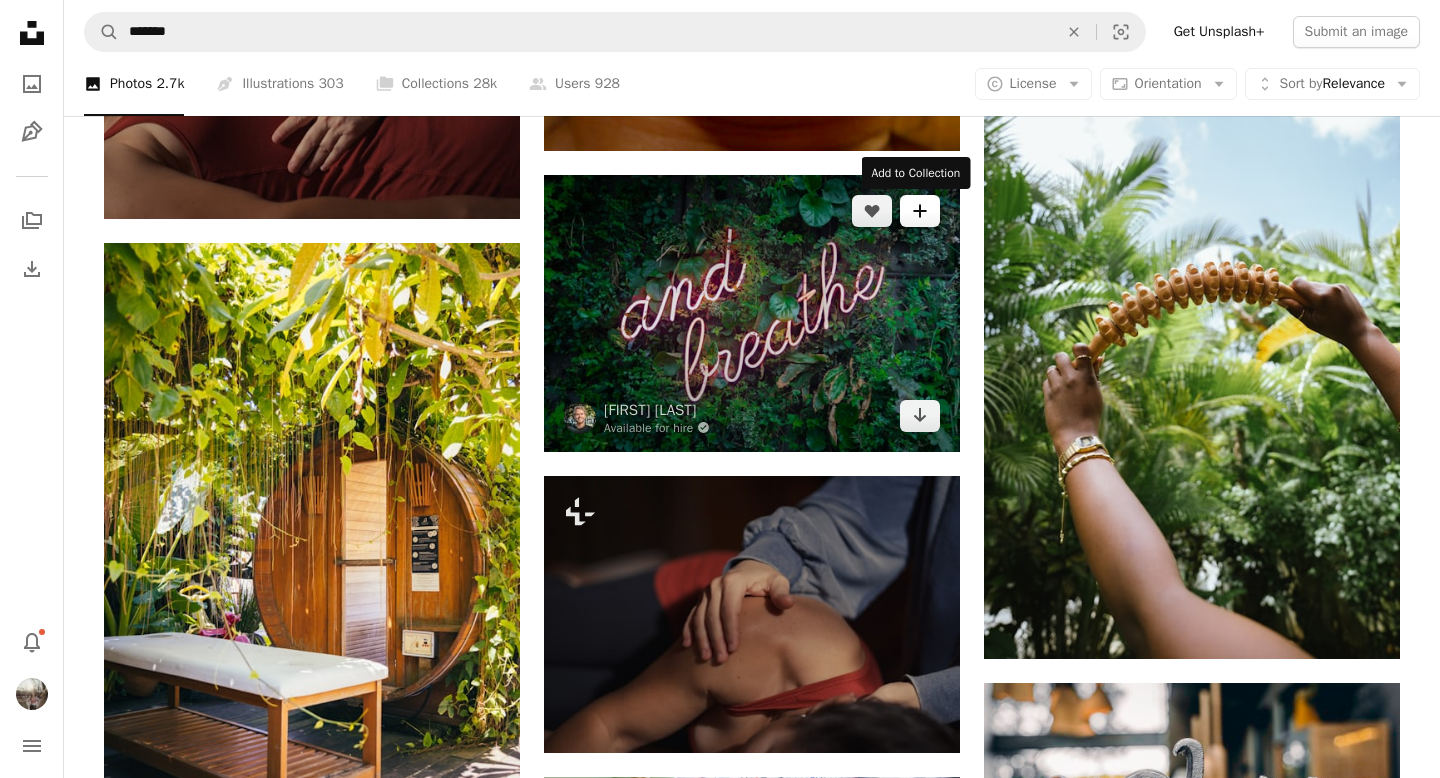 click 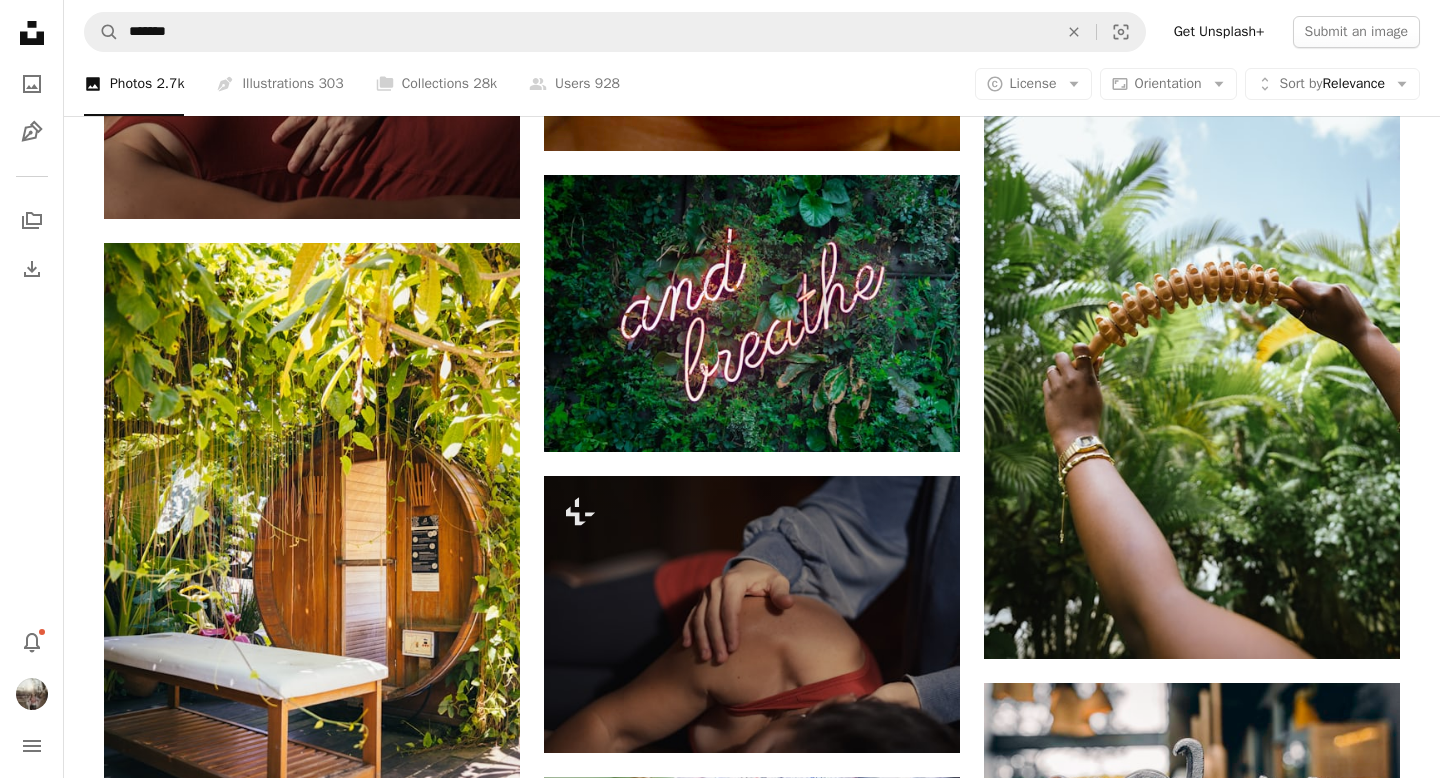 click on "15 photos" at bounding box center [886, 3111] 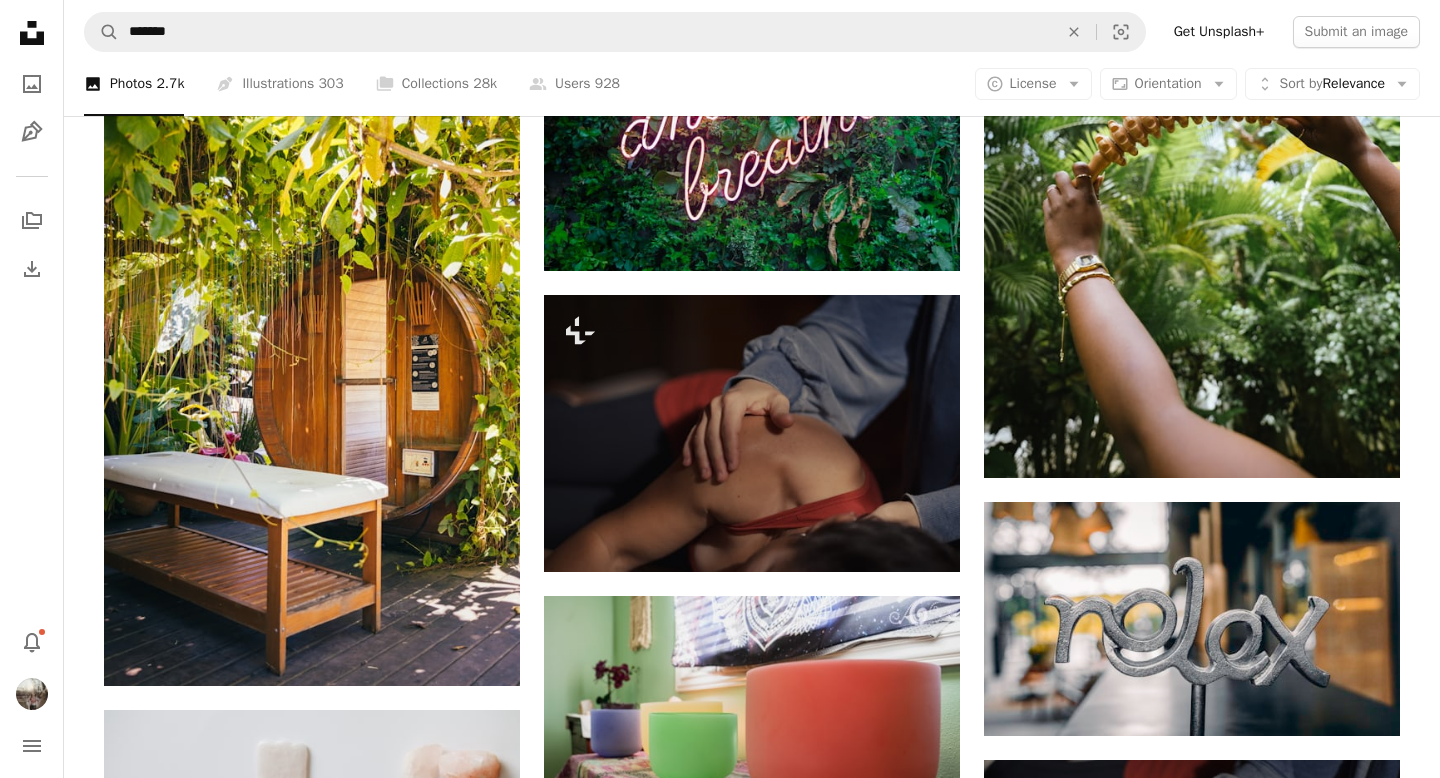 scroll, scrollTop: 22337, scrollLeft: 0, axis: vertical 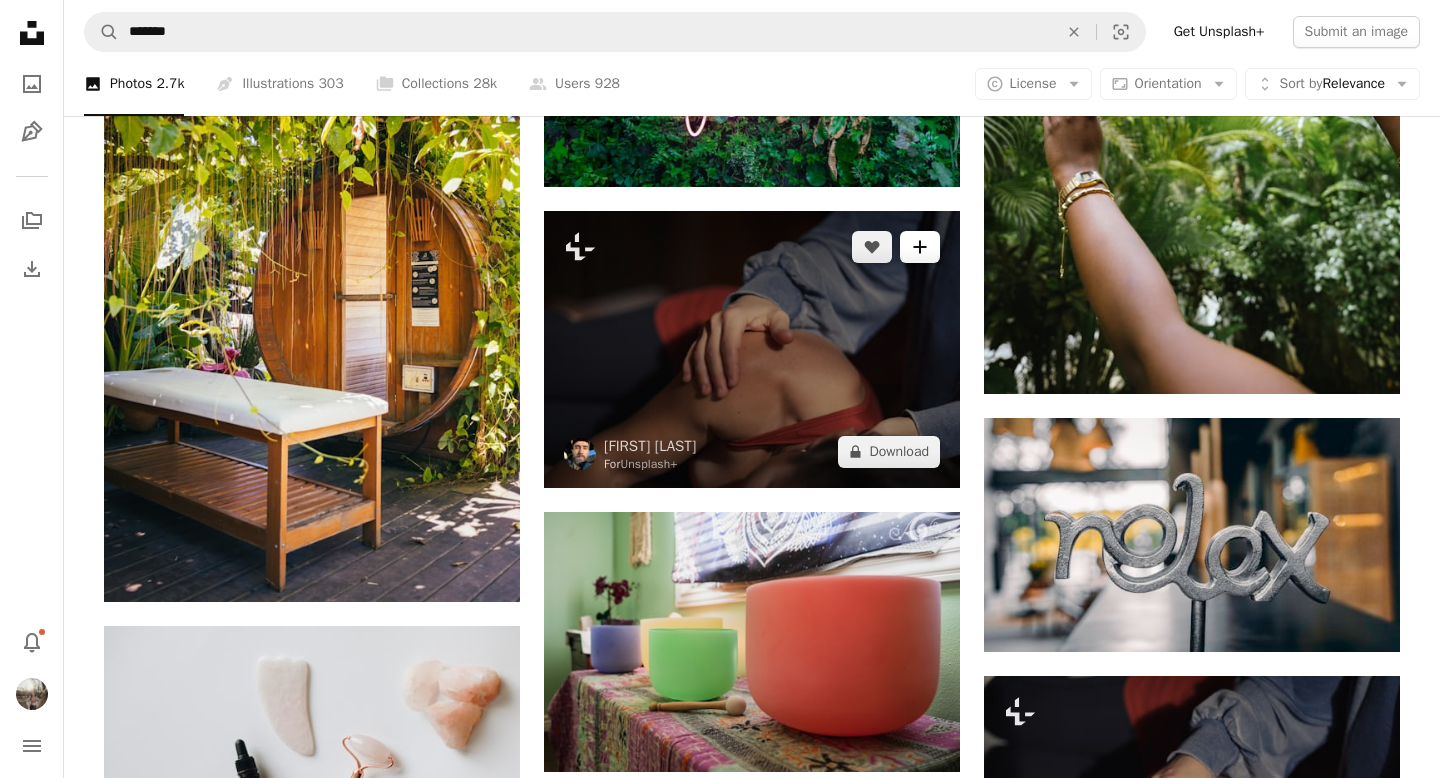 click on "A plus sign" 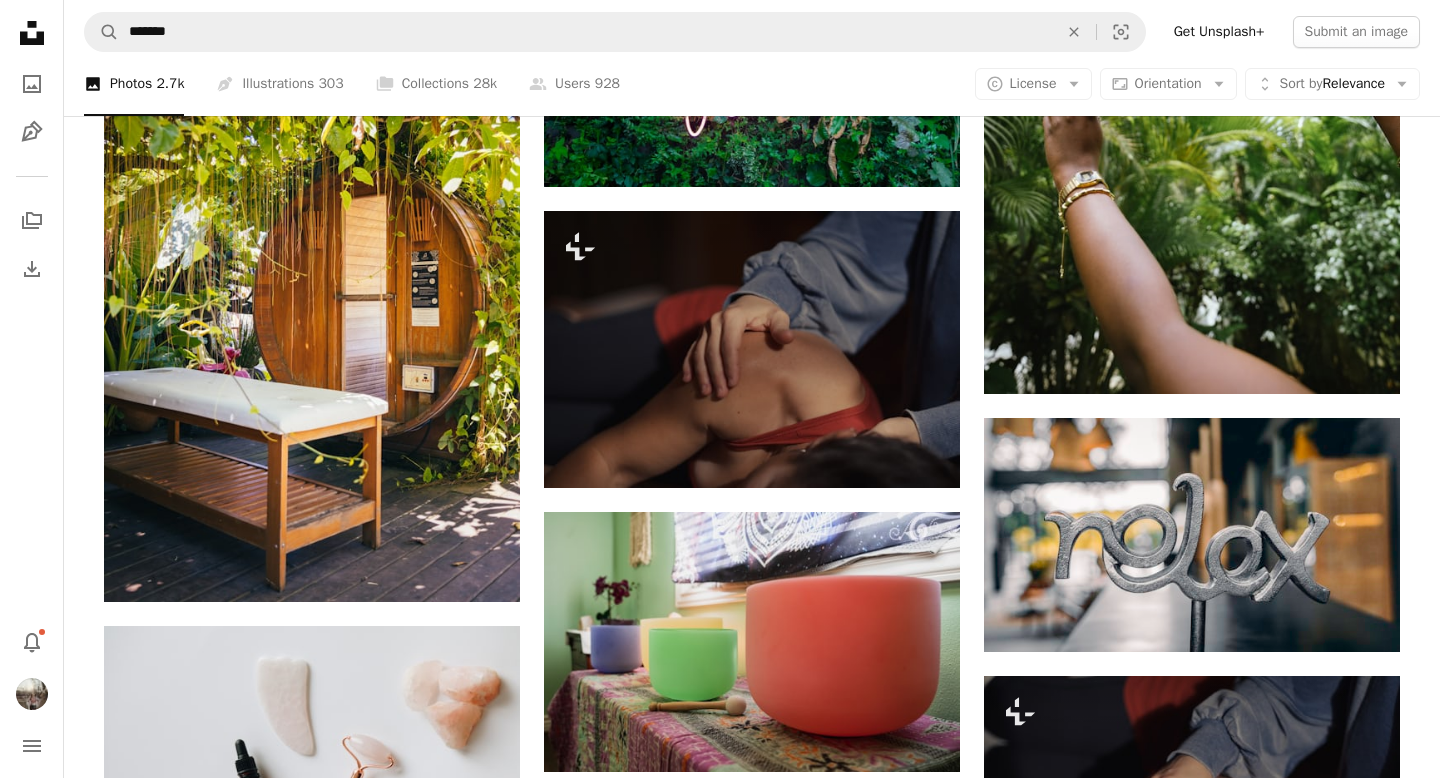 click on "Embodied Bliss" at bounding box center [730, 5917] 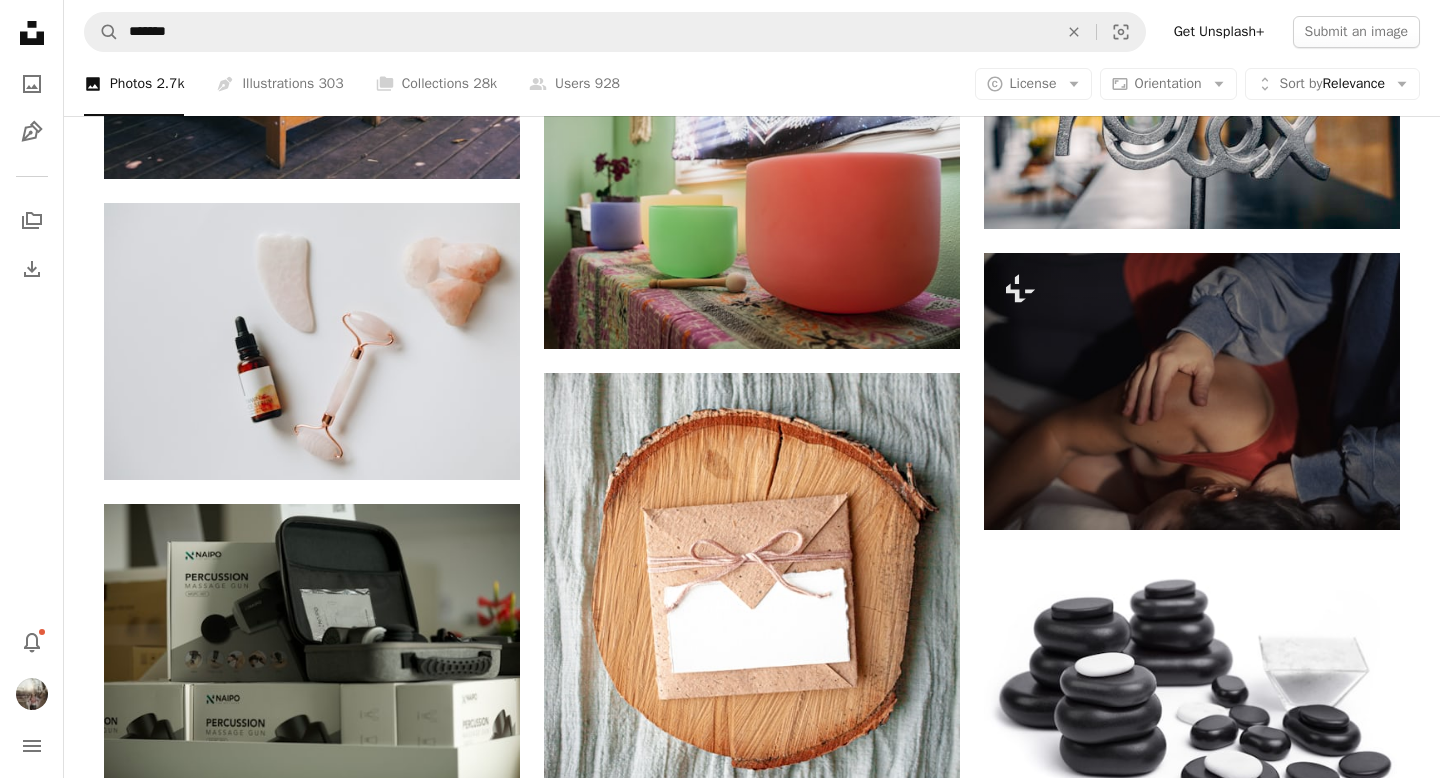 scroll, scrollTop: 22762, scrollLeft: 0, axis: vertical 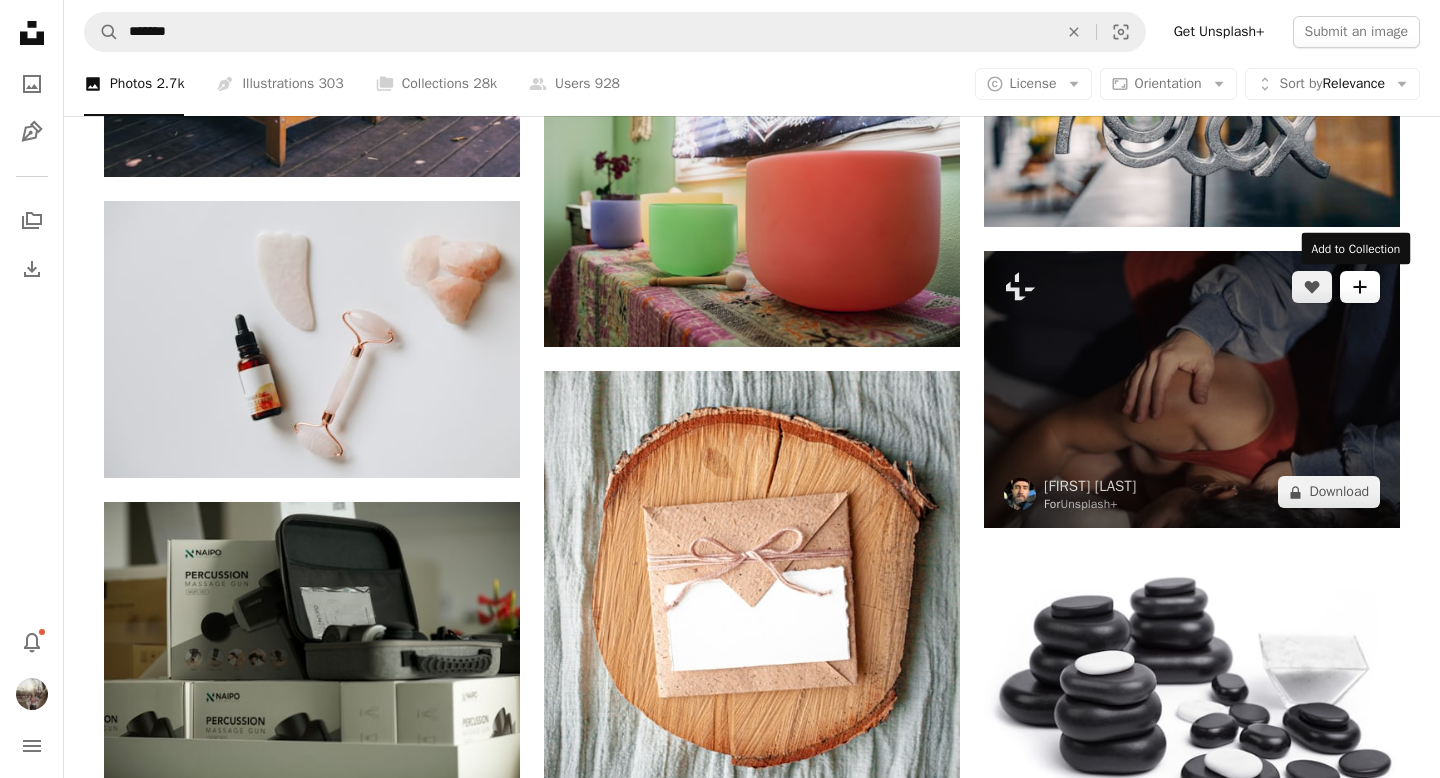 click on "A plus sign" 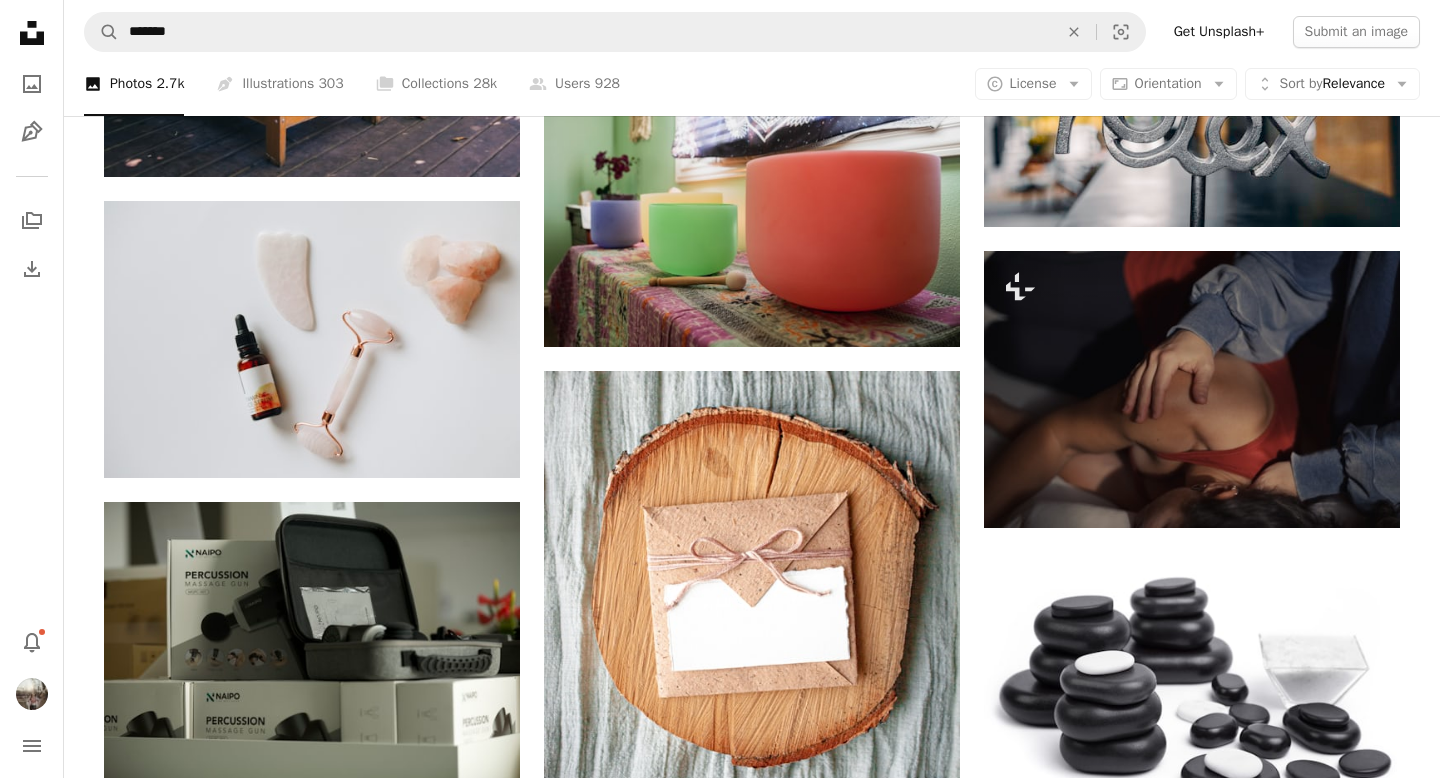 click on "Embodied Bliss" at bounding box center (875, 5491) 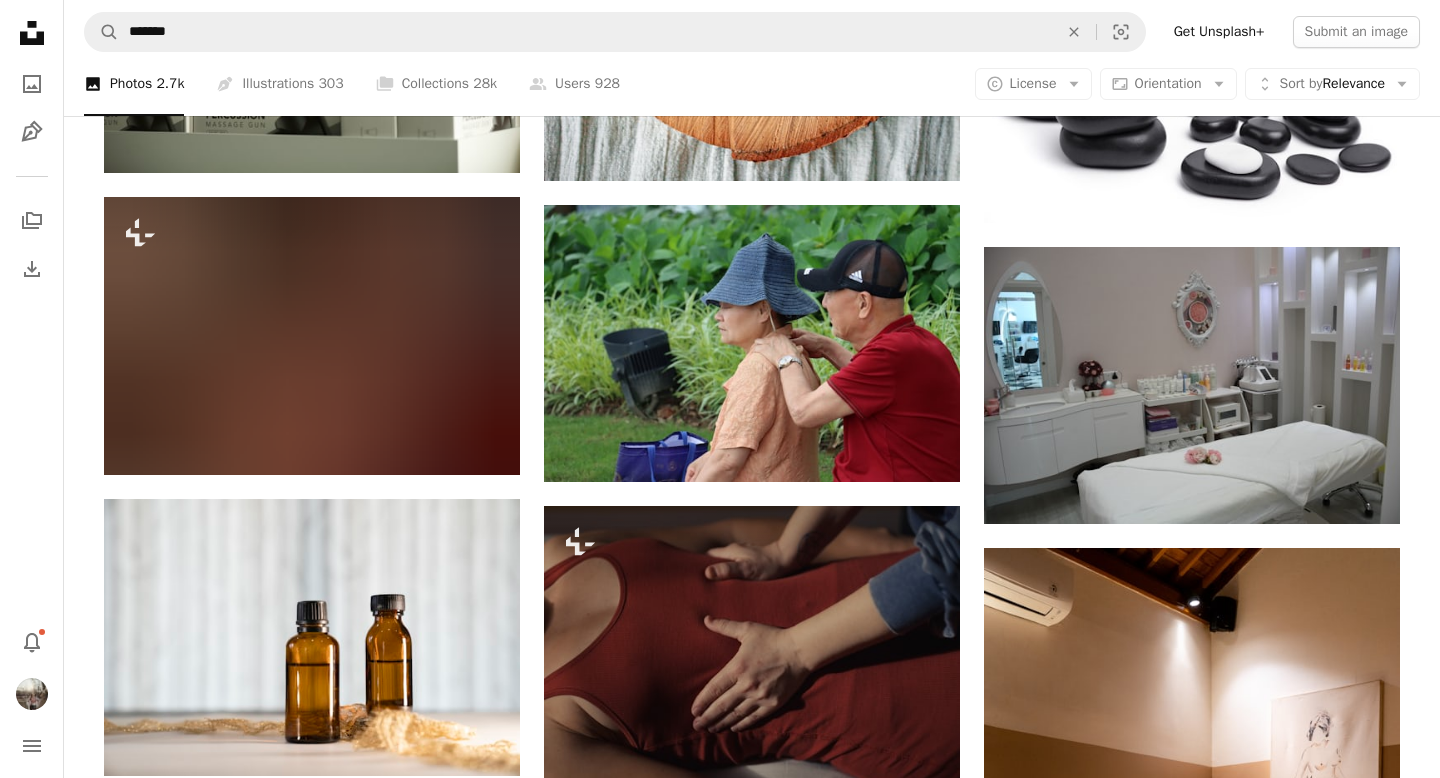 scroll, scrollTop: 23366, scrollLeft: 0, axis: vertical 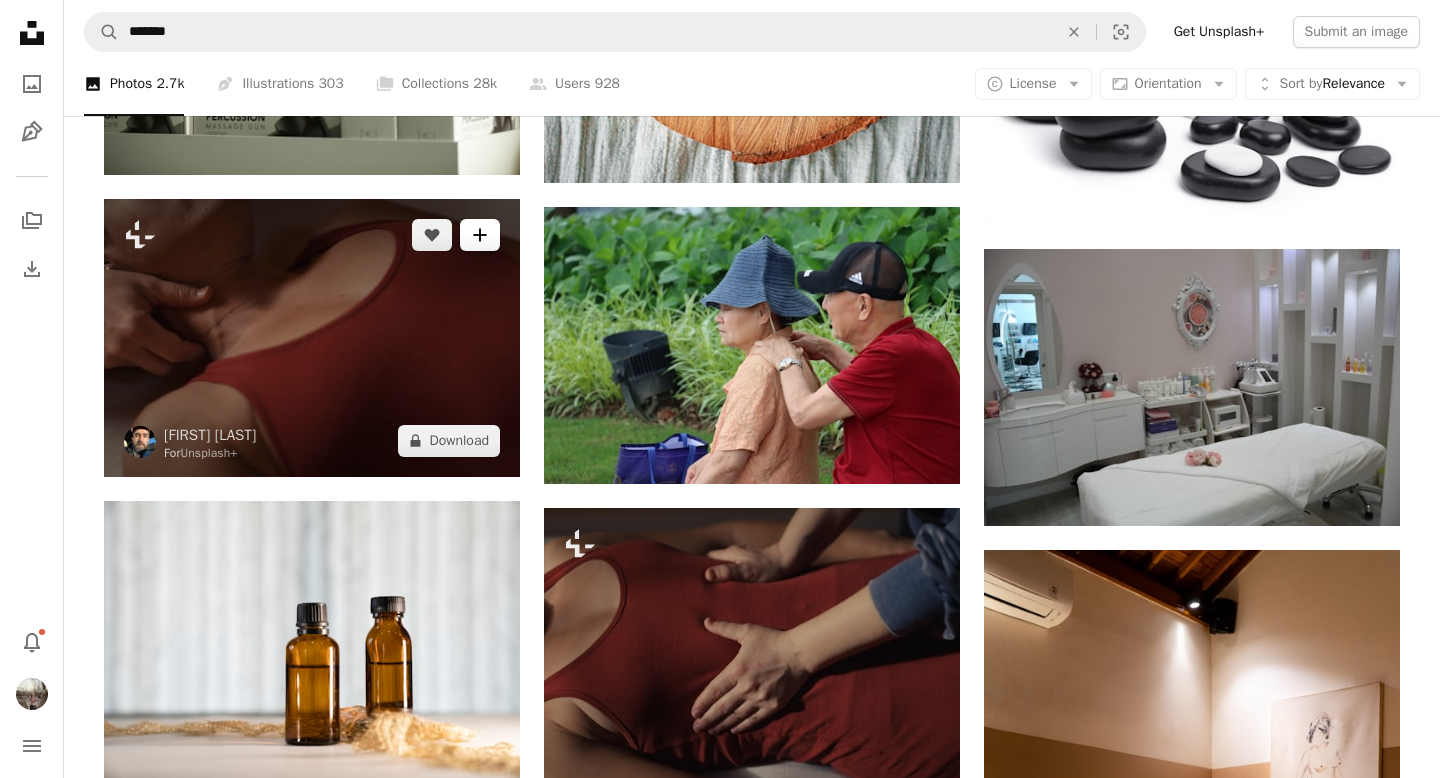 click on "A plus sign" at bounding box center [480, 235] 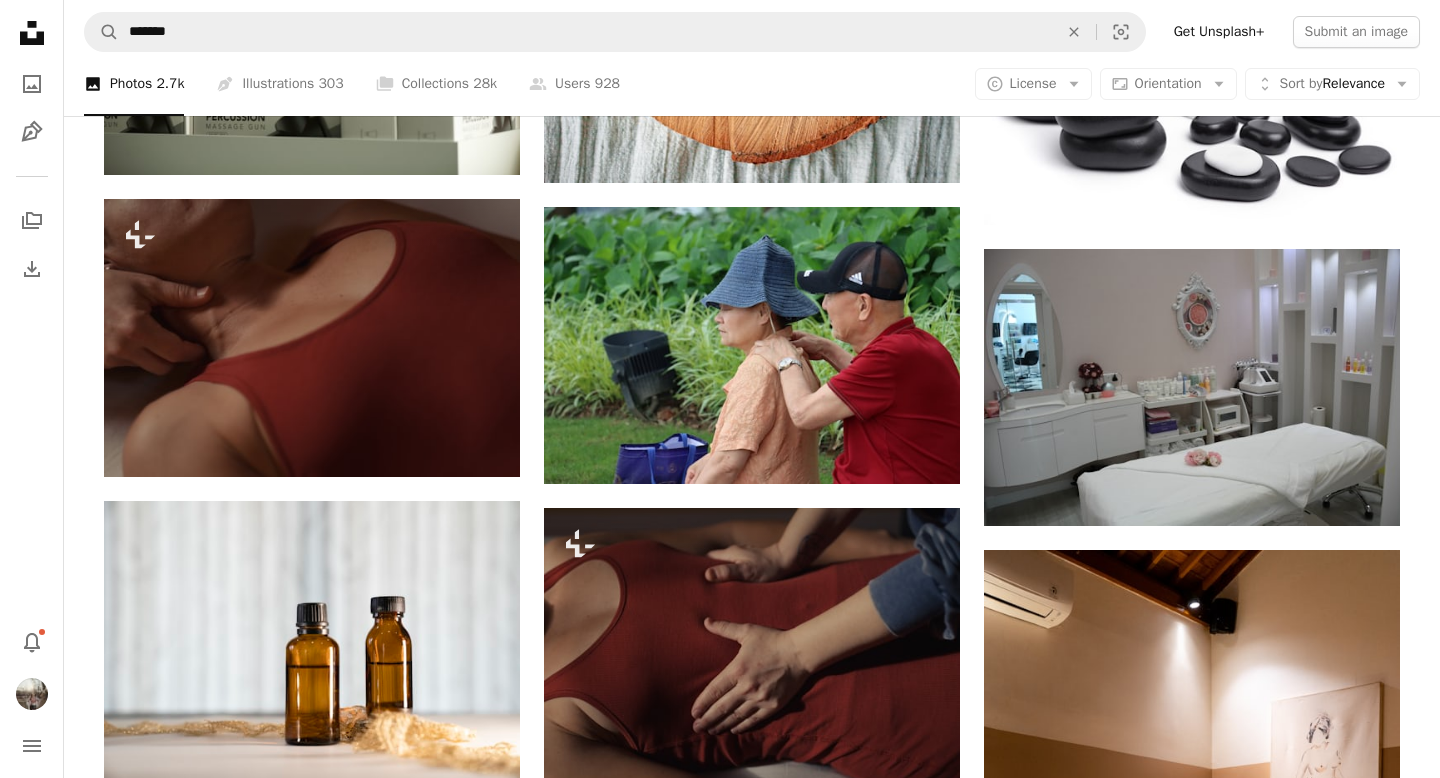 click on "Embodied Bliss" at bounding box center (730, 4887) 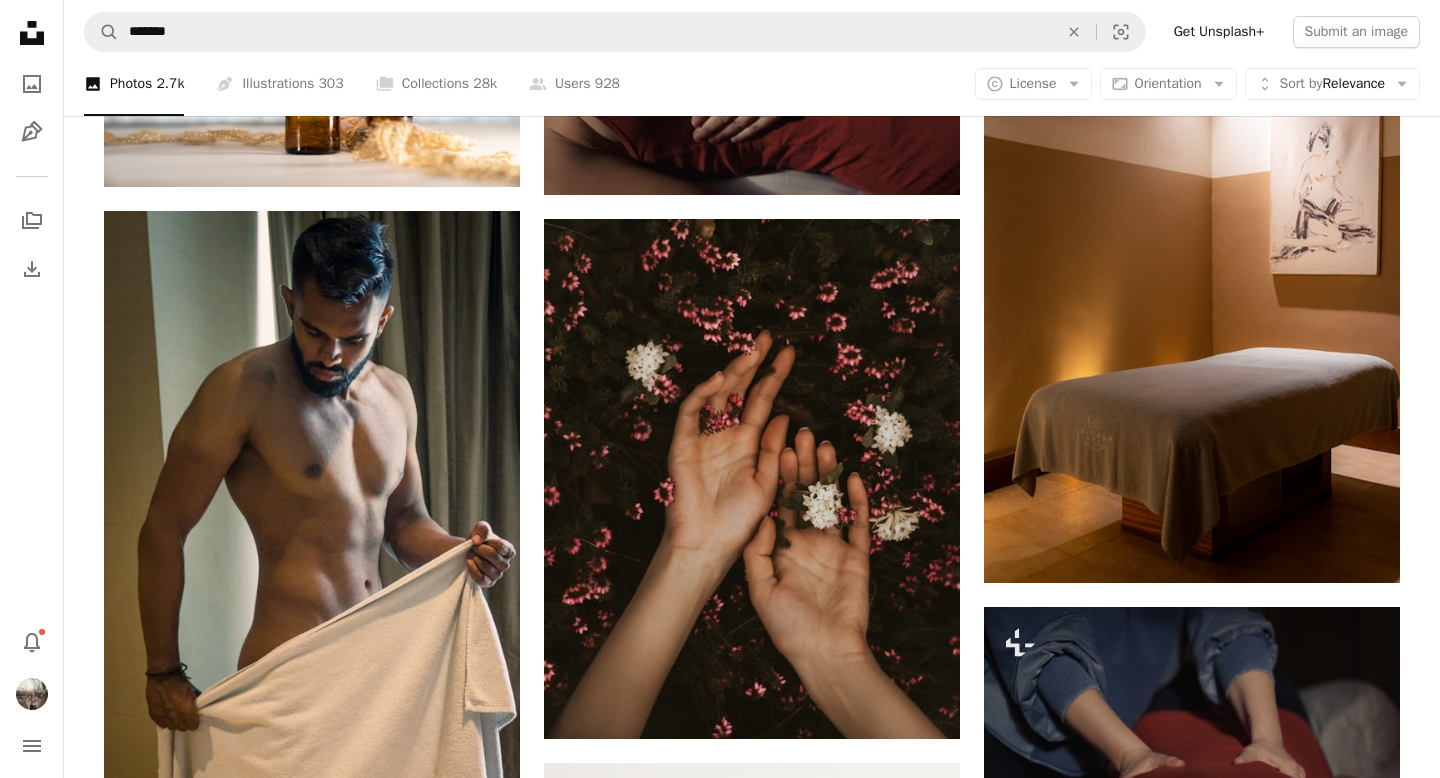 scroll, scrollTop: 23962, scrollLeft: 0, axis: vertical 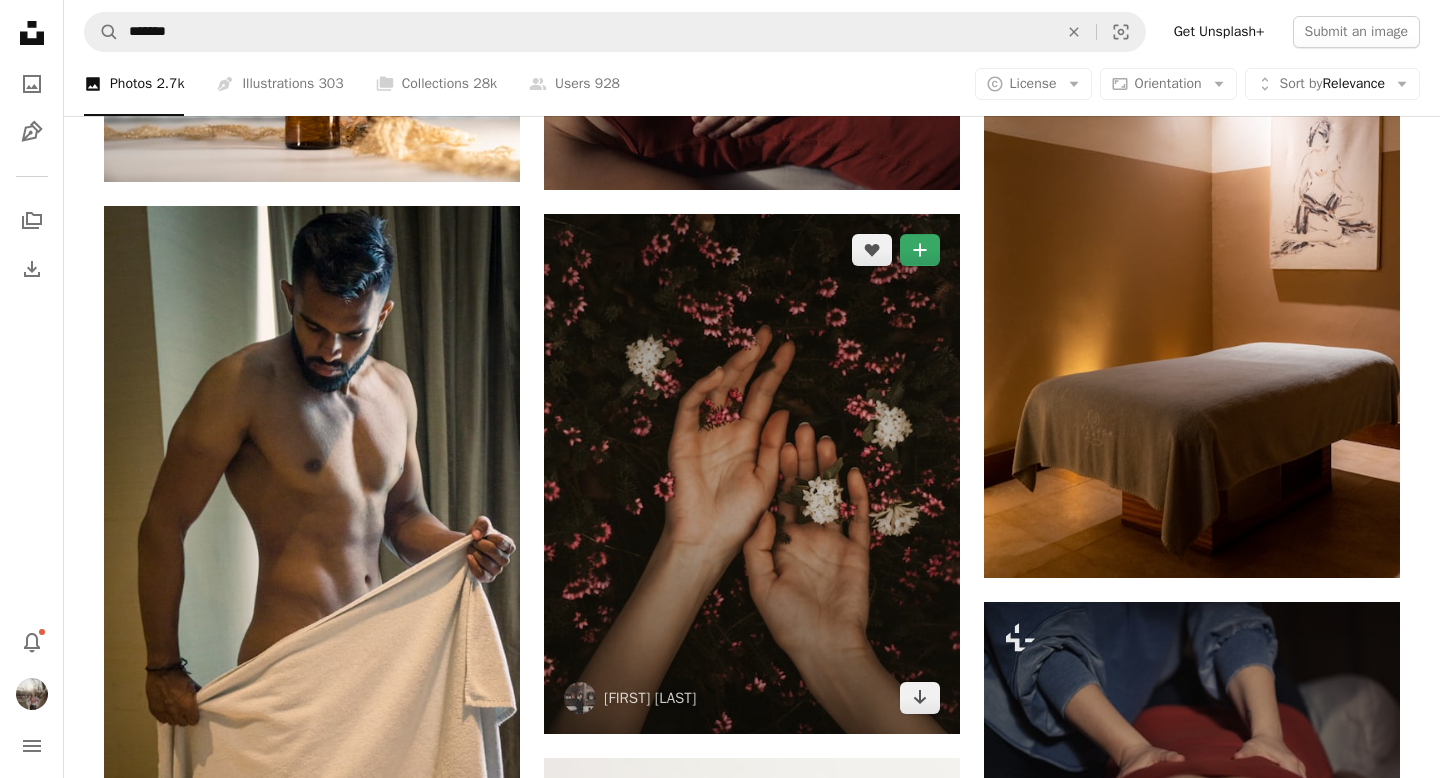 click on "A plus sign" 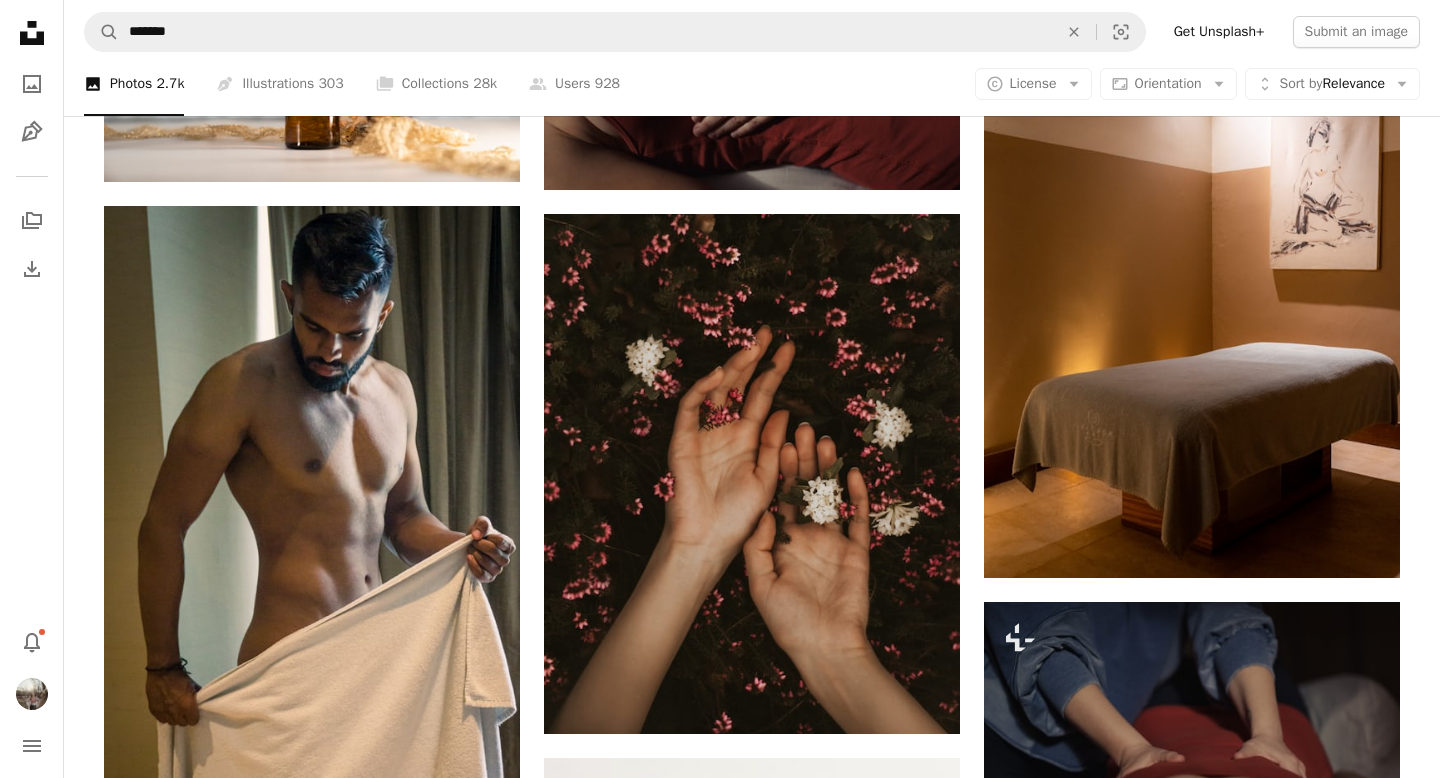 click on "19 photos" at bounding box center (886, 4361) 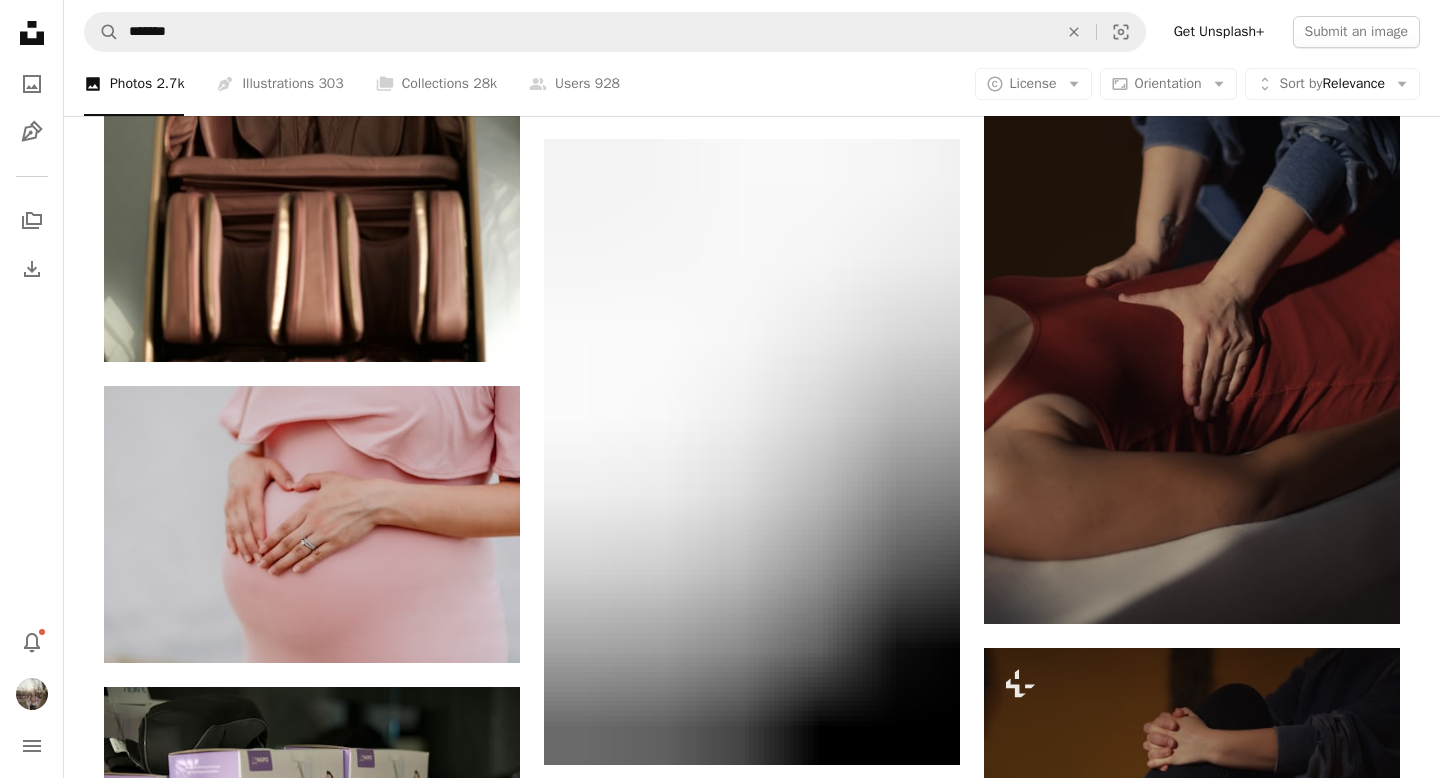 scroll, scrollTop: 25155, scrollLeft: 0, axis: vertical 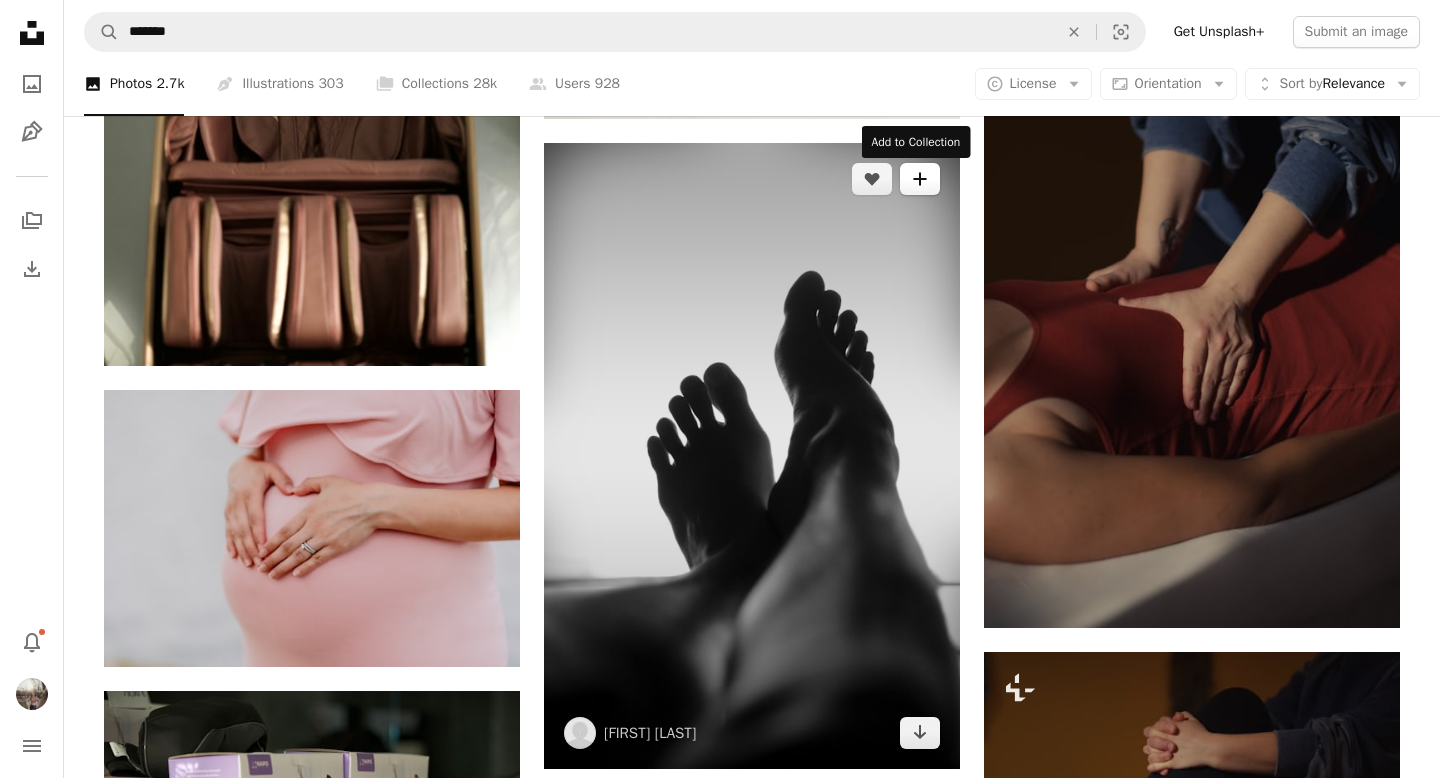 click 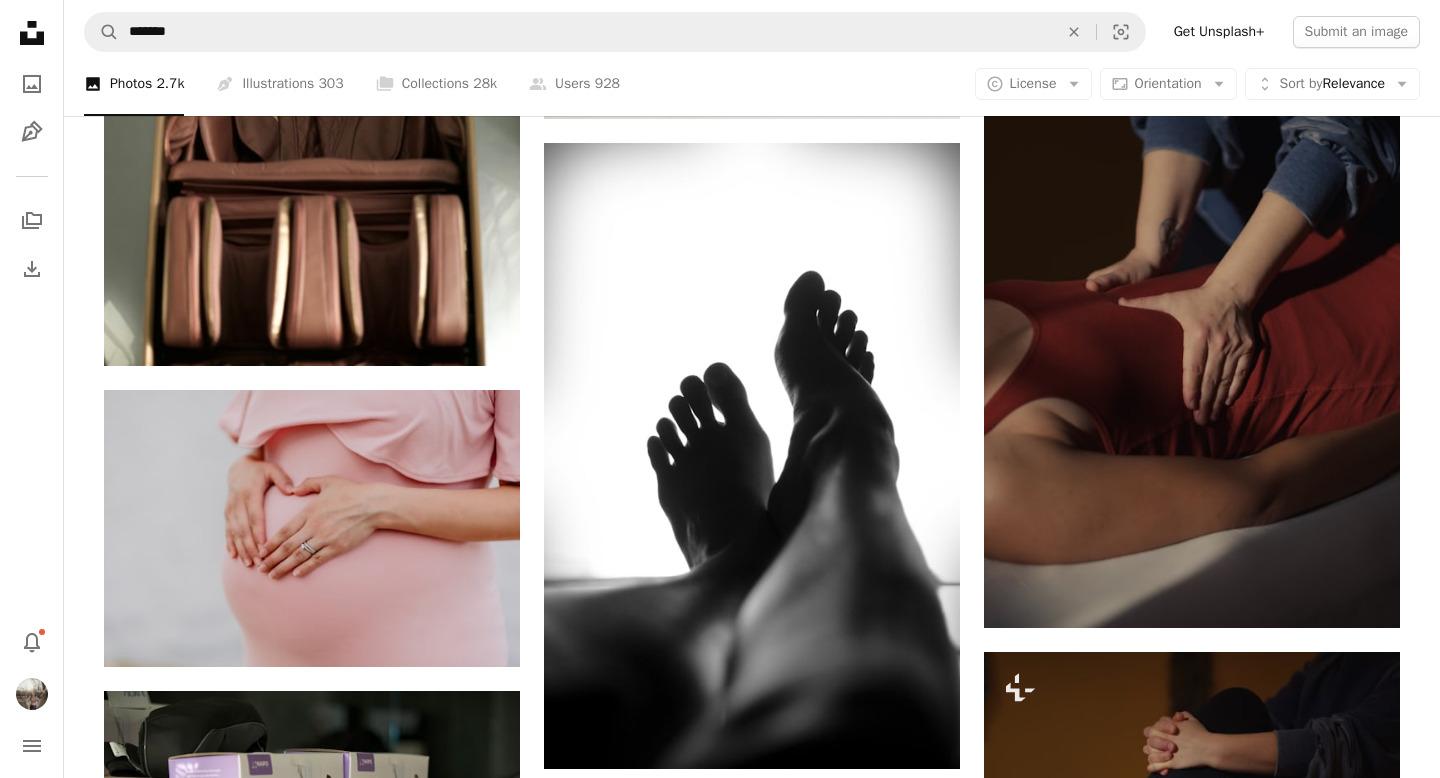 click on "Embodied Bliss" at bounding box center [875, 5955] 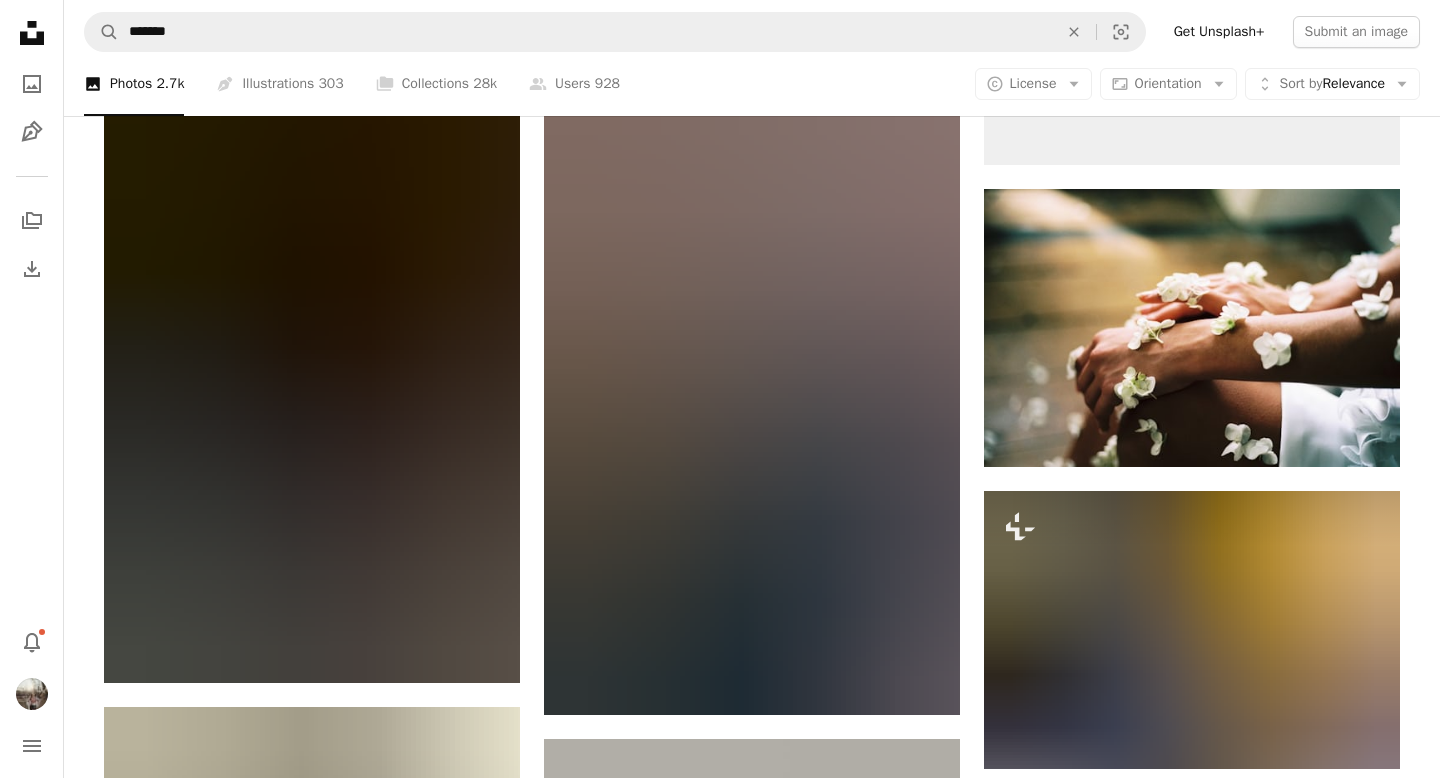scroll, scrollTop: 26508, scrollLeft: 0, axis: vertical 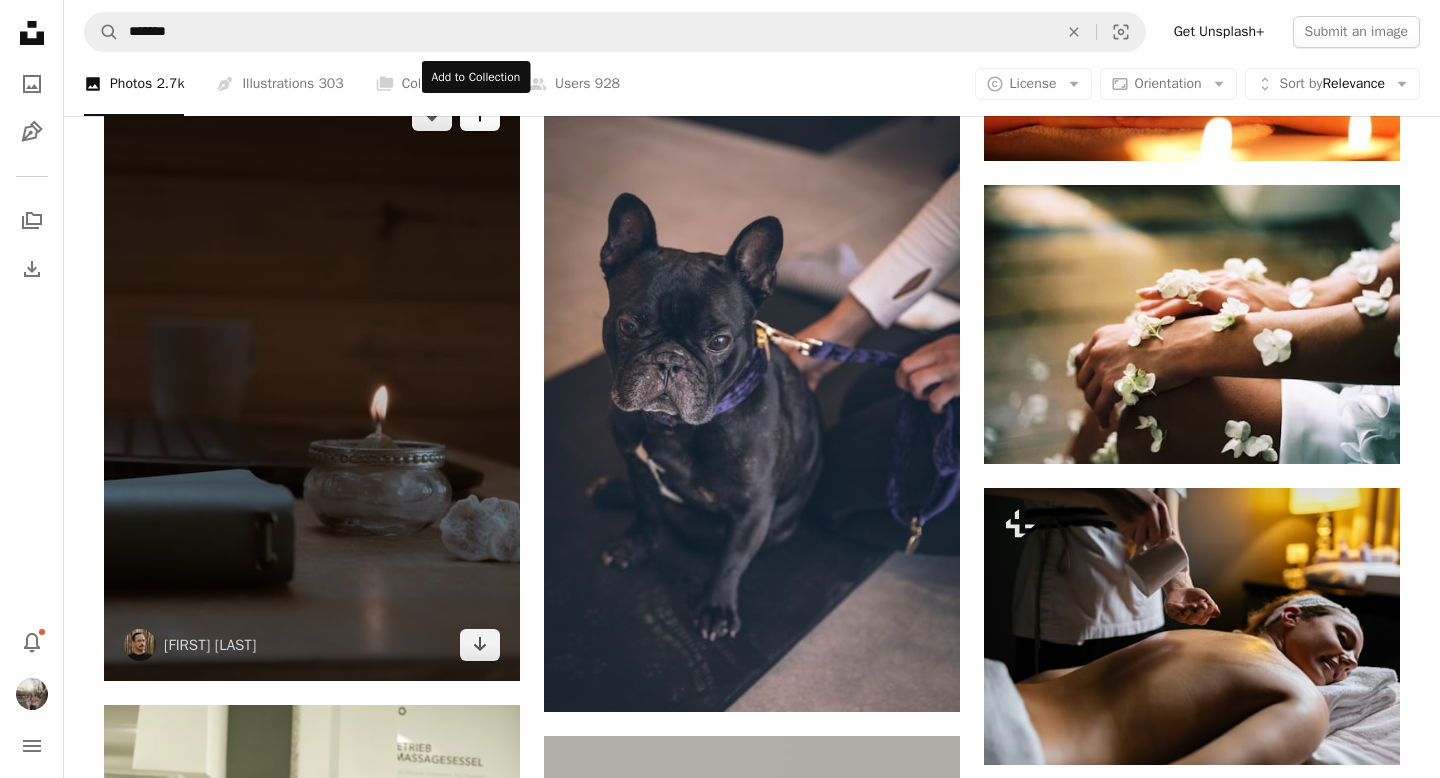 click on "A plus sign" at bounding box center (480, 115) 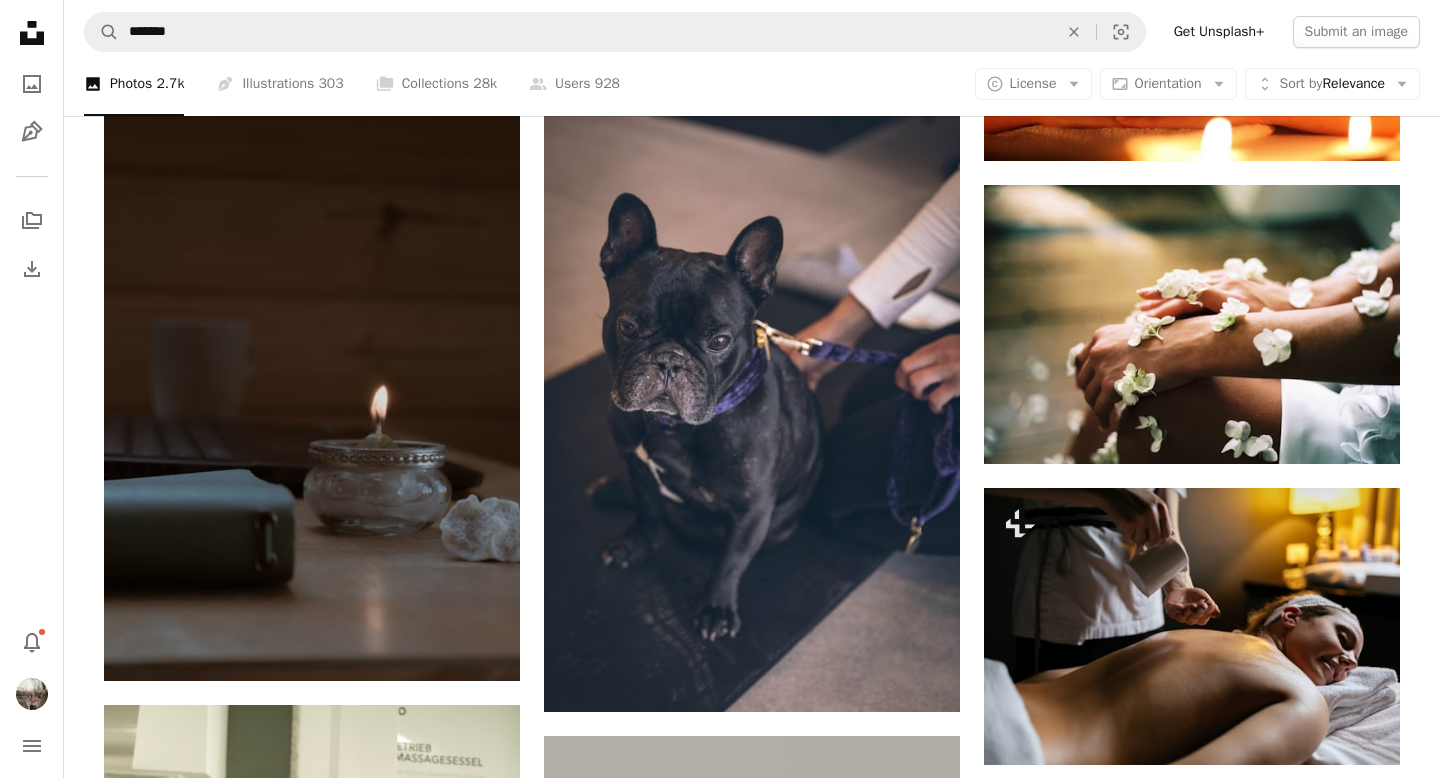 click on "Embodied Bliss" at bounding box center [730, 4602] 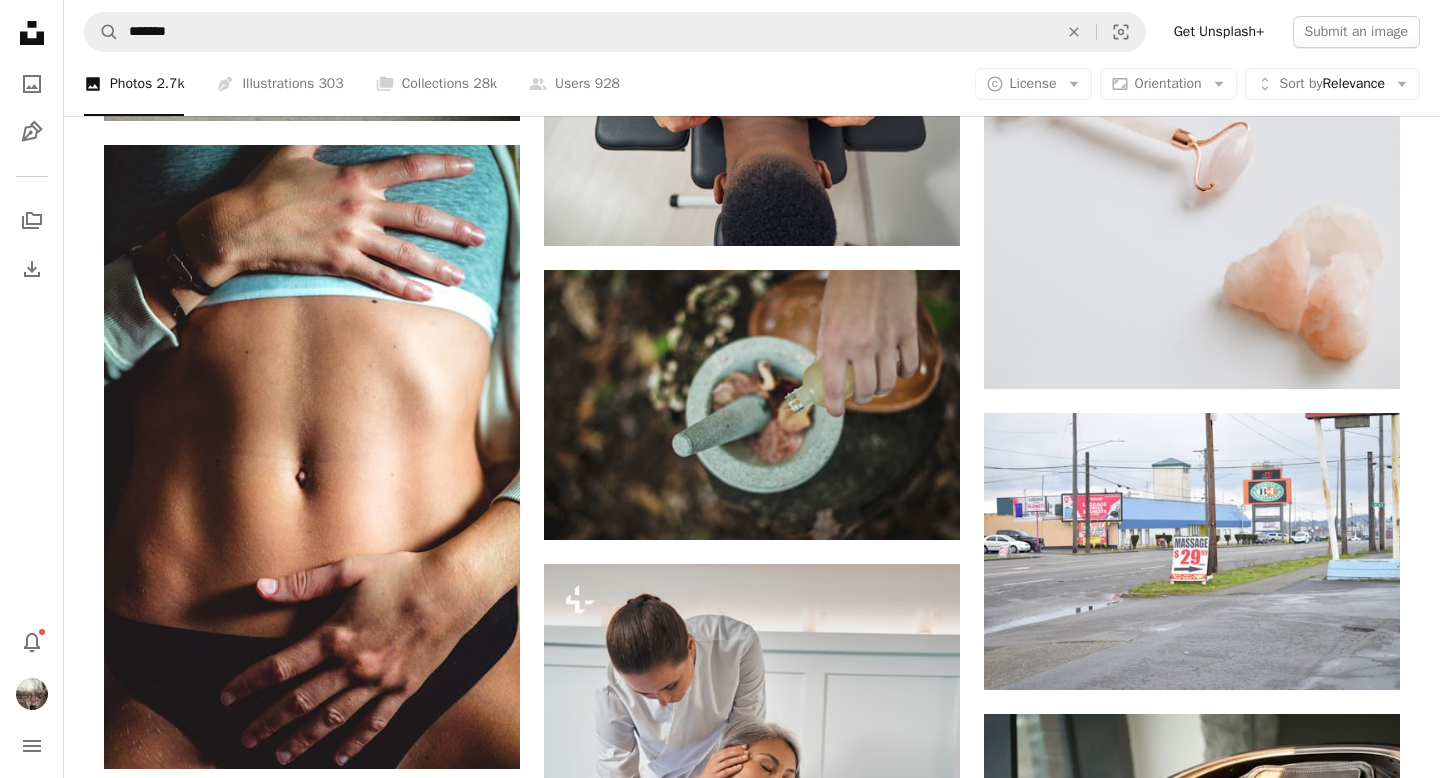 scroll, scrollTop: 30012, scrollLeft: 0, axis: vertical 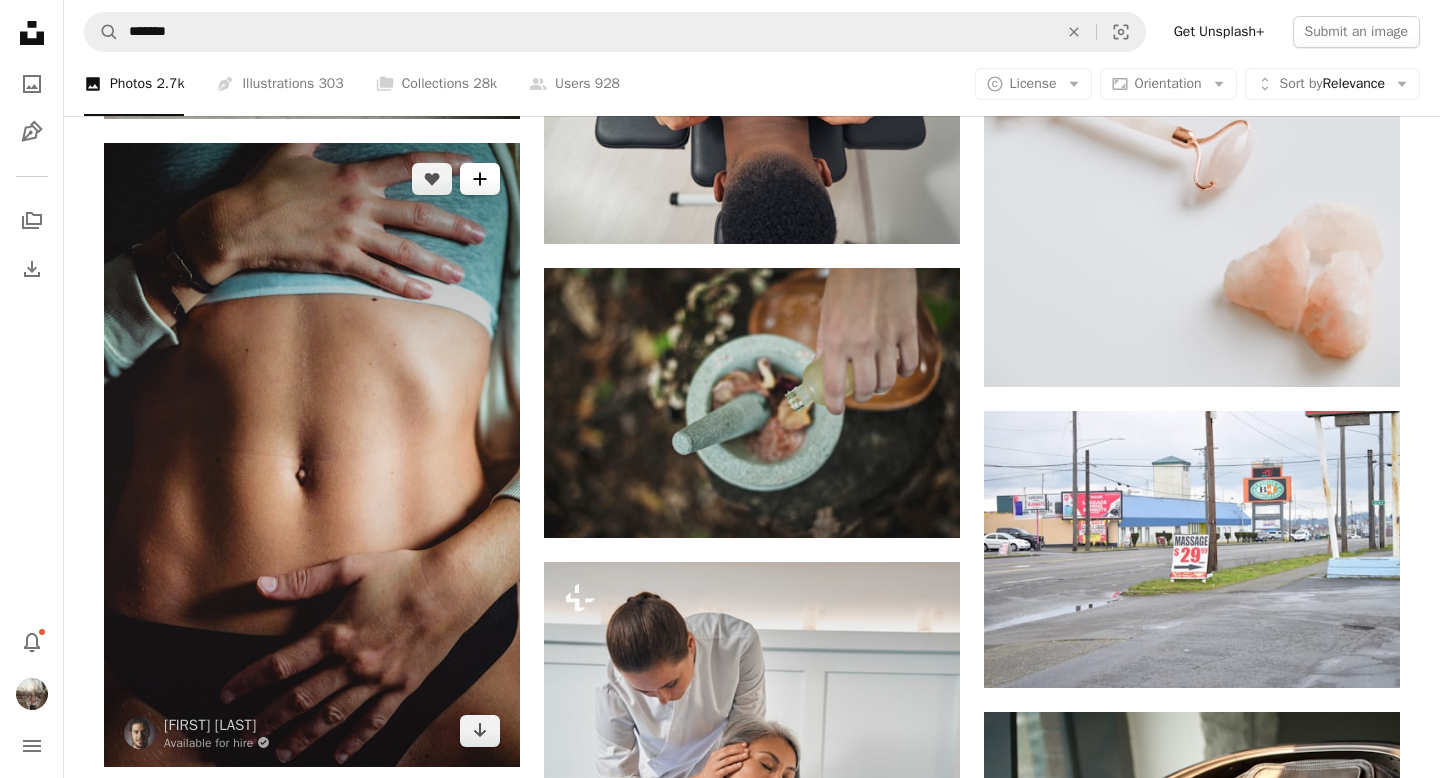 click on "A plus sign" at bounding box center (480, 179) 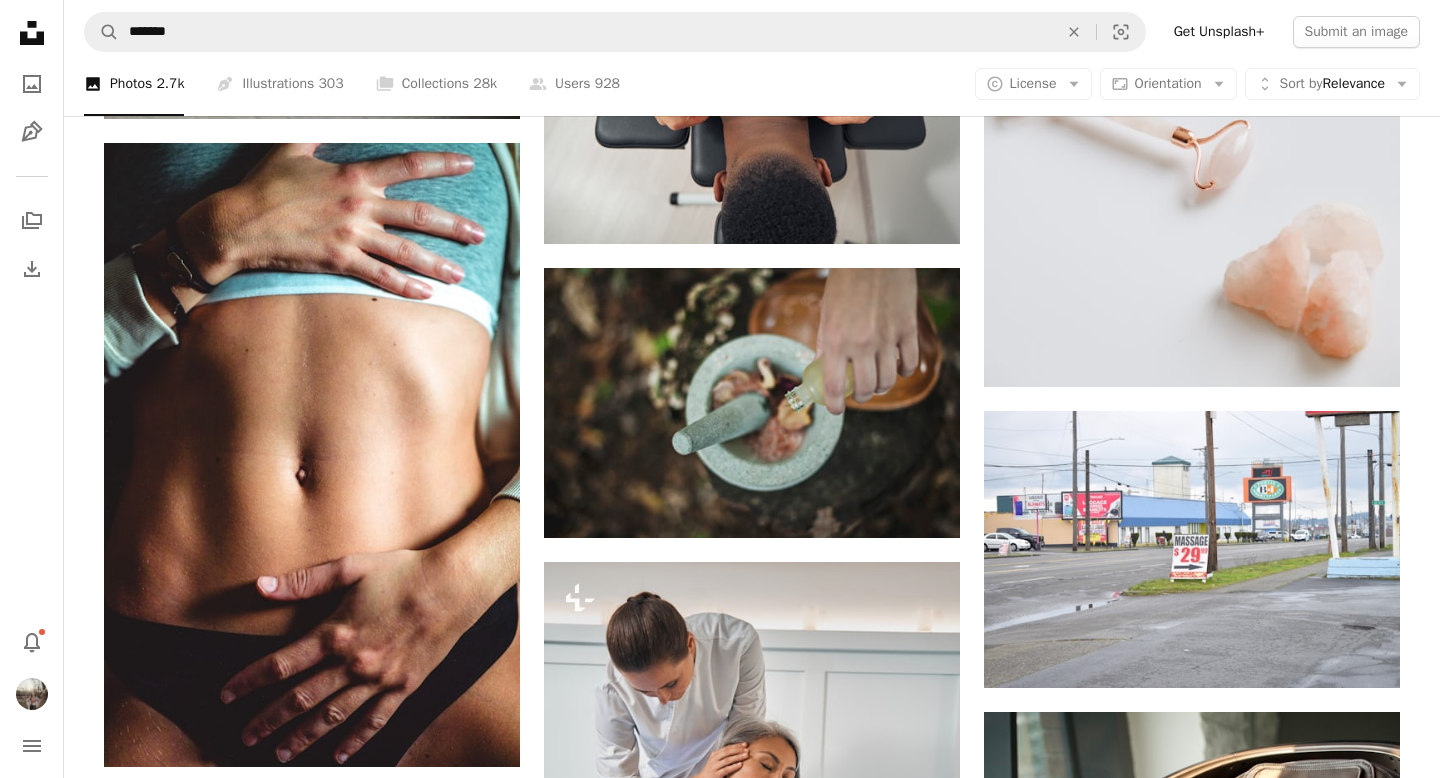 click on "22 photos" at bounding box center [886, 4724] 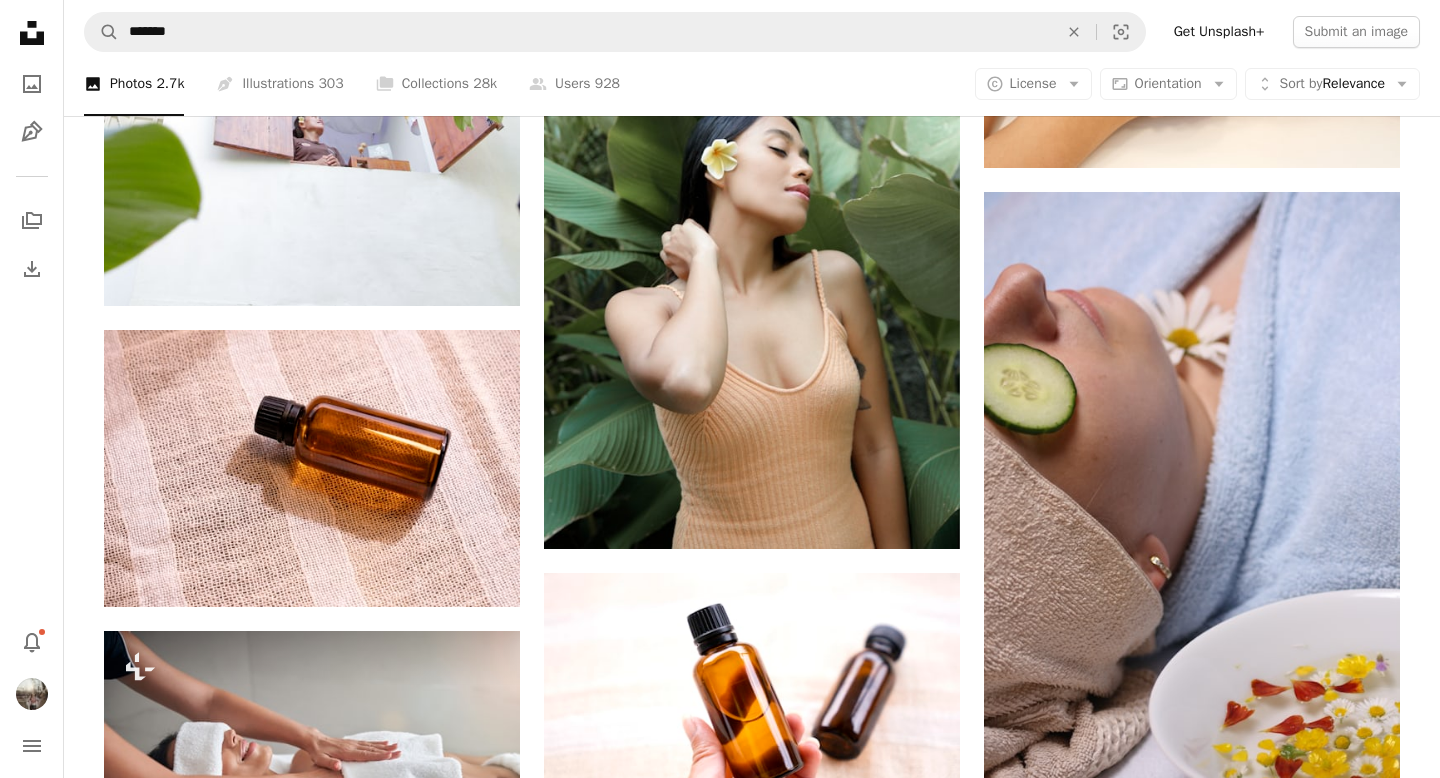 scroll, scrollTop: 35570, scrollLeft: 0, axis: vertical 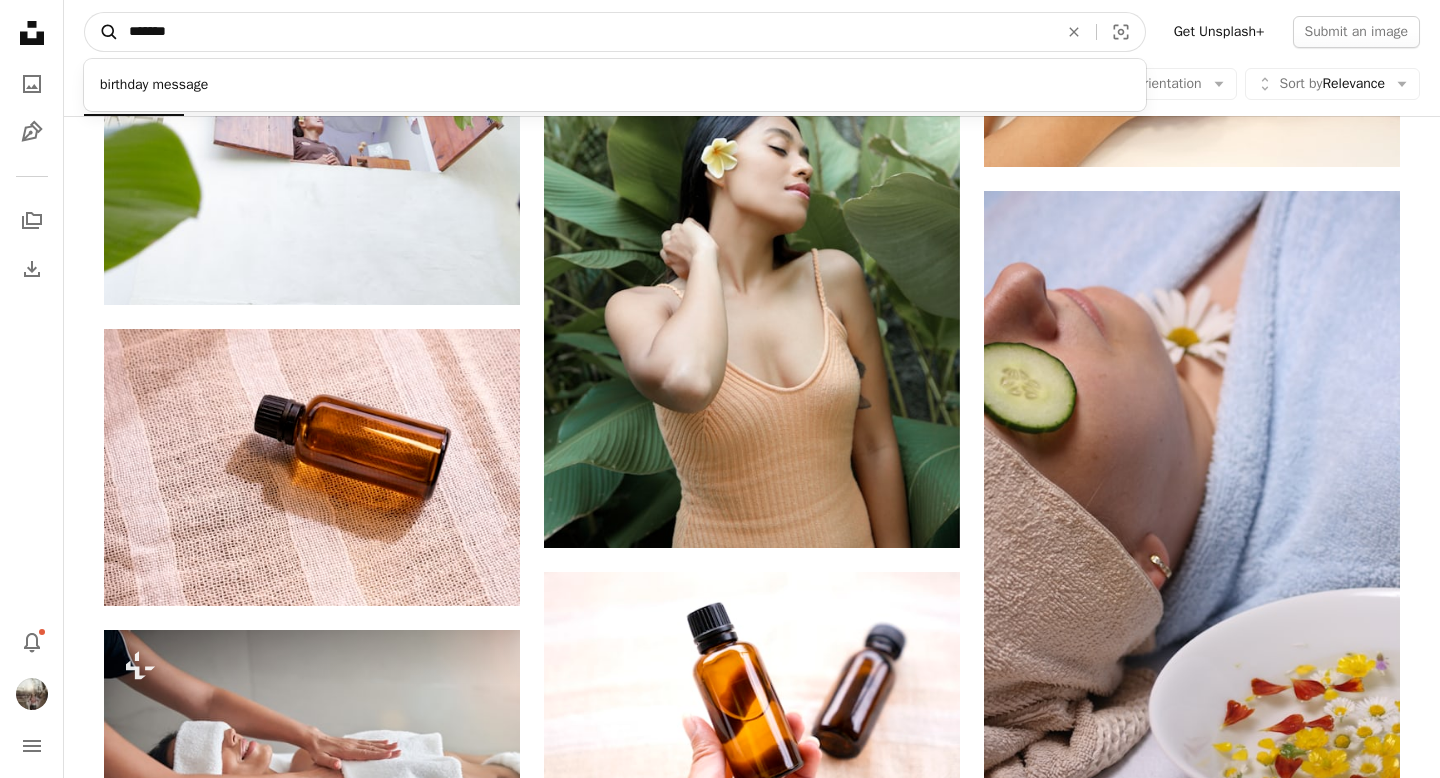 drag, startPoint x: 201, startPoint y: 35, endPoint x: 103, endPoint y: 30, distance: 98.12747 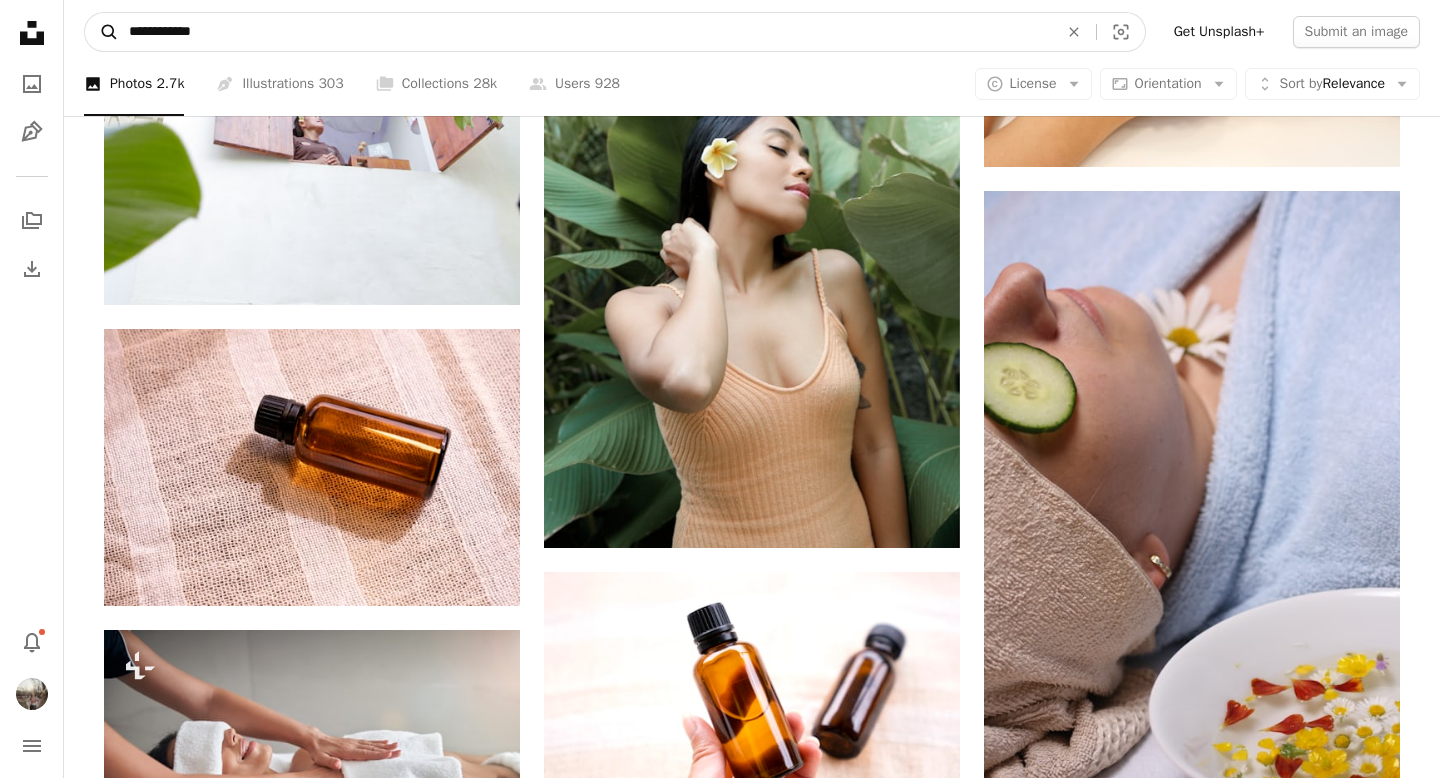 type on "**********" 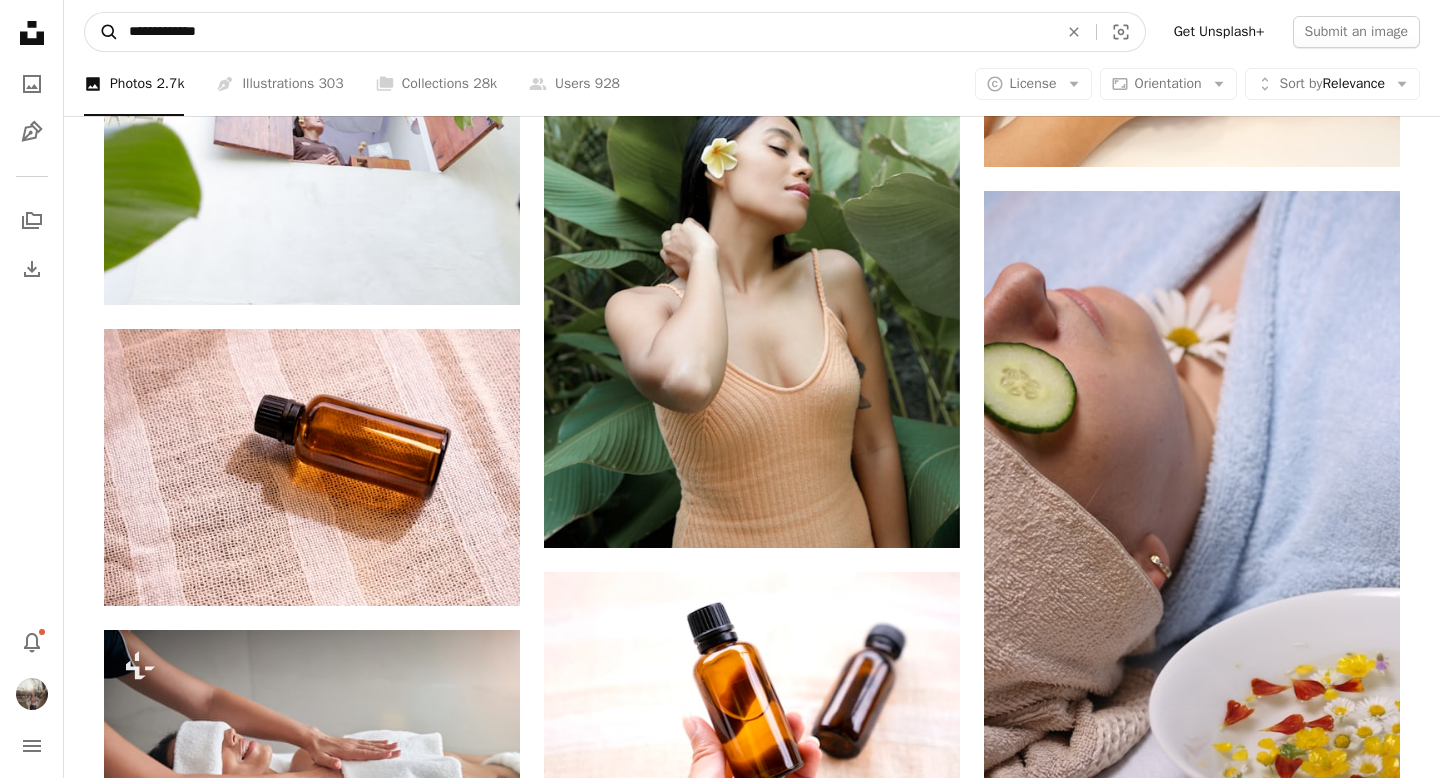 click on "A magnifying glass" at bounding box center (102, 32) 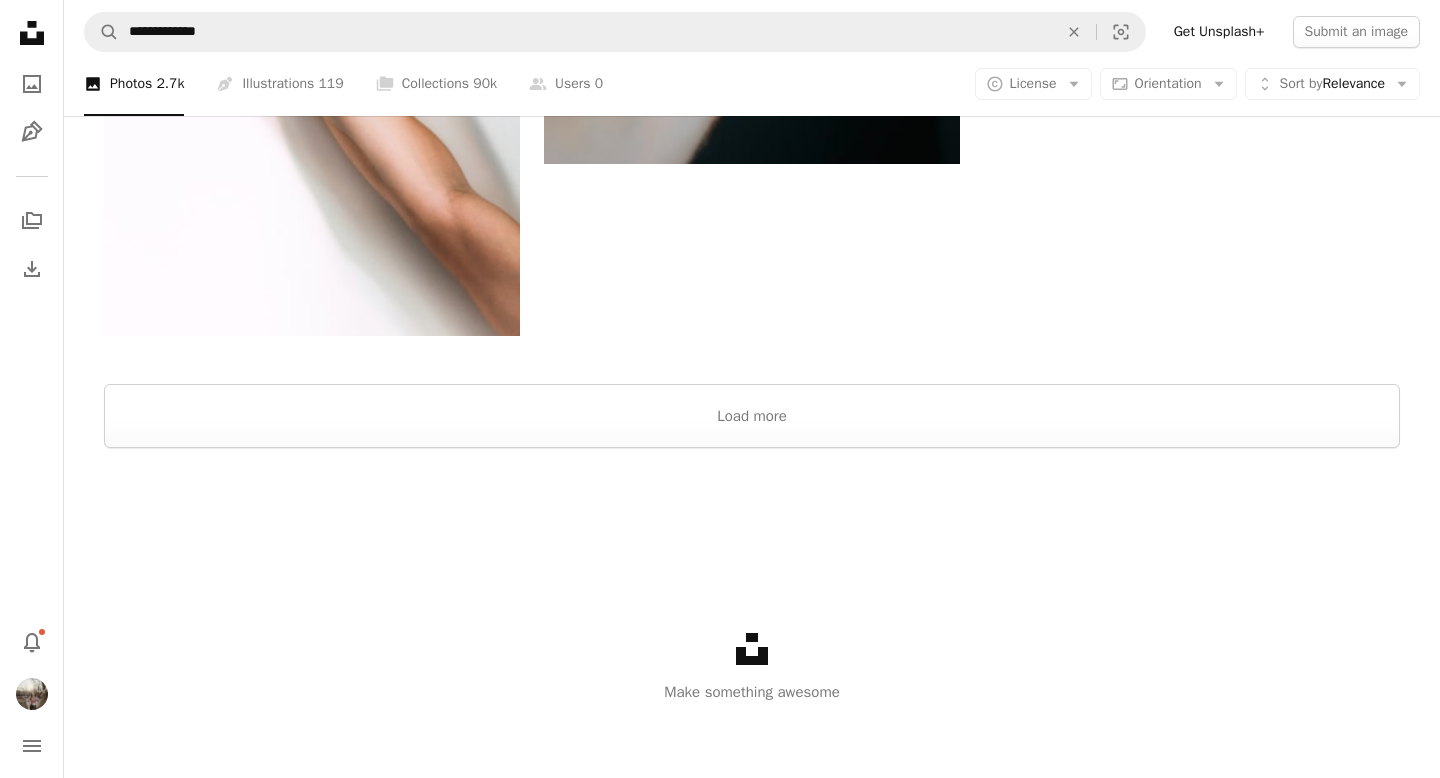 scroll, scrollTop: 3589, scrollLeft: 0, axis: vertical 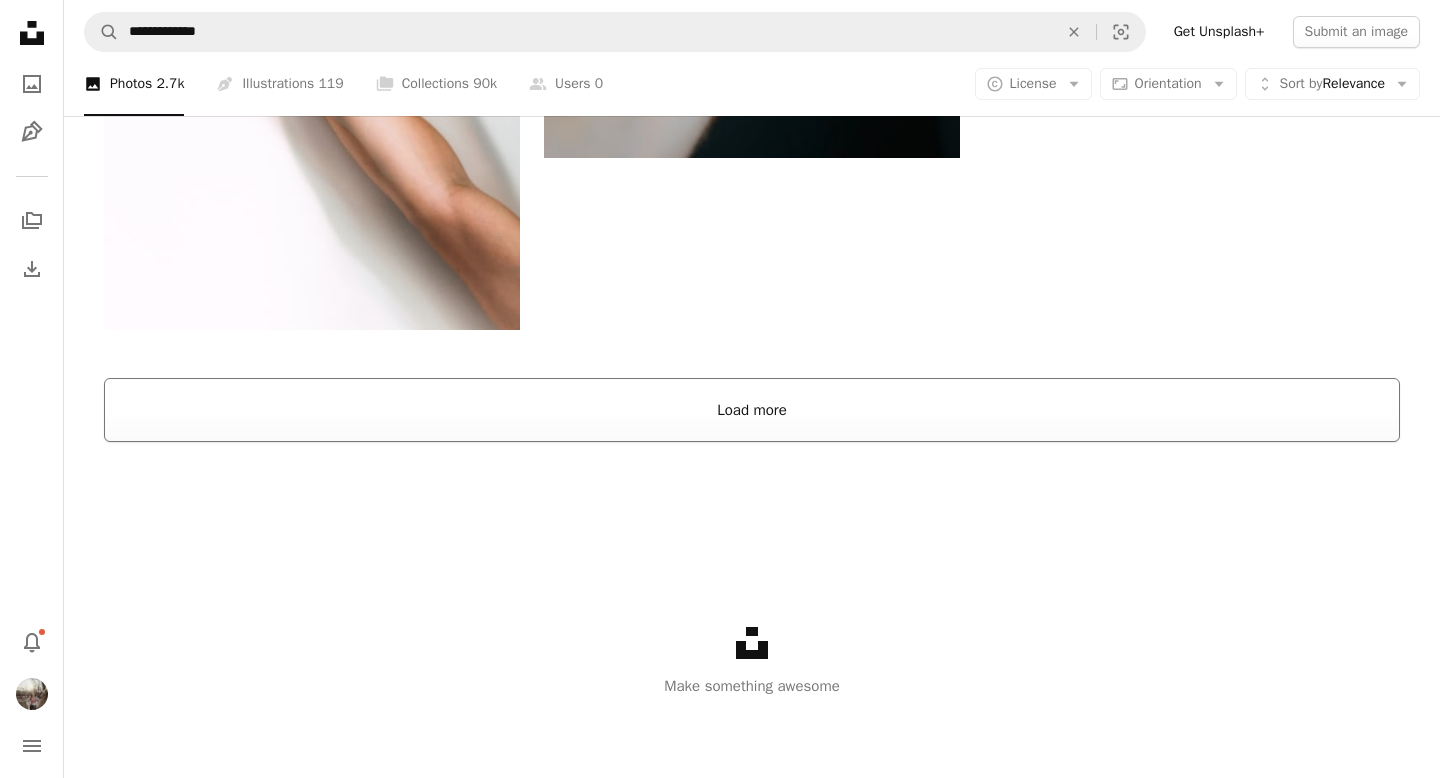 click on "Load more" at bounding box center [752, 410] 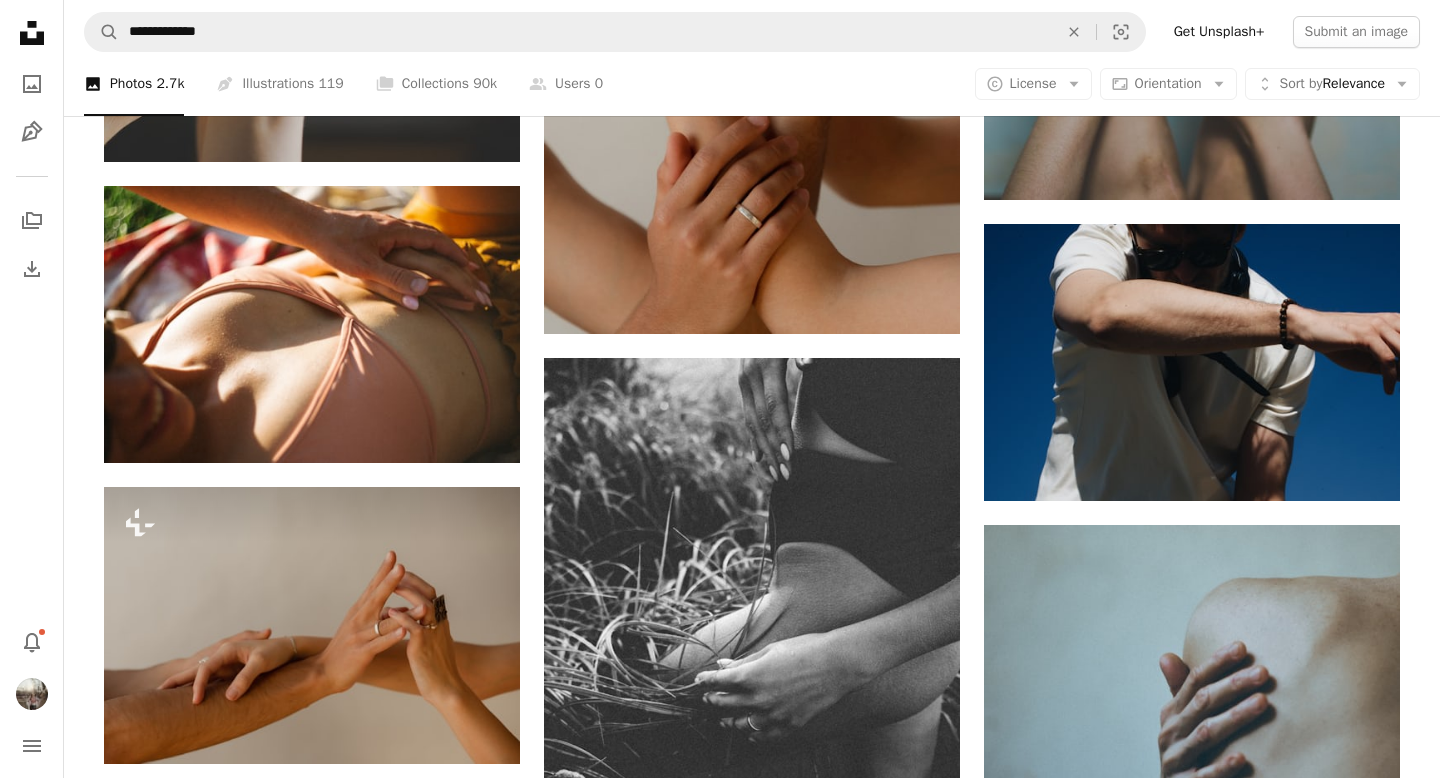 scroll, scrollTop: 7324, scrollLeft: 0, axis: vertical 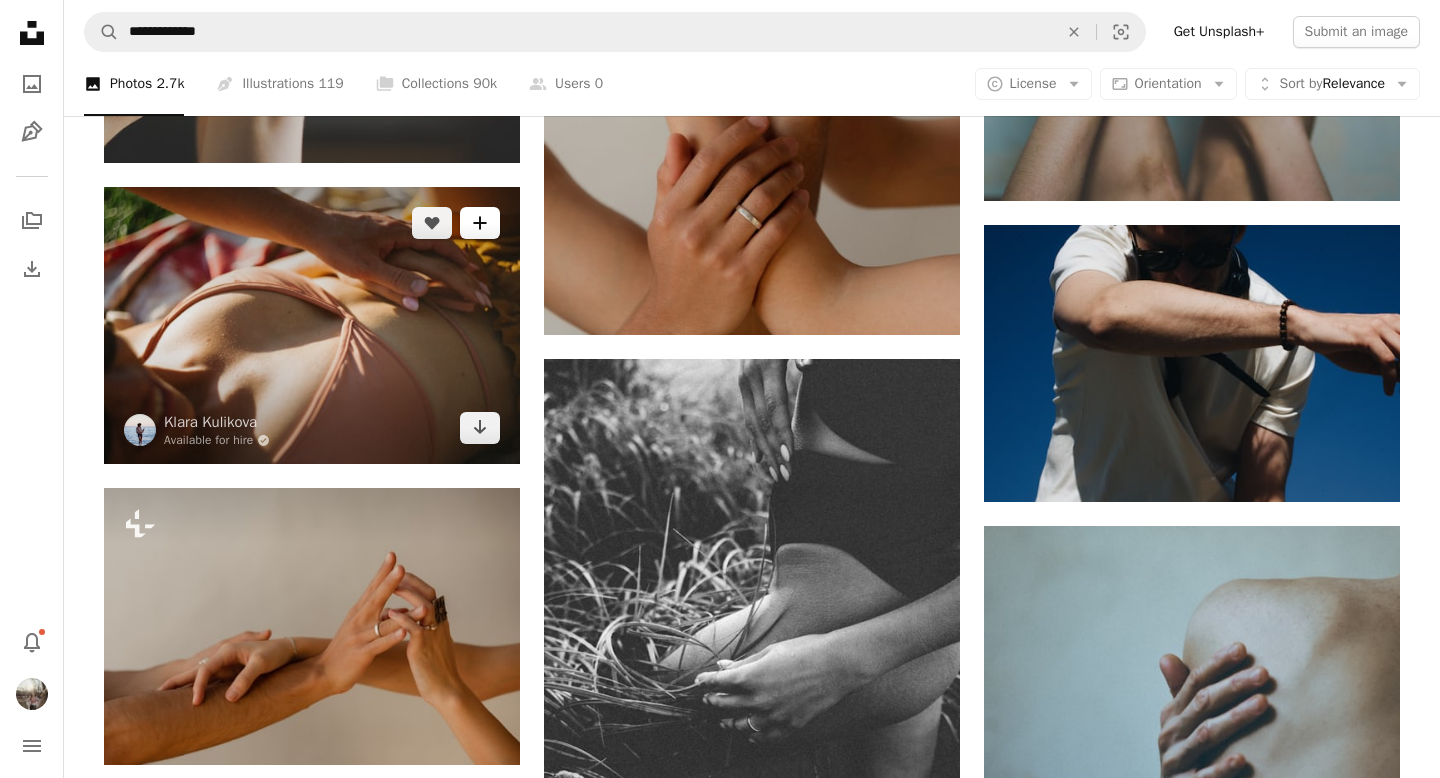 click on "A plus sign" at bounding box center [480, 223] 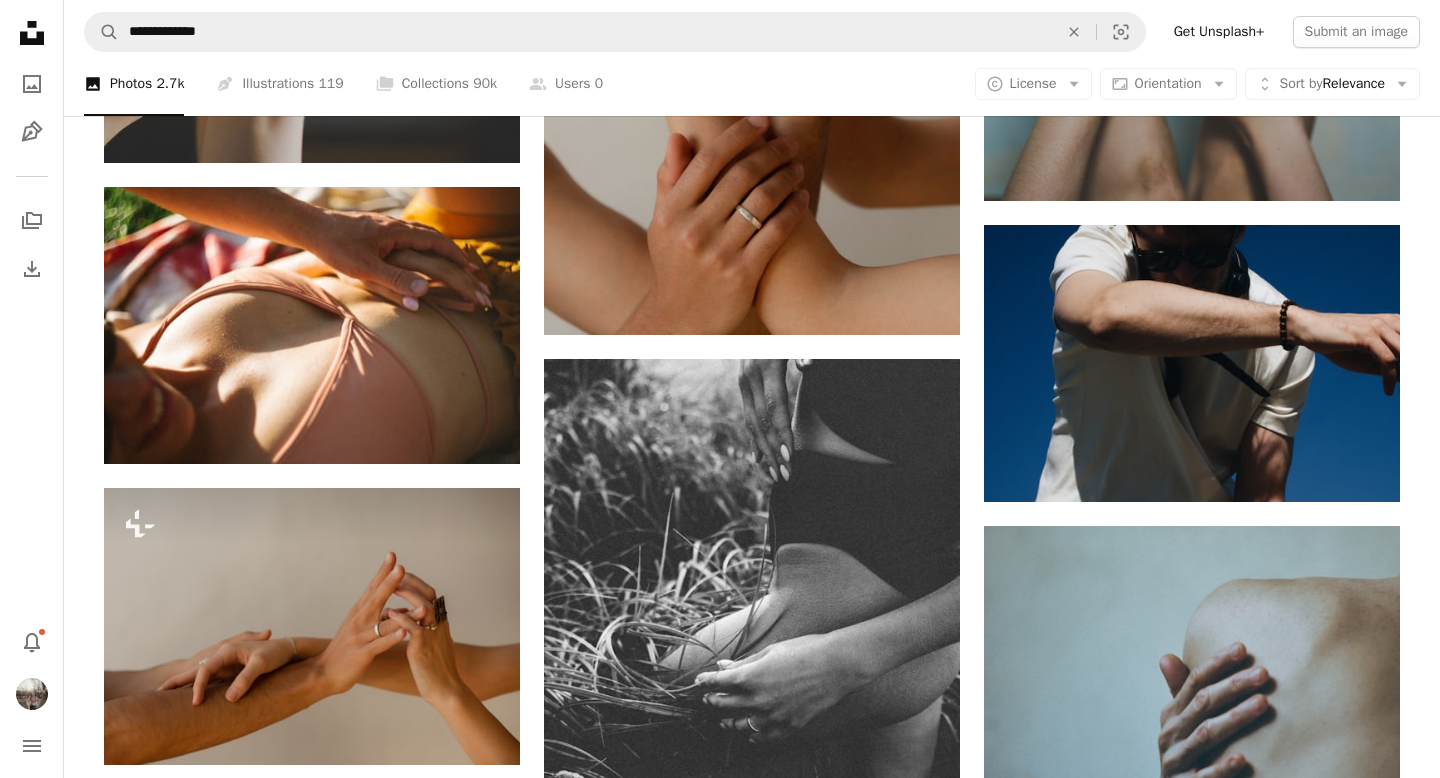 click on "23 photos" at bounding box center [886, 3666] 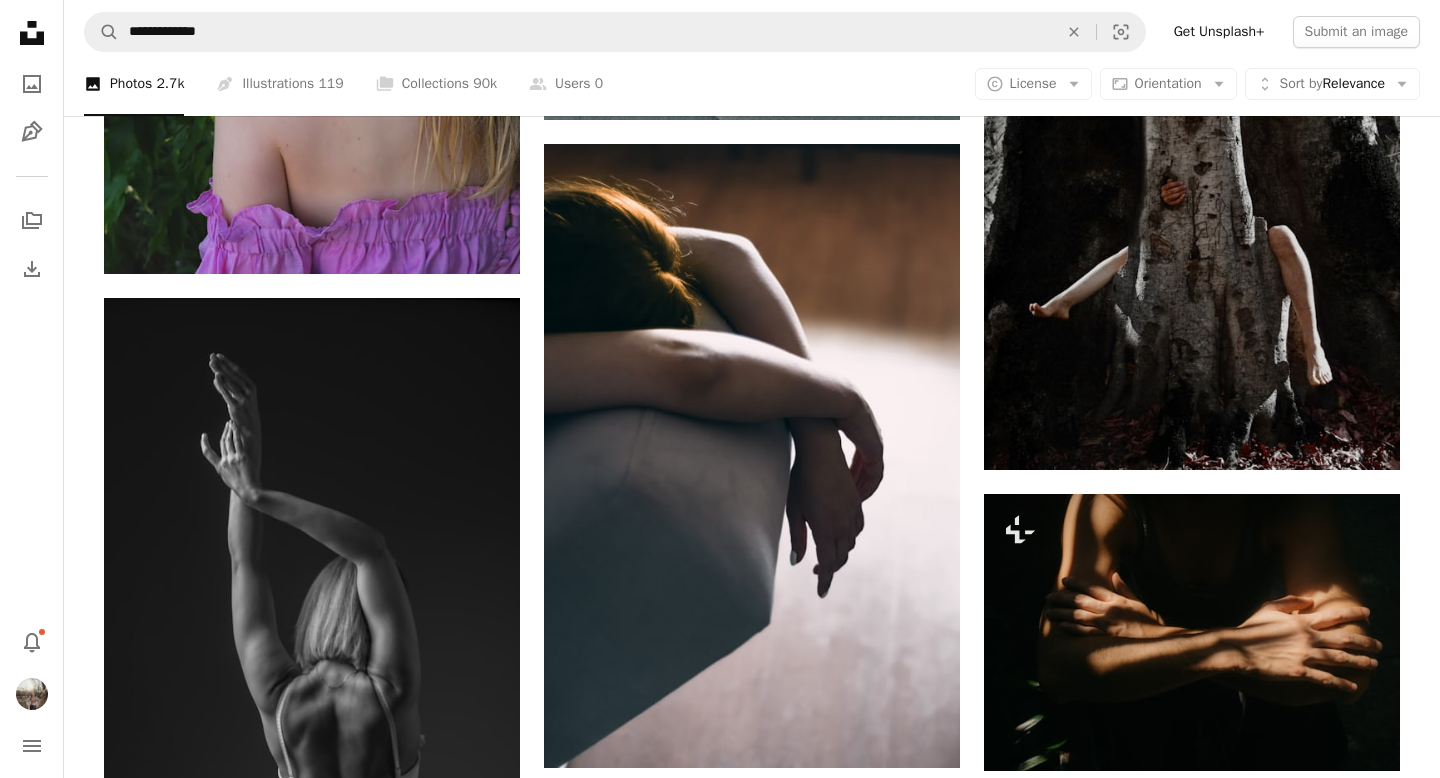 scroll, scrollTop: 16114, scrollLeft: 0, axis: vertical 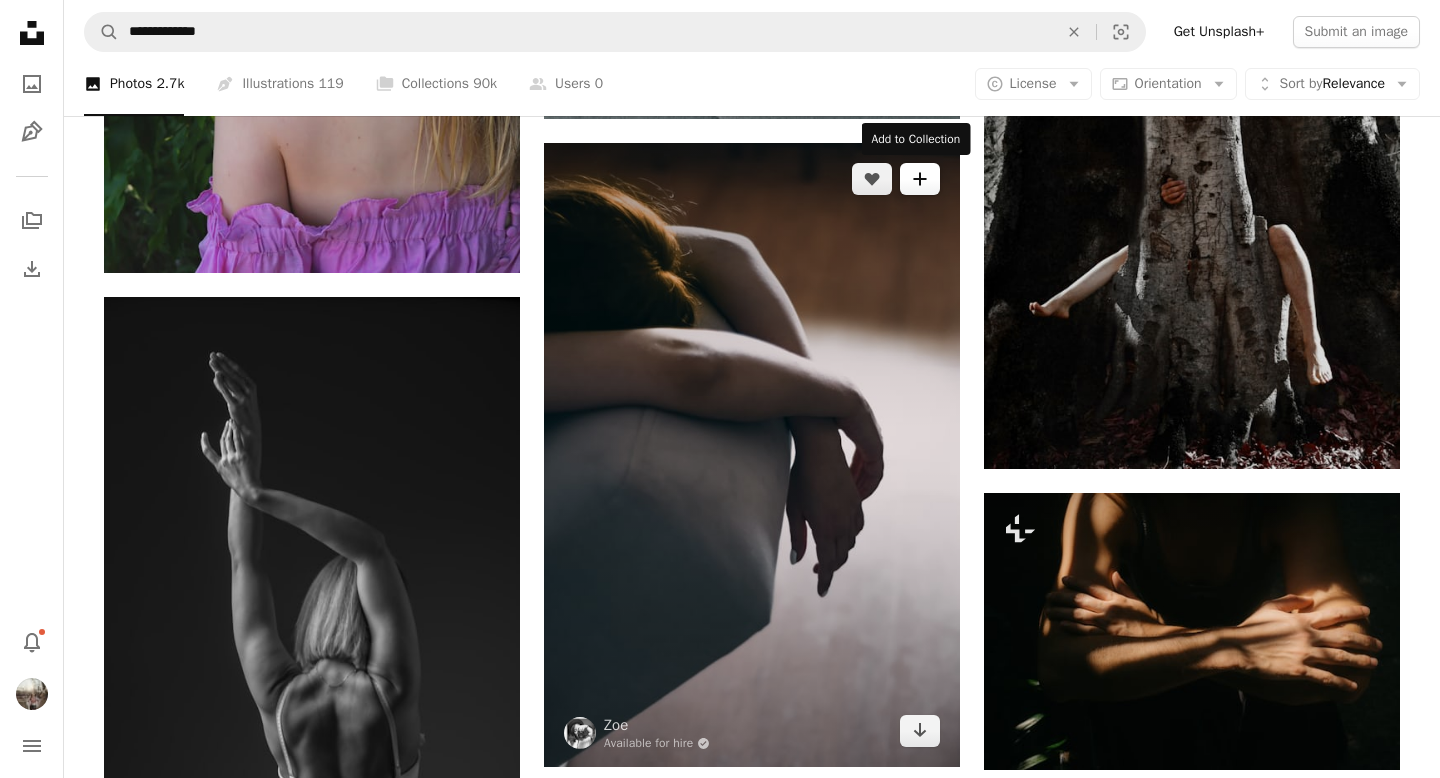 click on "A plus sign" at bounding box center [920, 179] 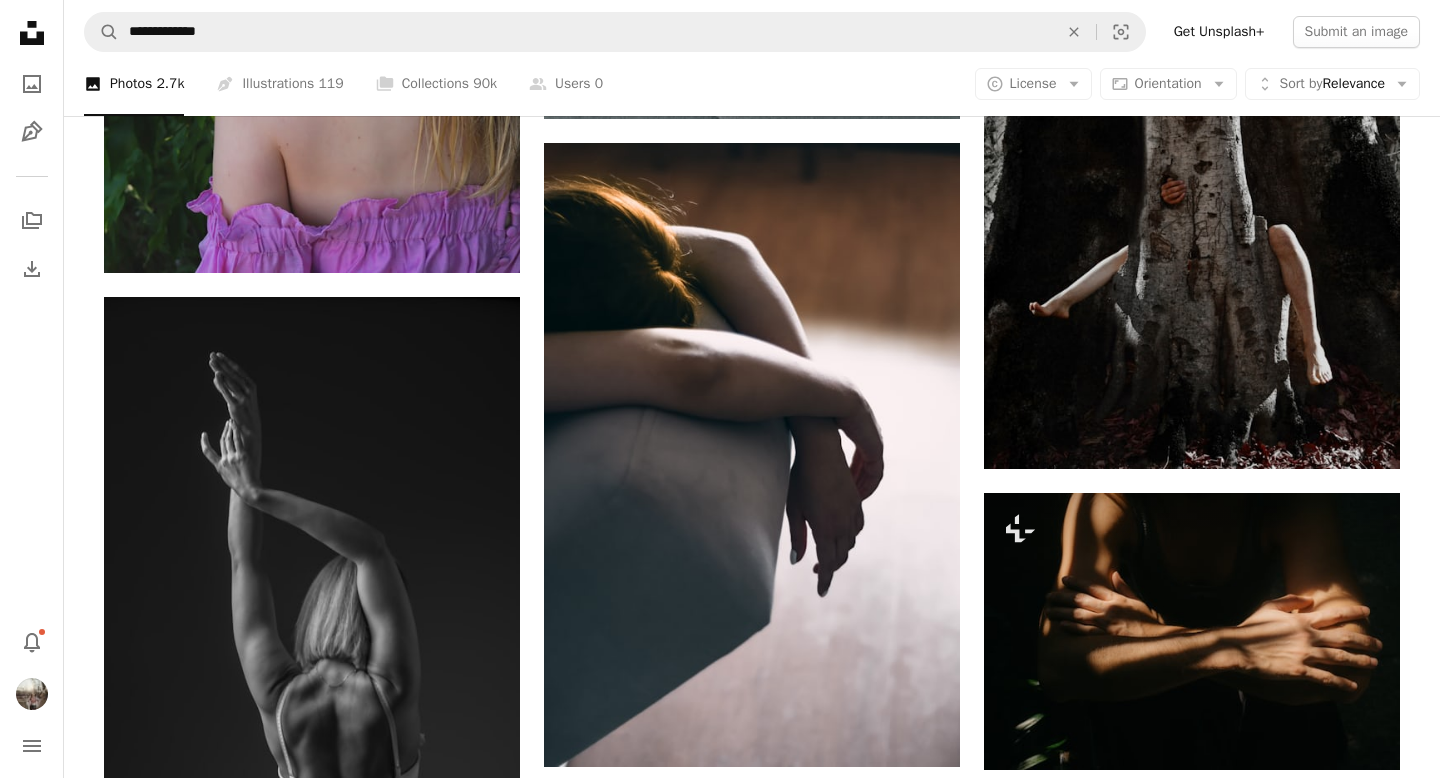 click on "Embodied Bliss" at bounding box center [875, 4171] 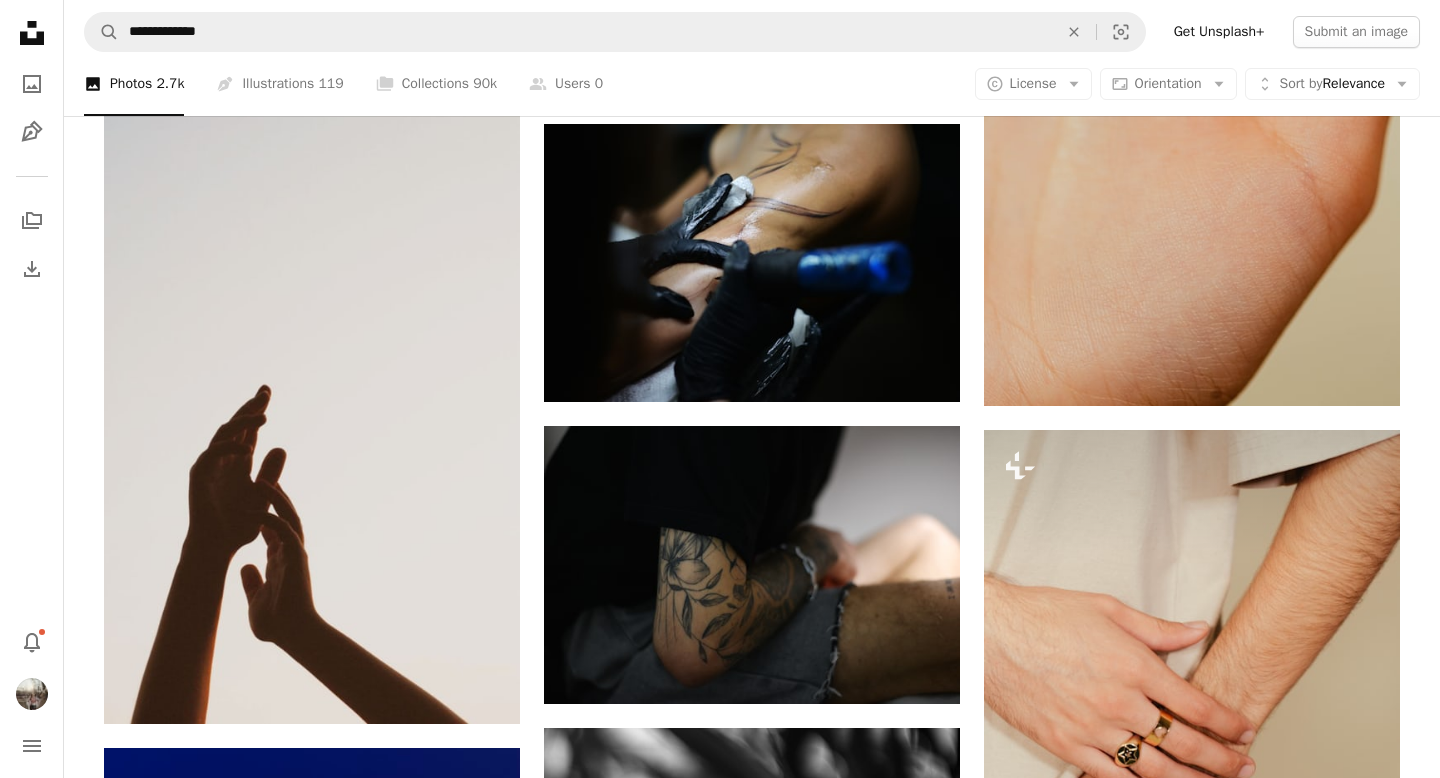 scroll, scrollTop: 24539, scrollLeft: 0, axis: vertical 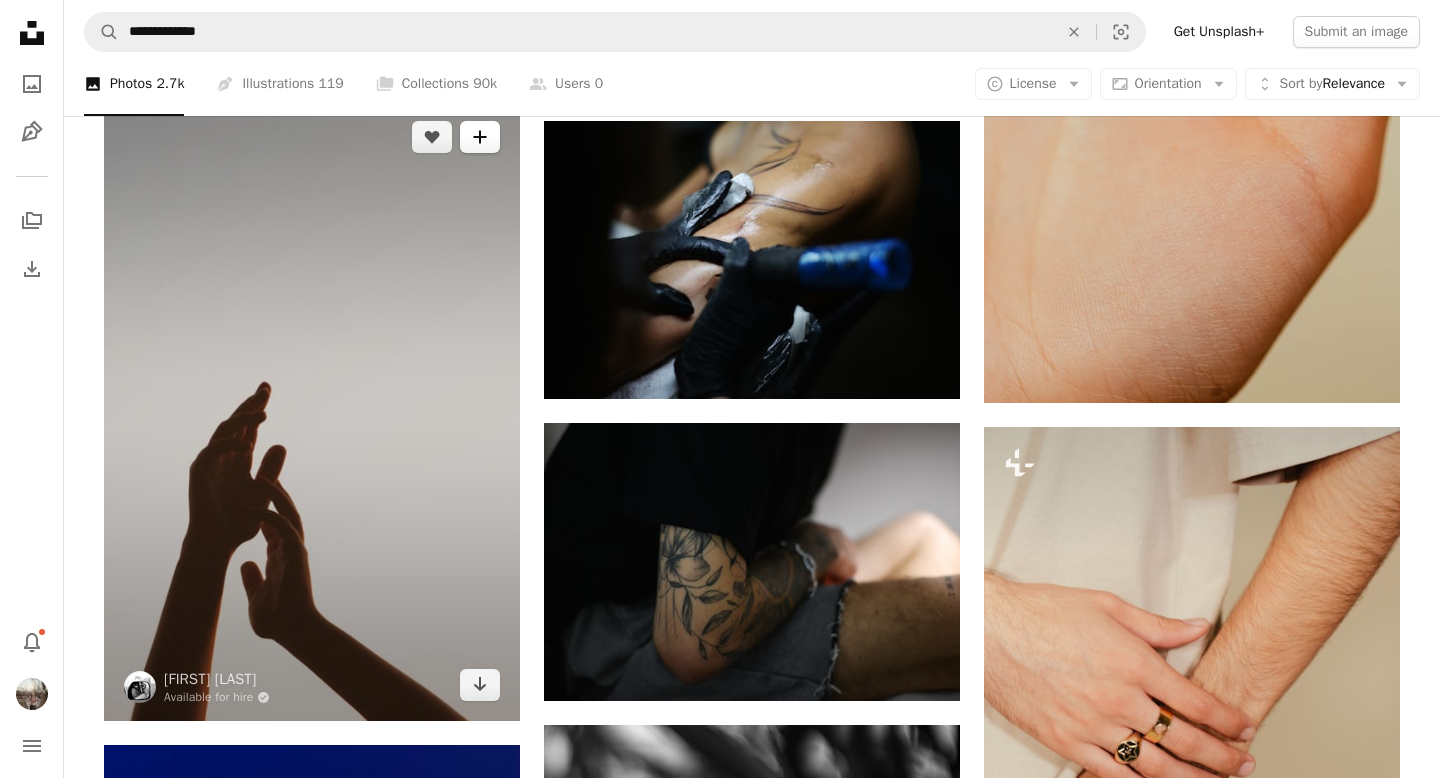 click on "A plus sign" 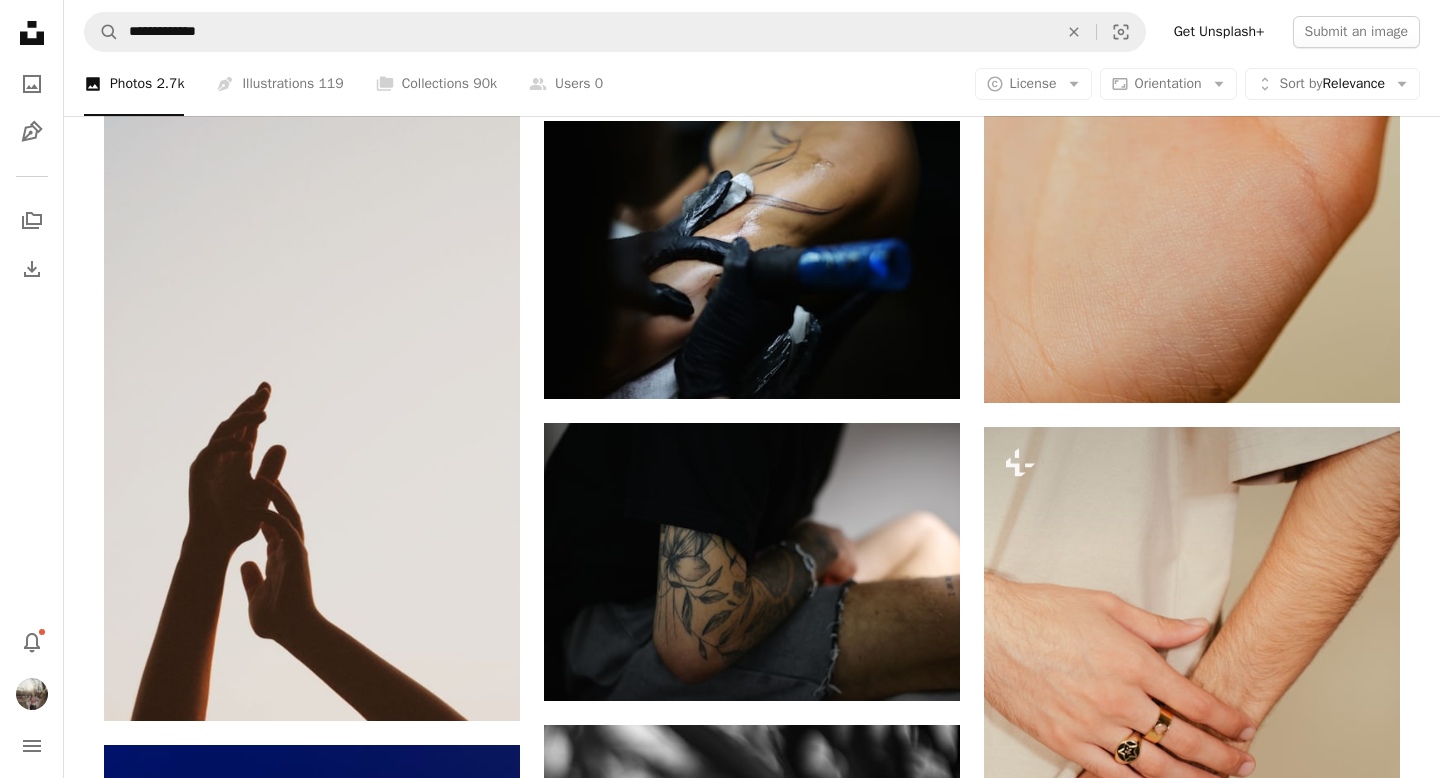 click on "Embodied Bliss" at bounding box center (730, 4816) 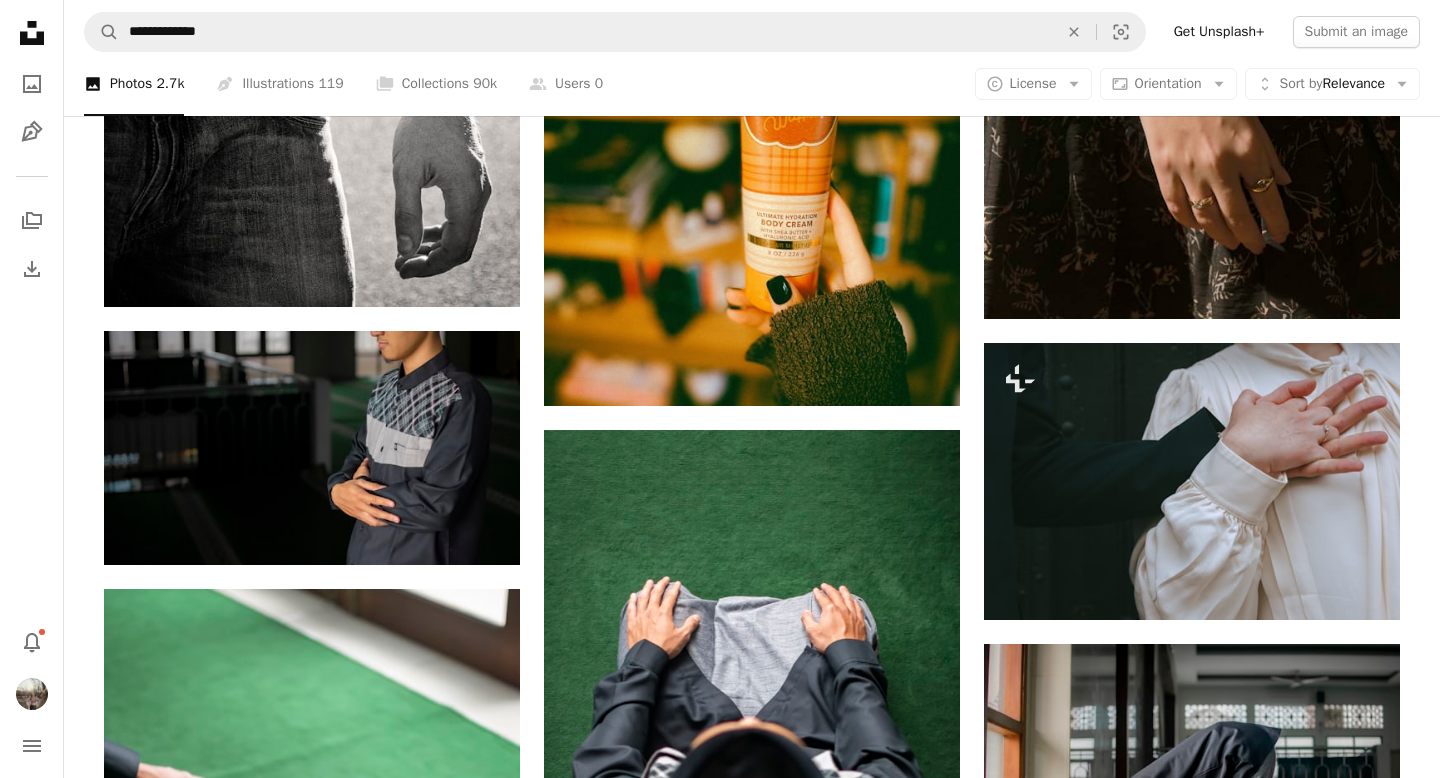 scroll, scrollTop: 30280, scrollLeft: 0, axis: vertical 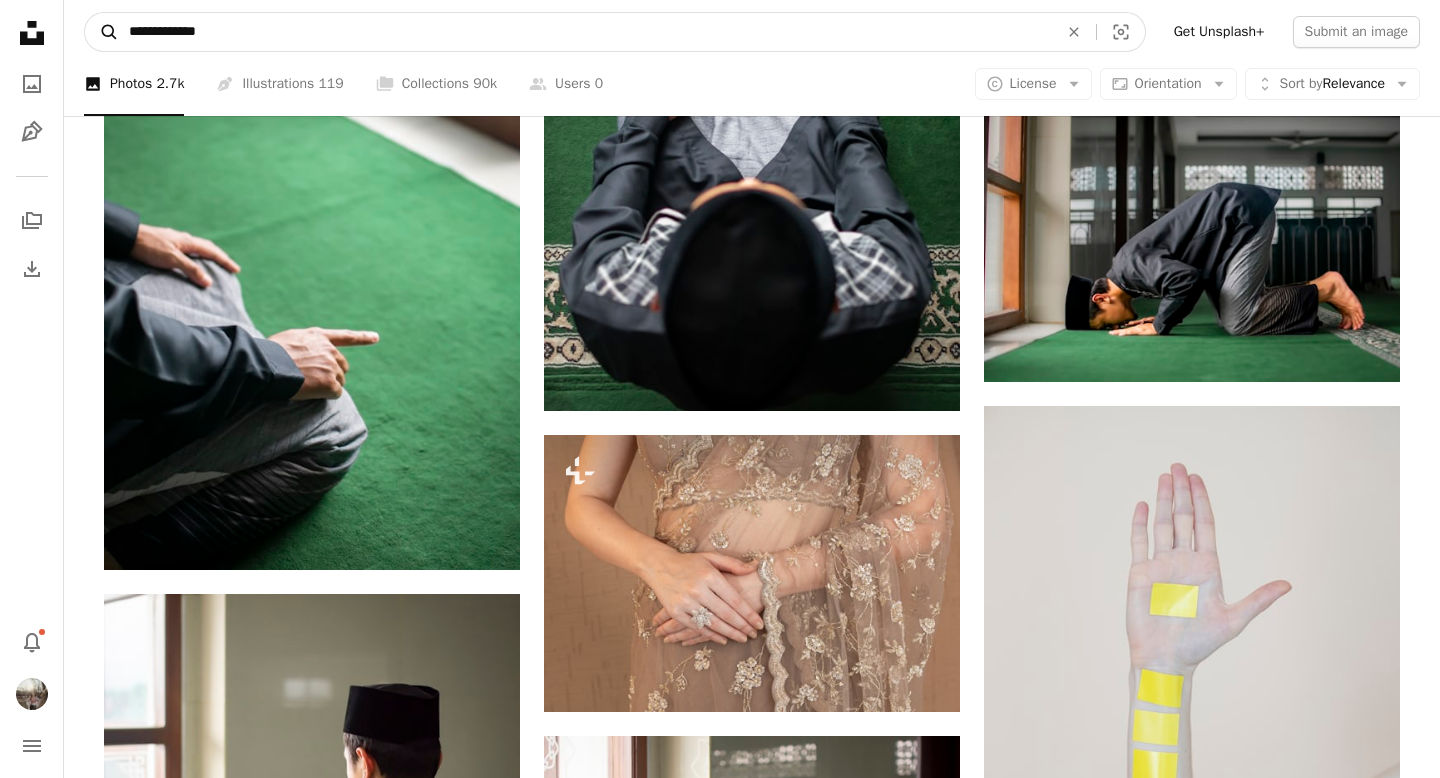 drag, startPoint x: 247, startPoint y: 38, endPoint x: 101, endPoint y: 27, distance: 146.4138 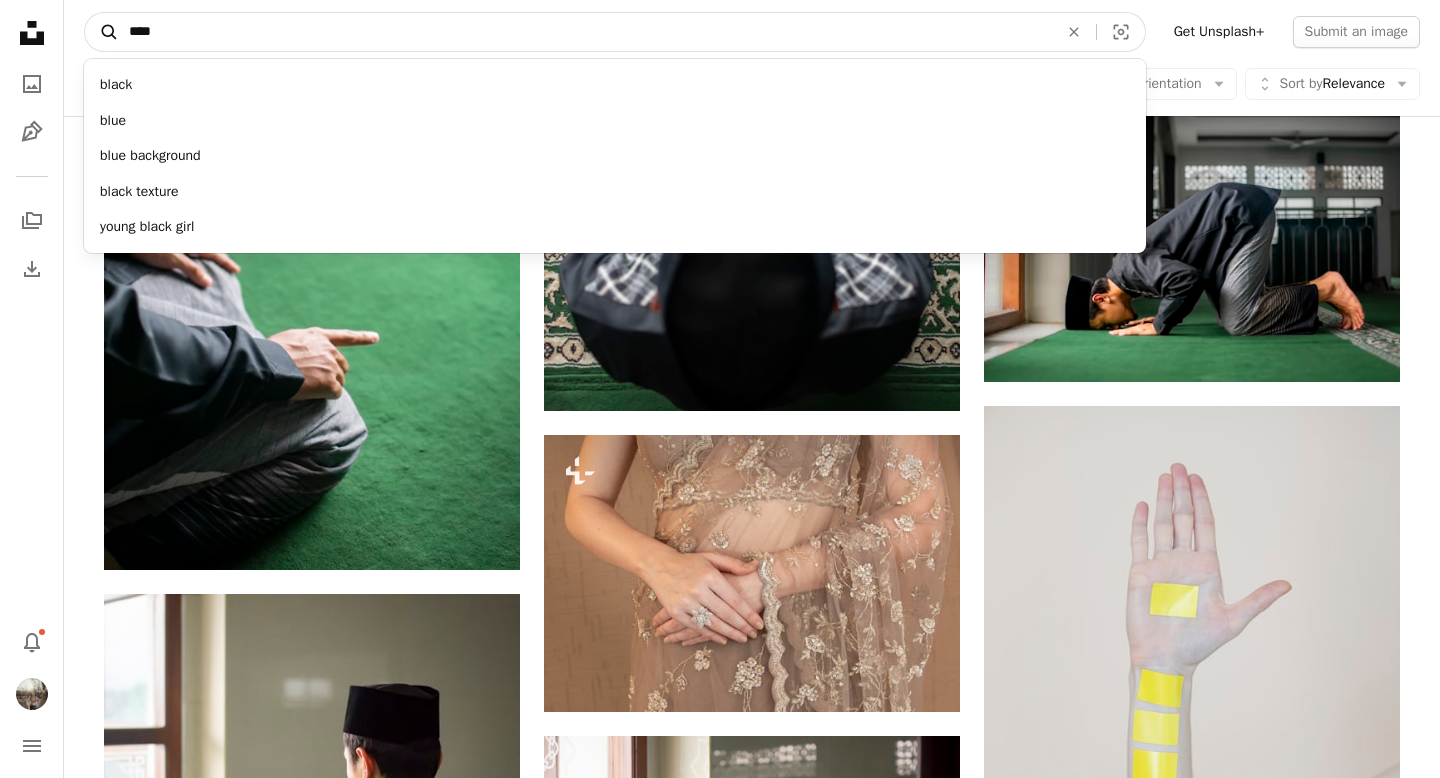 type on "*****" 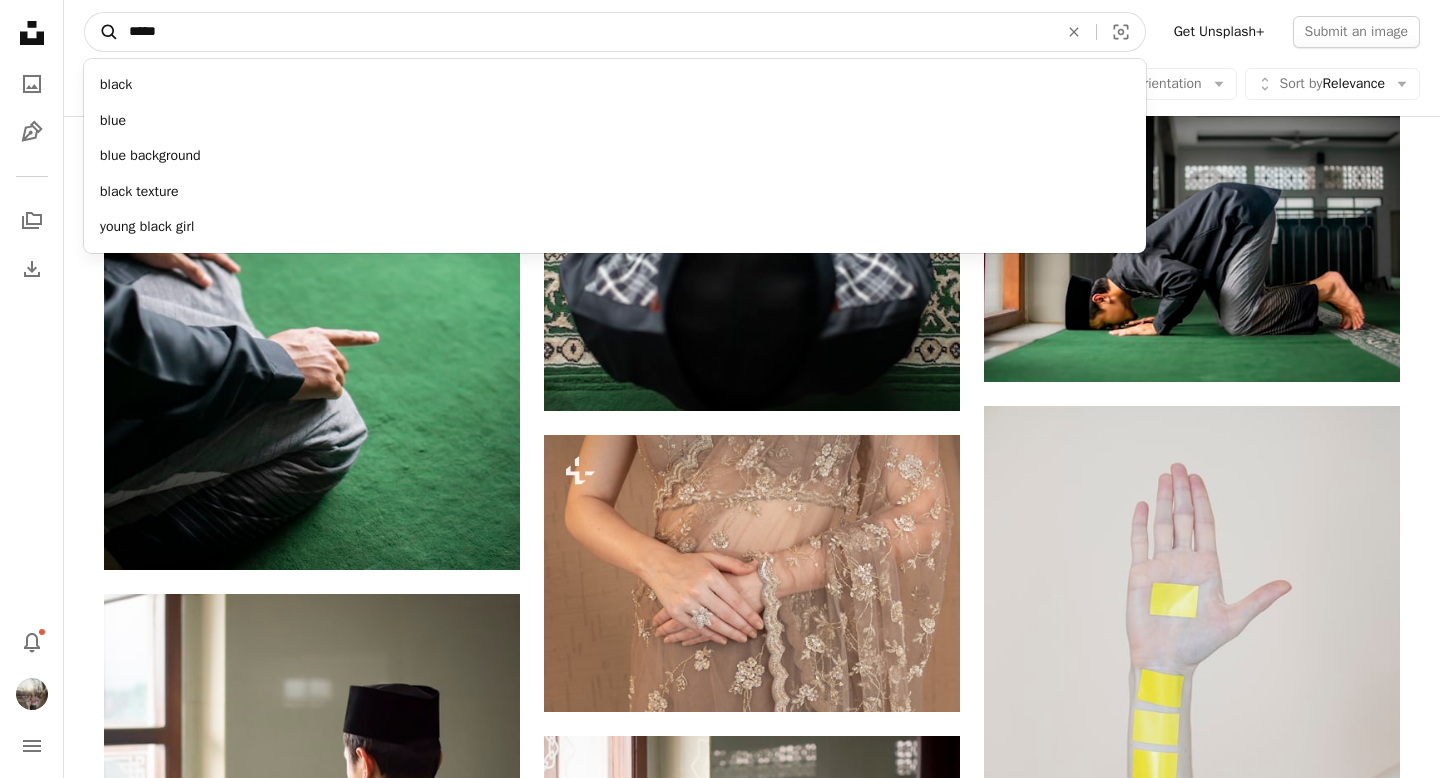 click on "A magnifying glass" at bounding box center (102, 32) 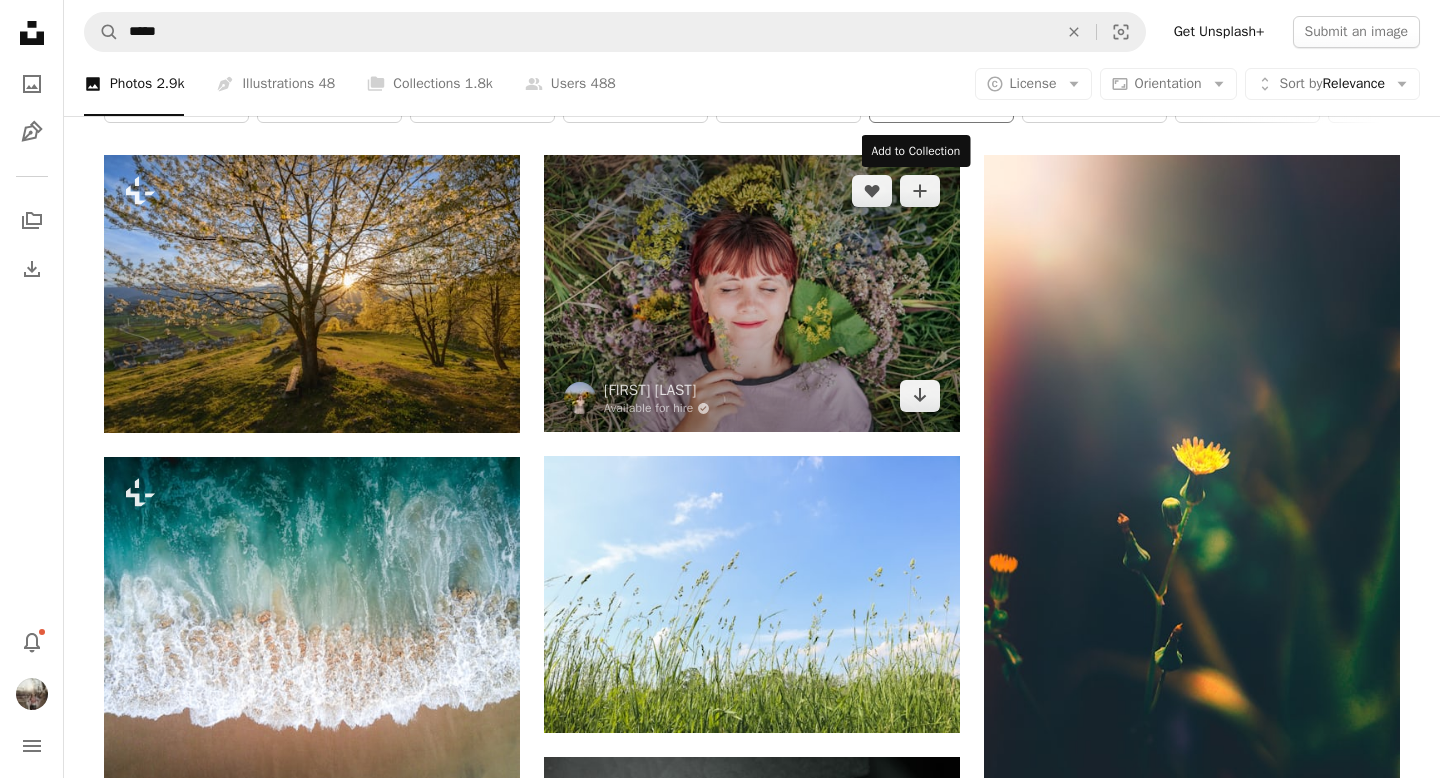 scroll, scrollTop: 130, scrollLeft: 0, axis: vertical 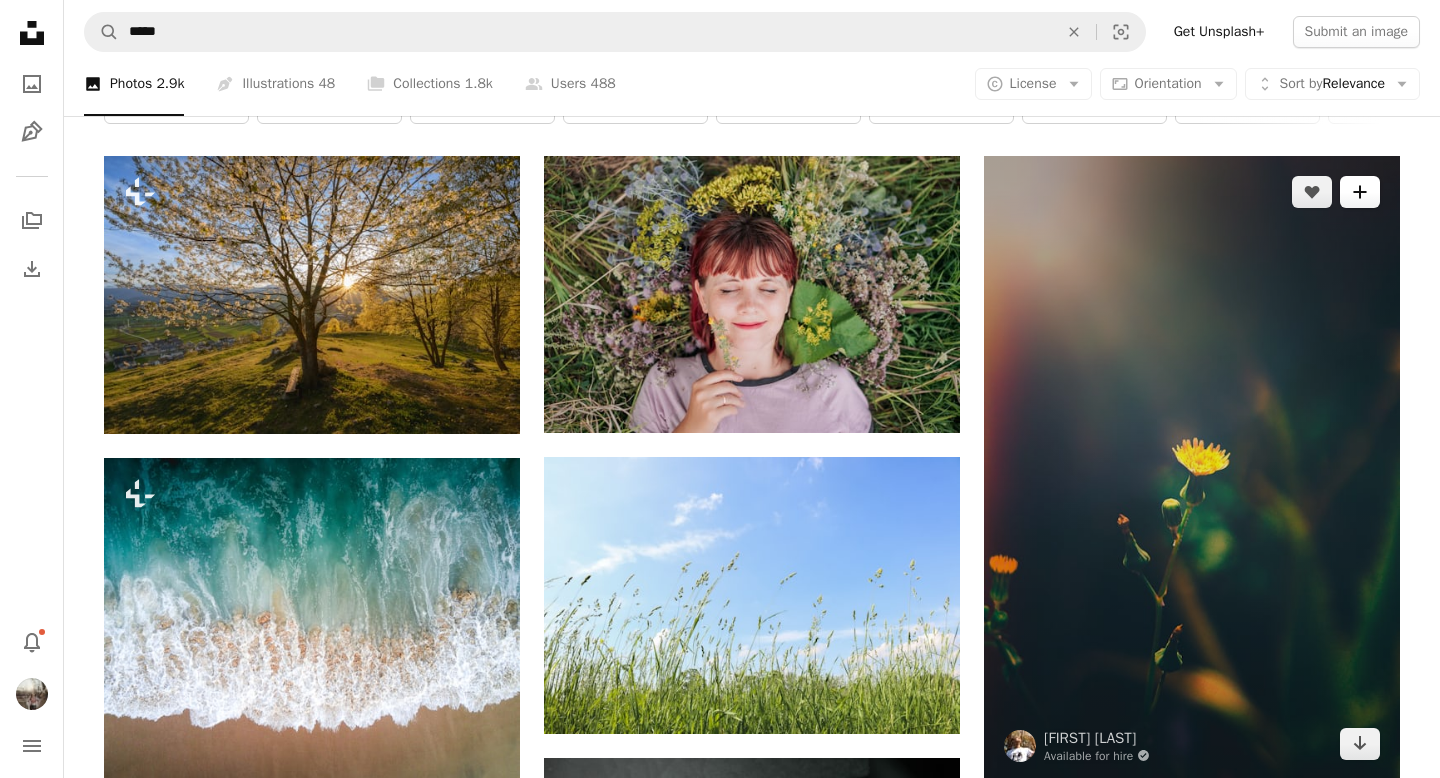 click on "A plus sign" 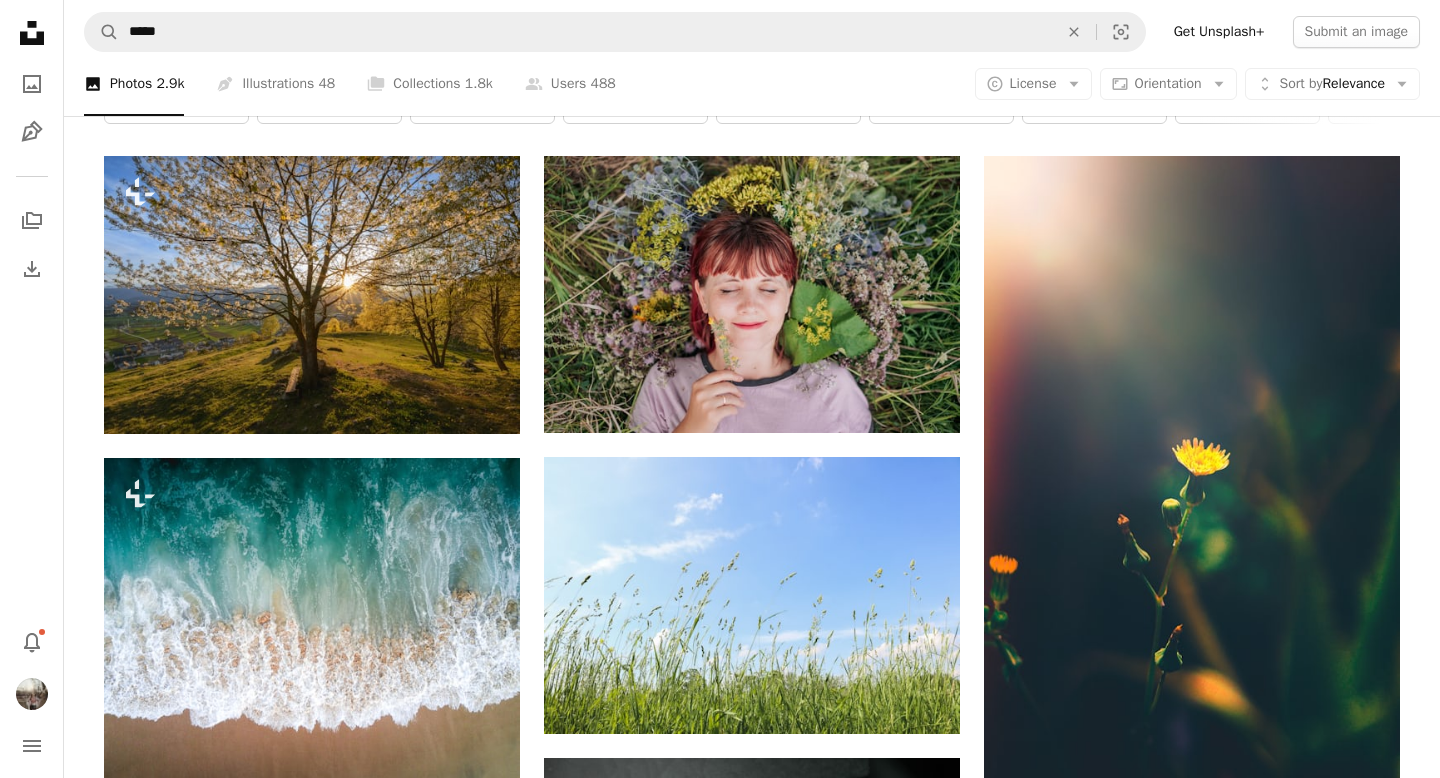 click on "Embodied Bliss" at bounding box center [875, 3645] 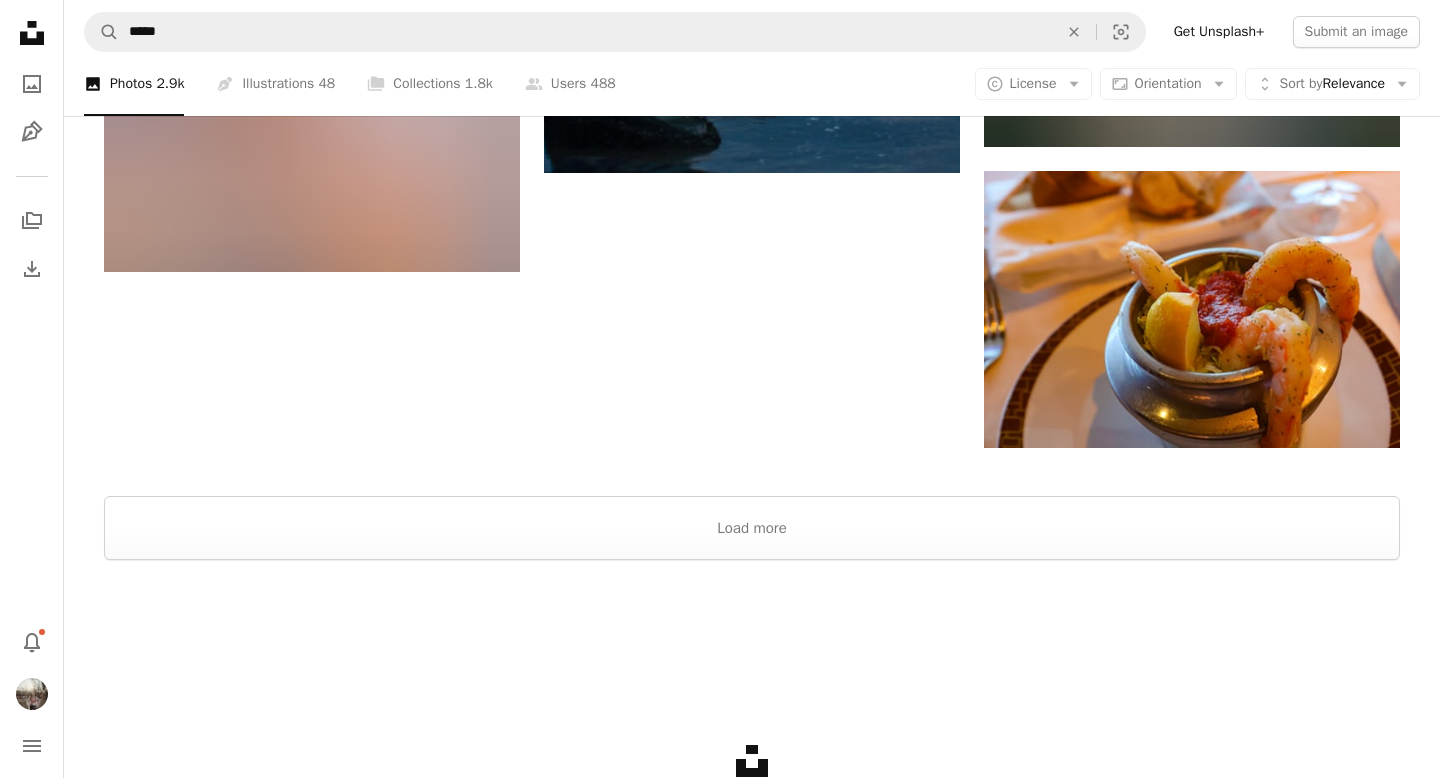 scroll, scrollTop: 2549, scrollLeft: 0, axis: vertical 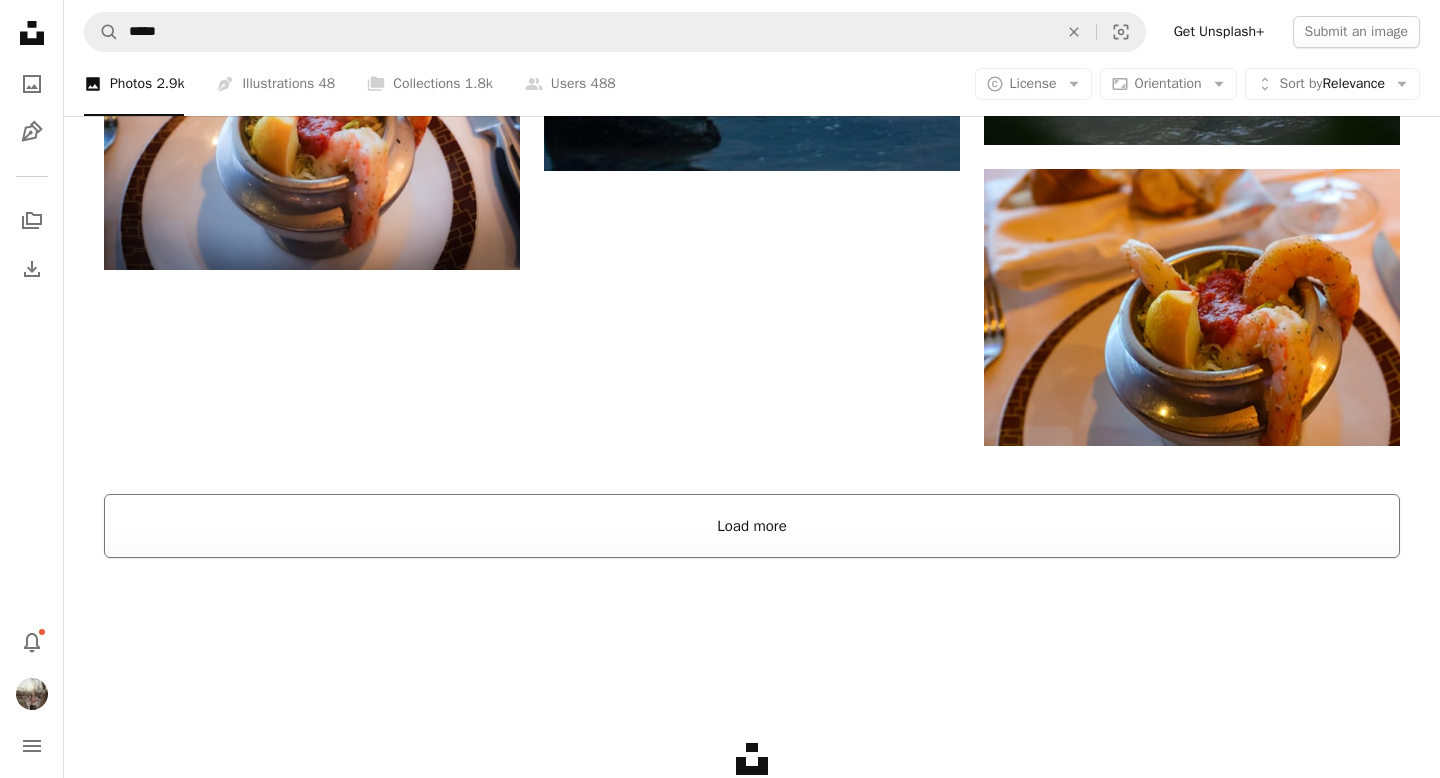 click on "Load more" at bounding box center (752, 526) 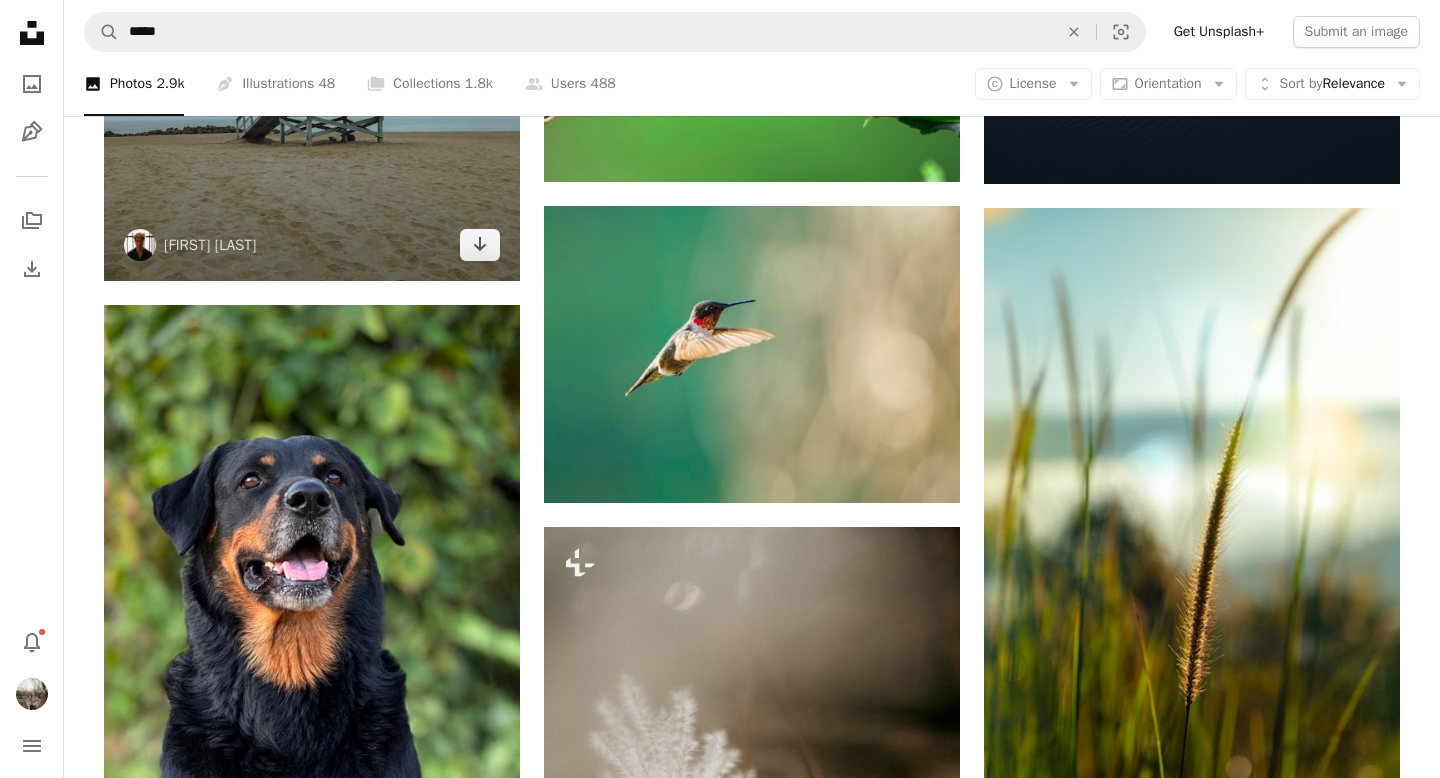 scroll, scrollTop: 9392, scrollLeft: 0, axis: vertical 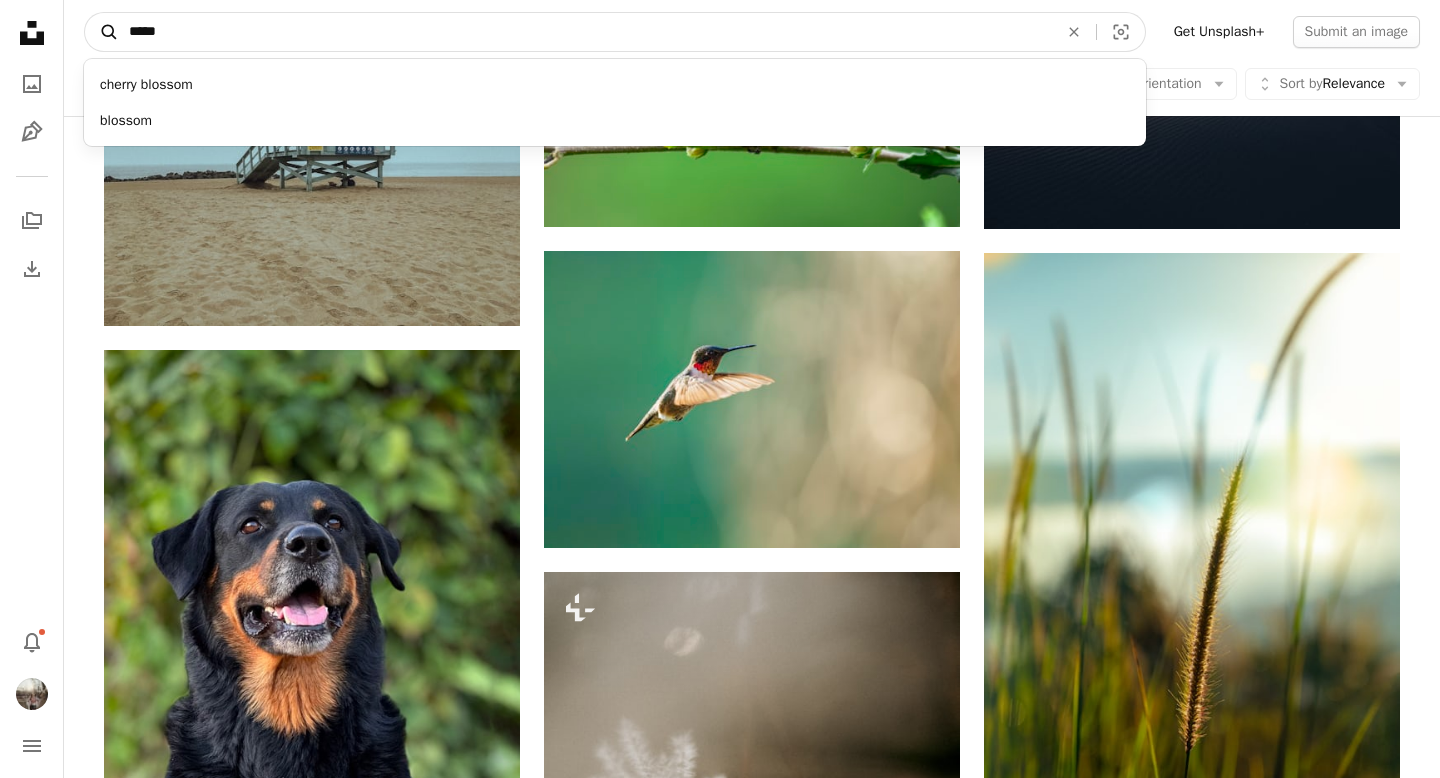 drag, startPoint x: 163, startPoint y: 35, endPoint x: 99, endPoint y: 24, distance: 64.93843 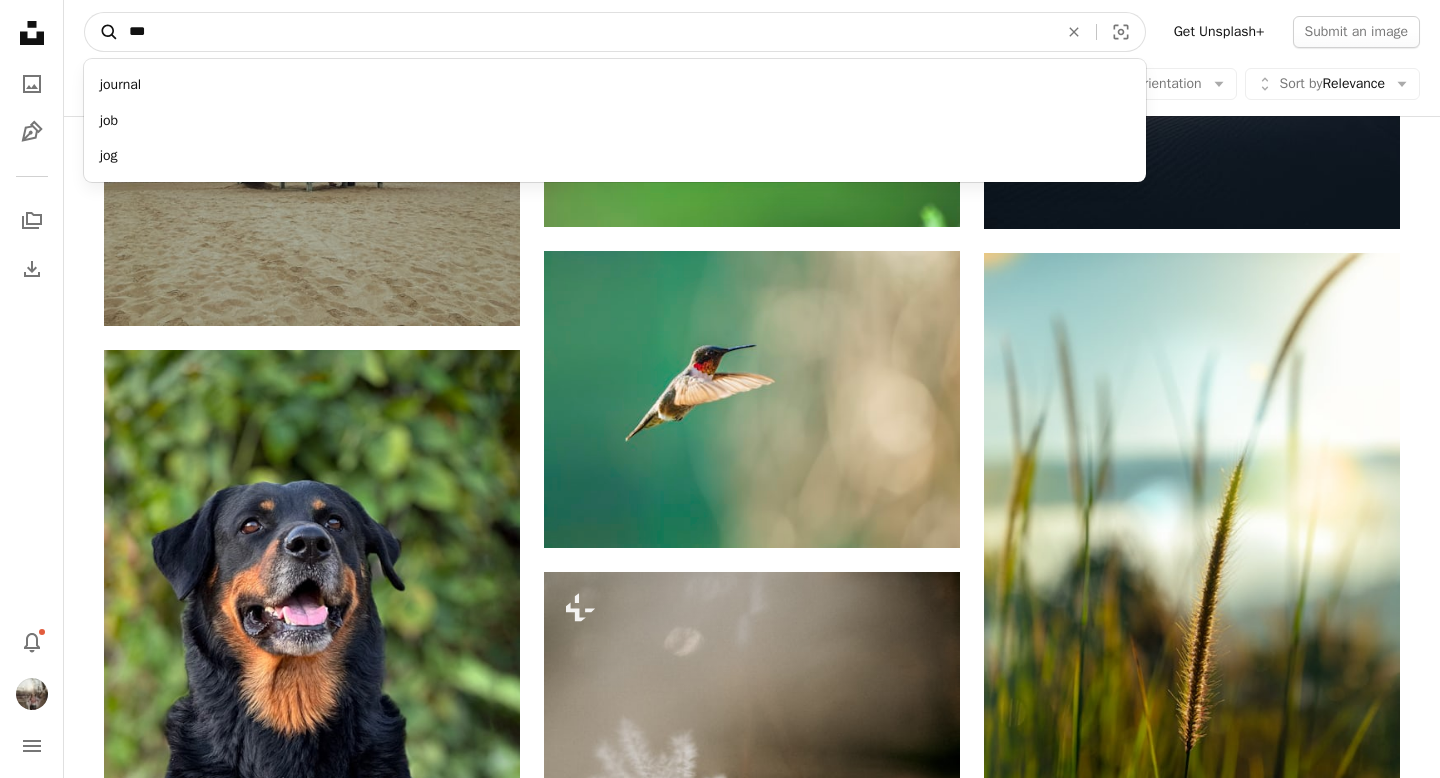 type on "***" 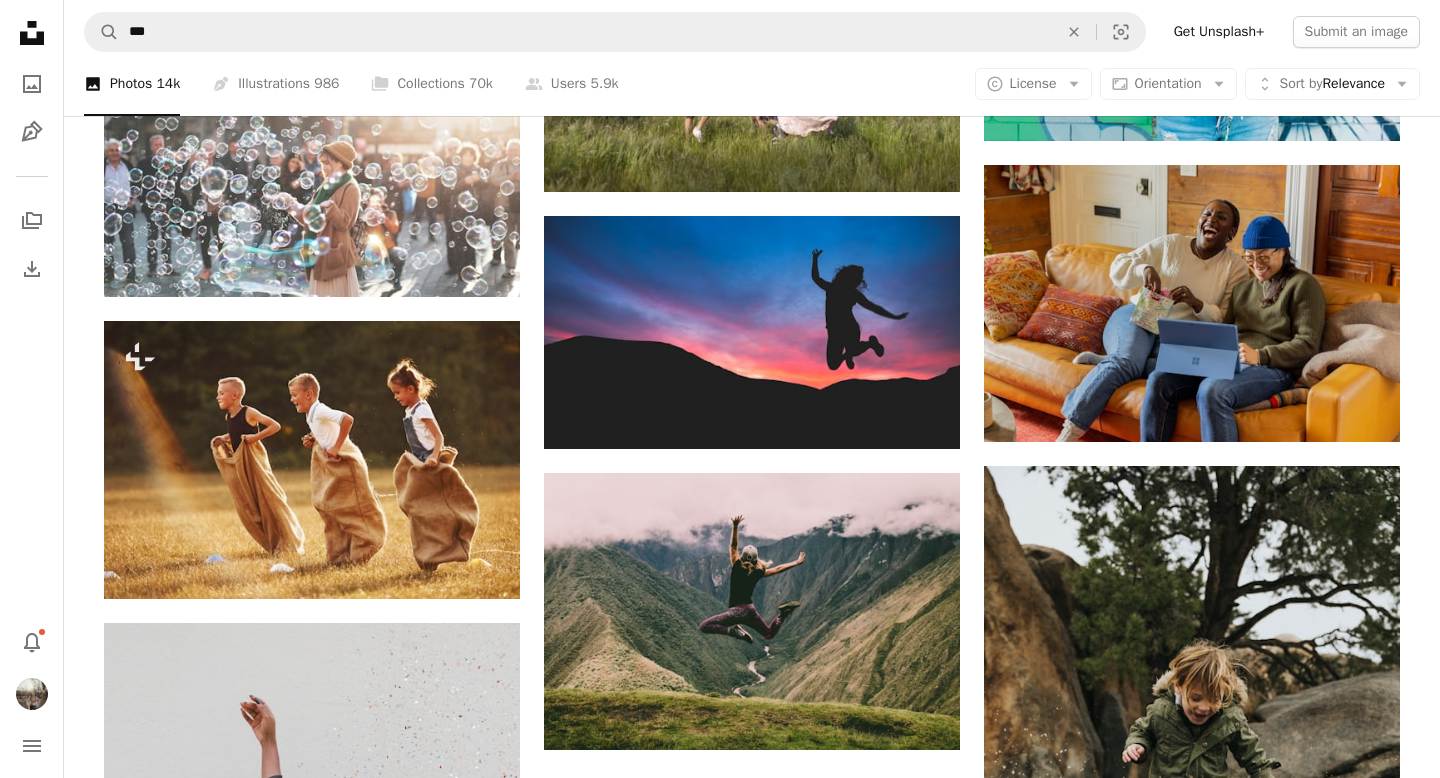 scroll, scrollTop: 1871, scrollLeft: 0, axis: vertical 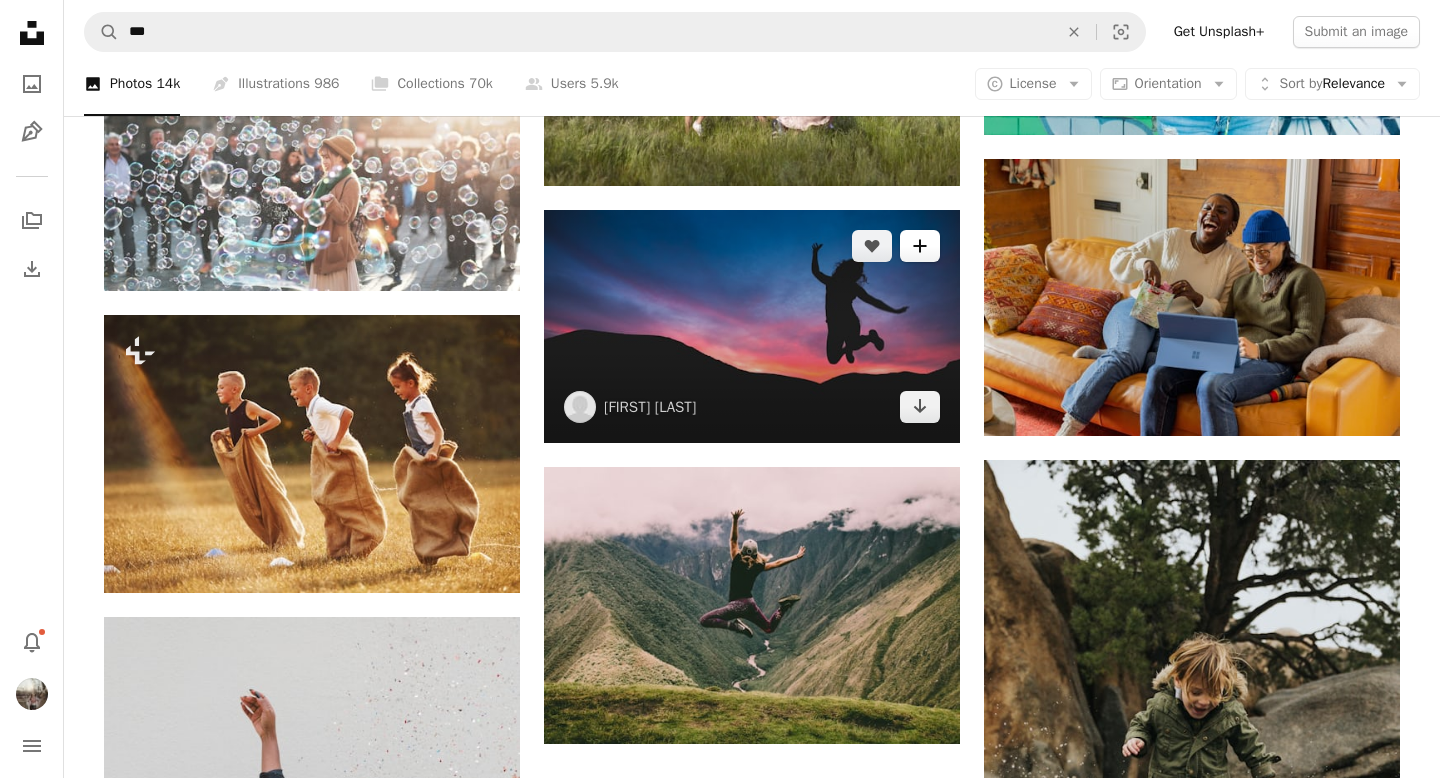 click on "A plus sign" at bounding box center [920, 246] 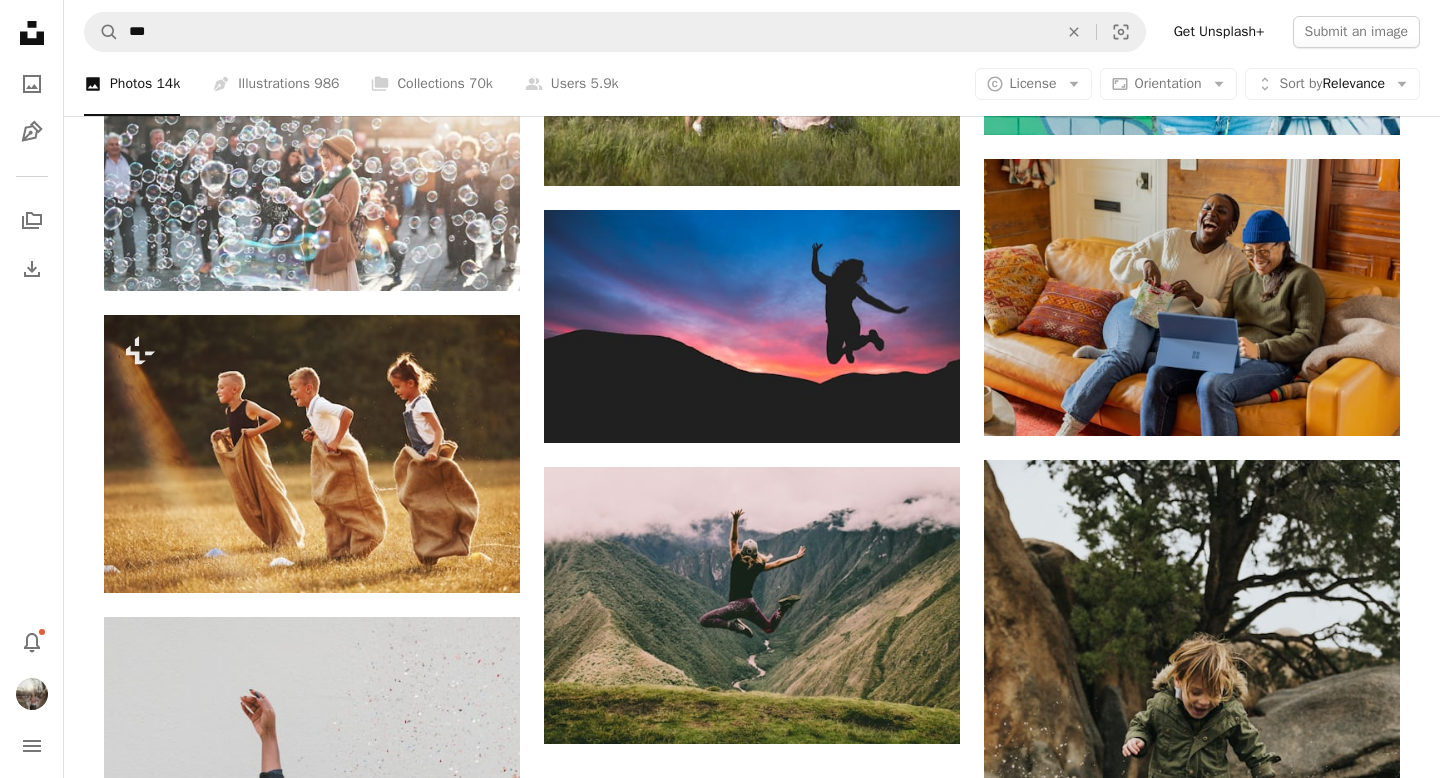 click on "Embodied Bliss" at bounding box center [875, 1916] 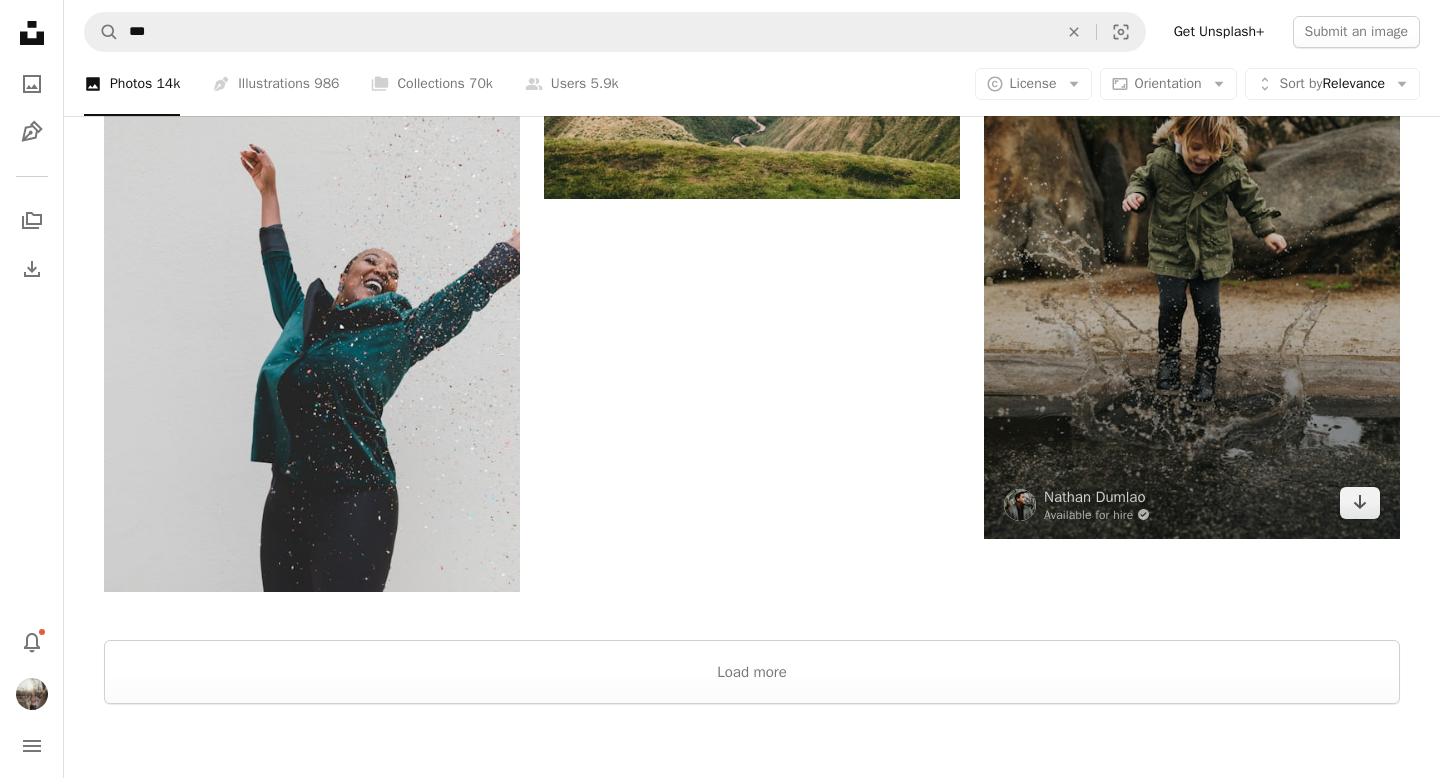 scroll, scrollTop: 2425, scrollLeft: 0, axis: vertical 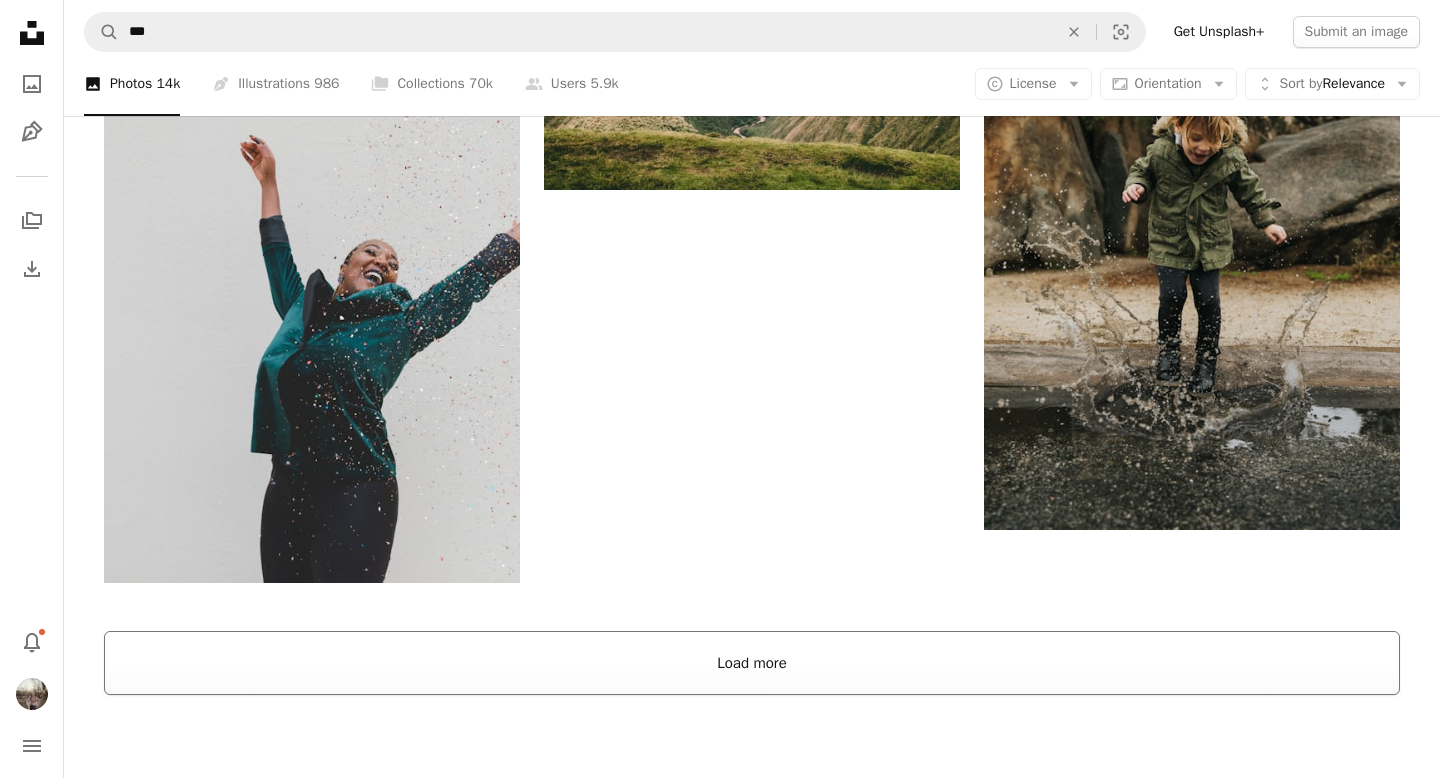 click on "Load more" at bounding box center (752, 663) 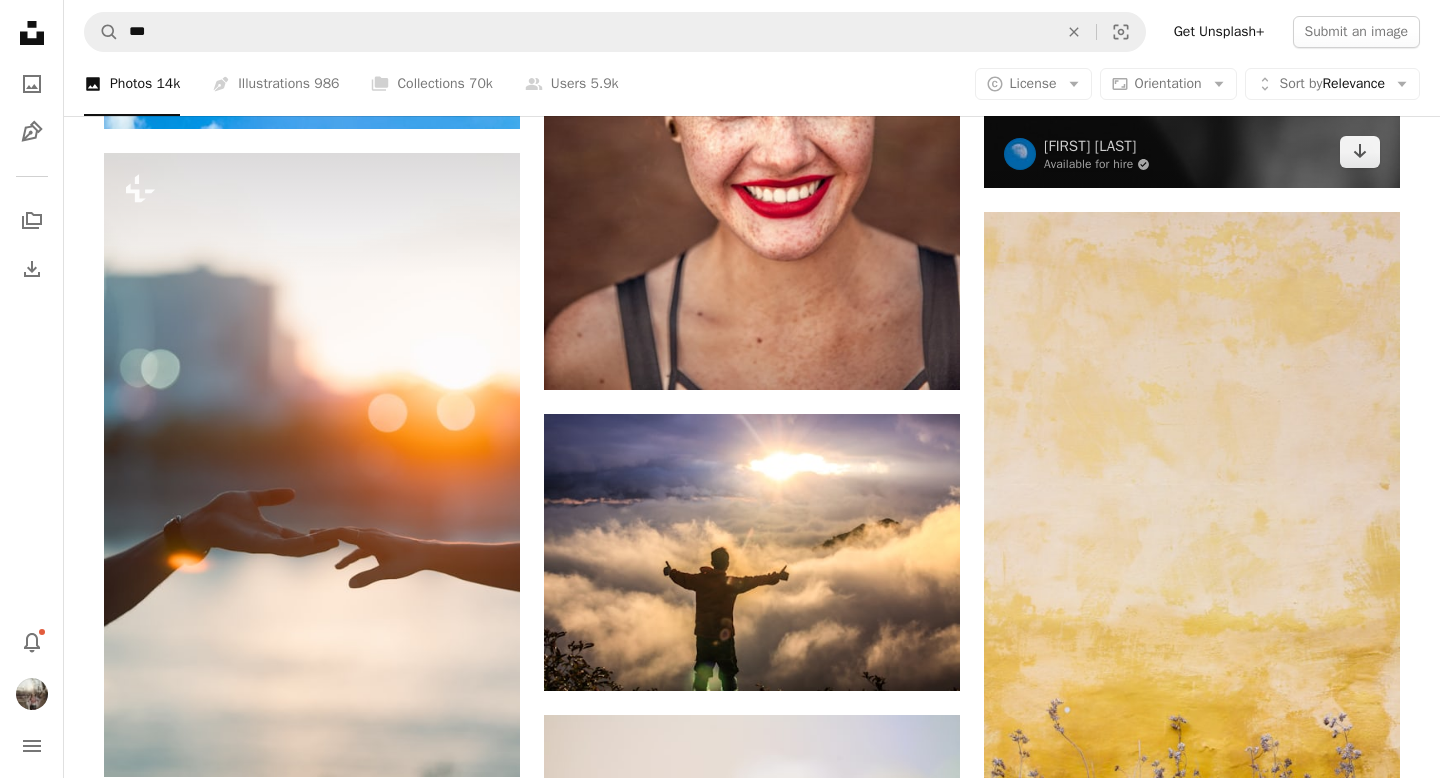 scroll, scrollTop: 7799, scrollLeft: 0, axis: vertical 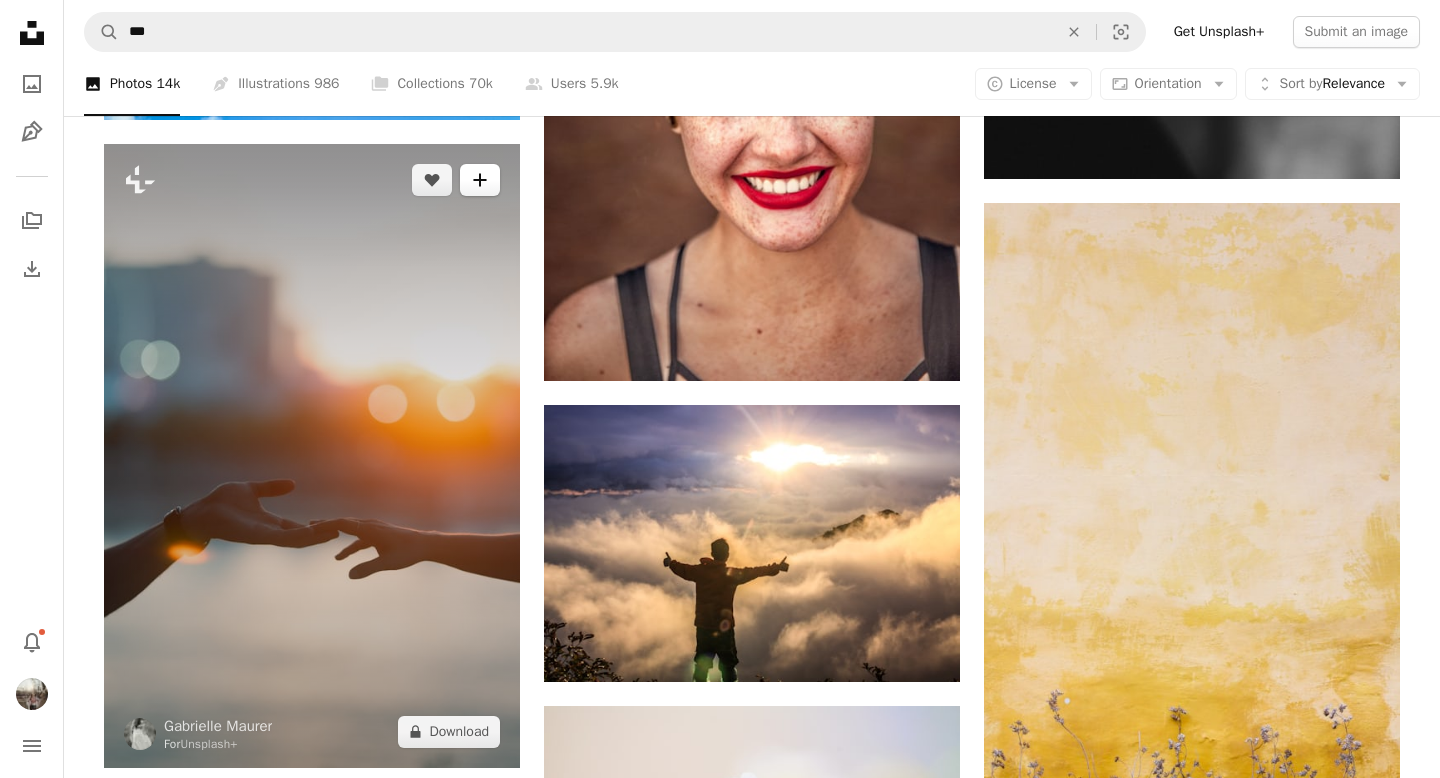 click on "A plus sign" 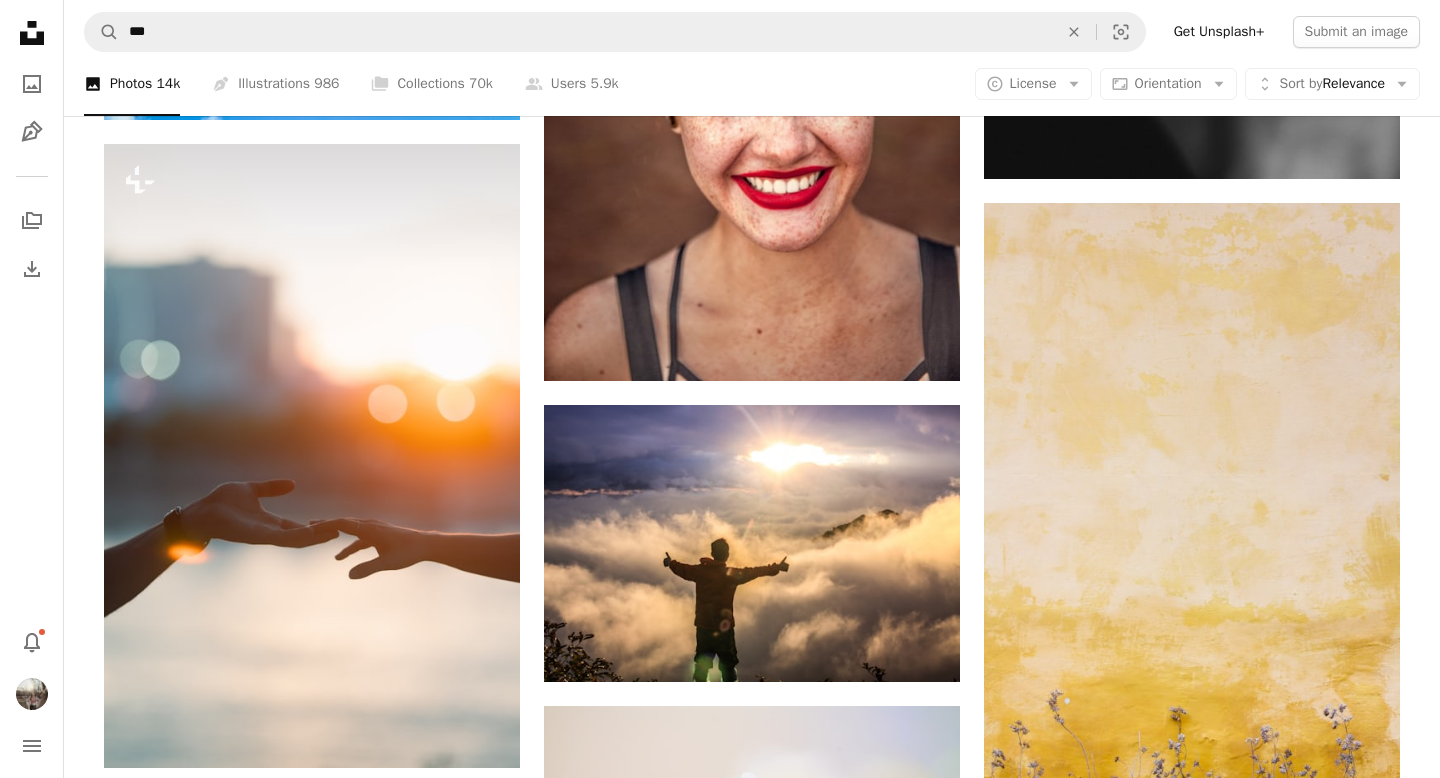 click on "28 photos" at bounding box center (886, 5233) 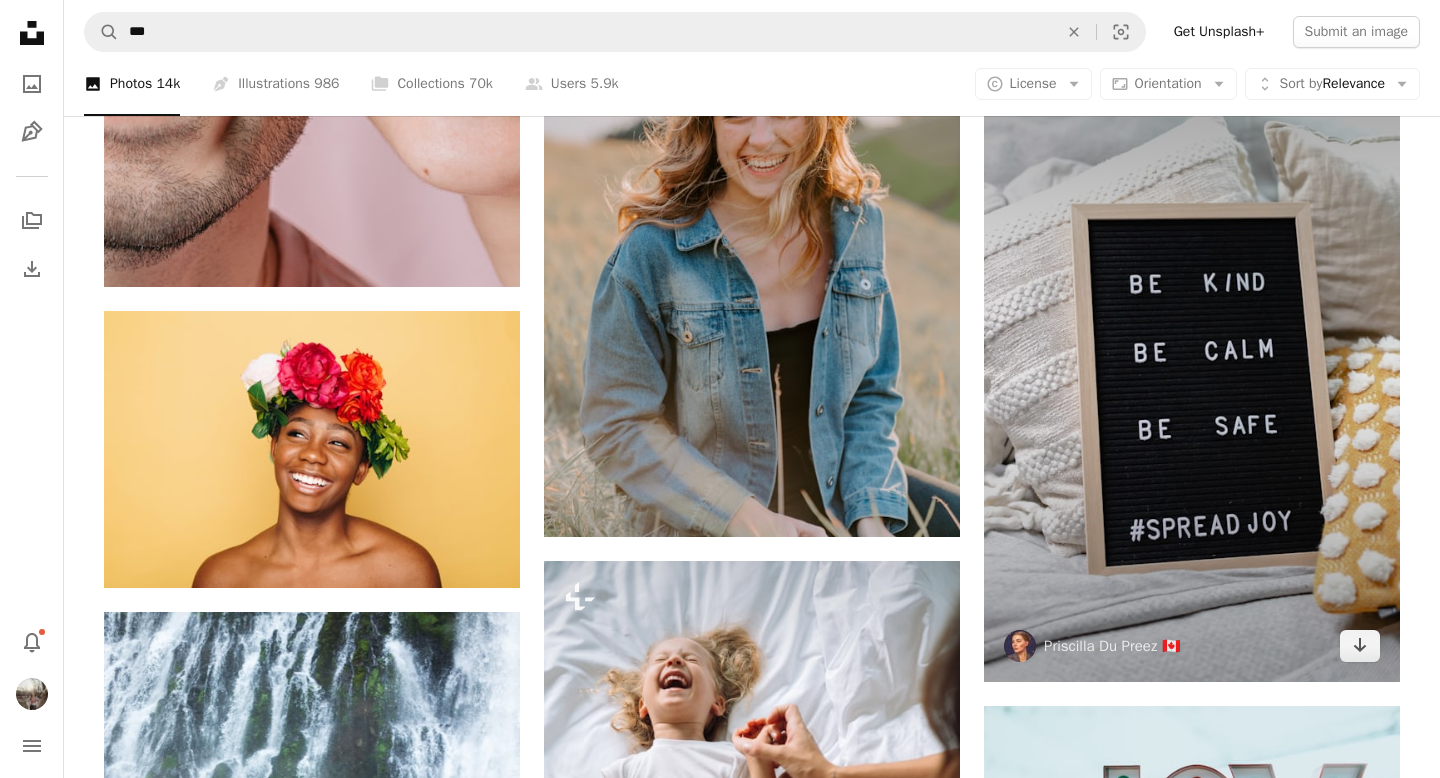scroll, scrollTop: 10188, scrollLeft: 0, axis: vertical 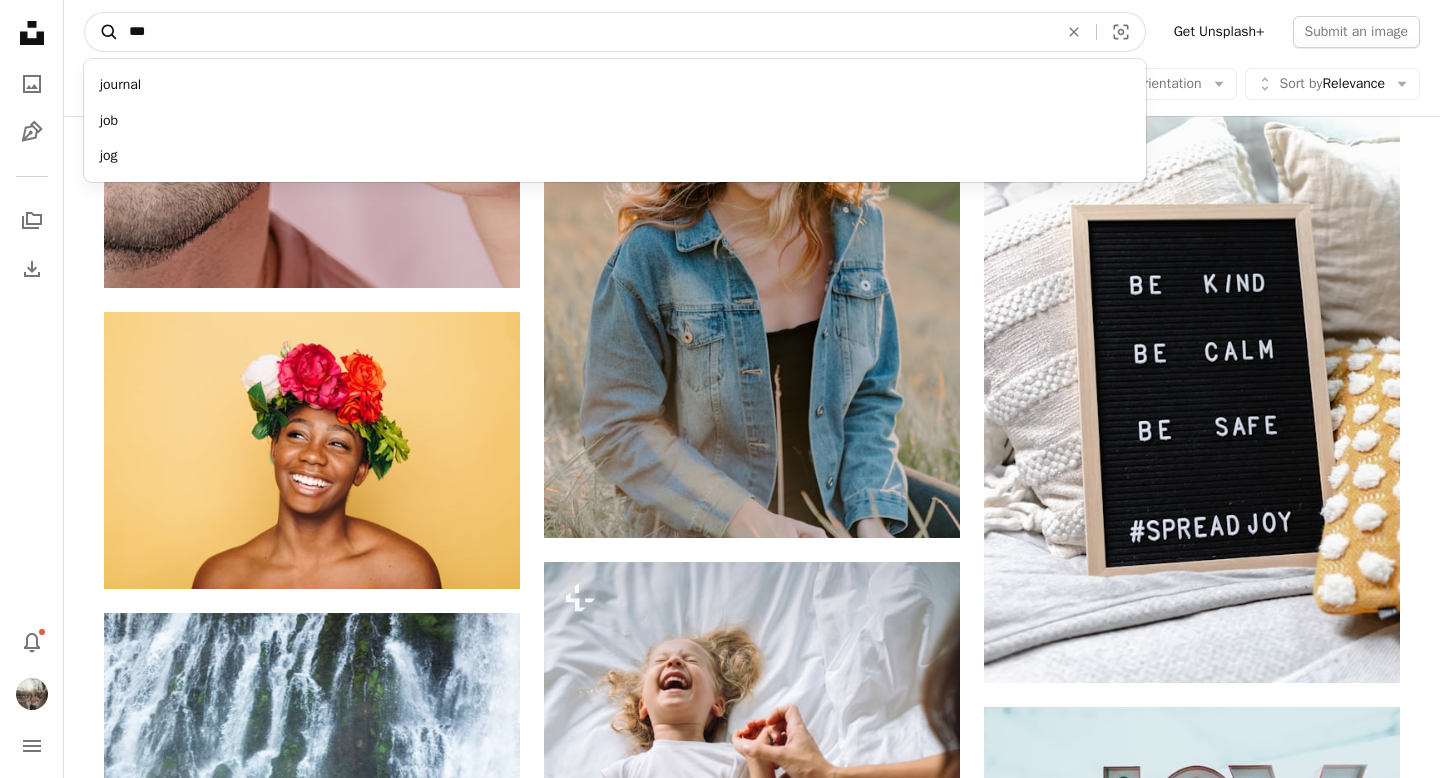 drag, startPoint x: 182, startPoint y: 42, endPoint x: 112, endPoint y: 32, distance: 70.71068 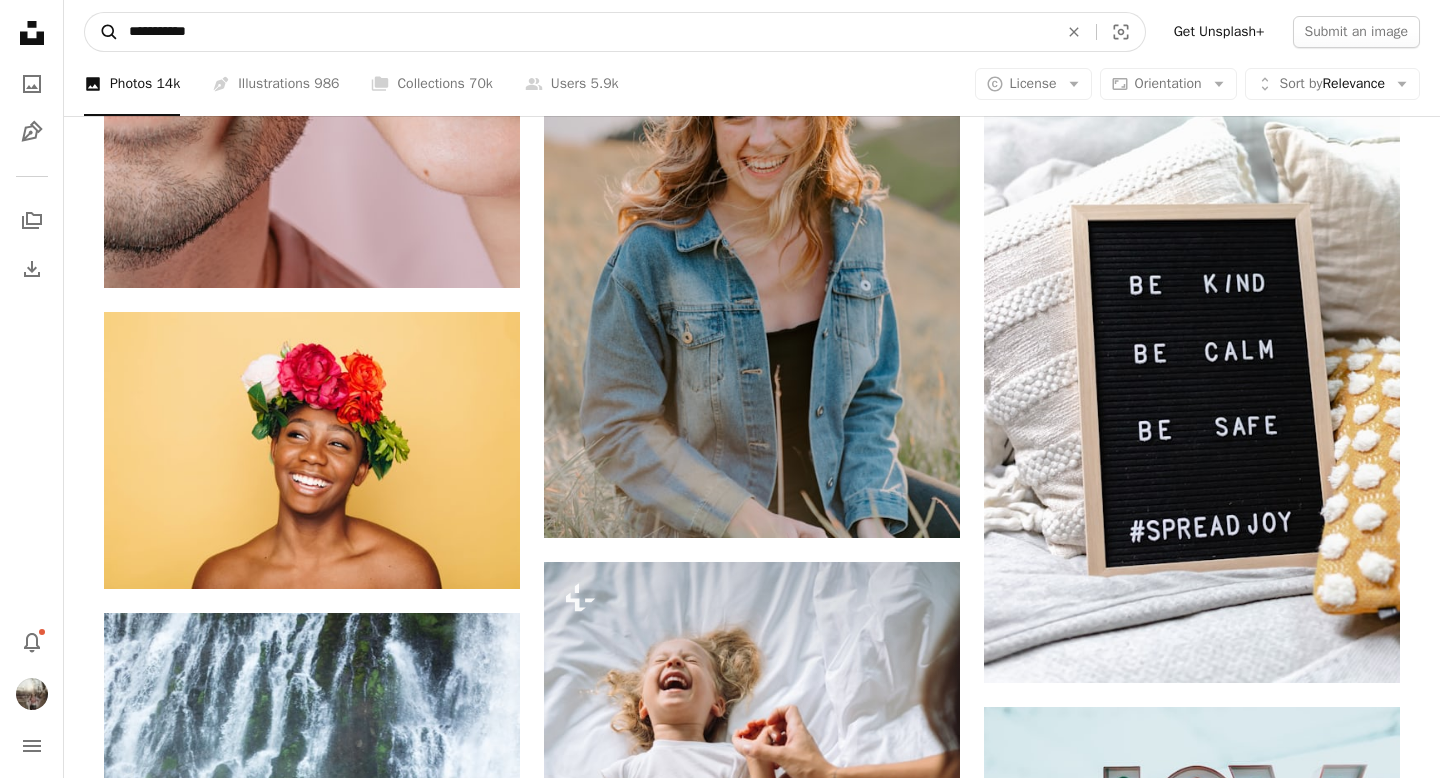 type on "**********" 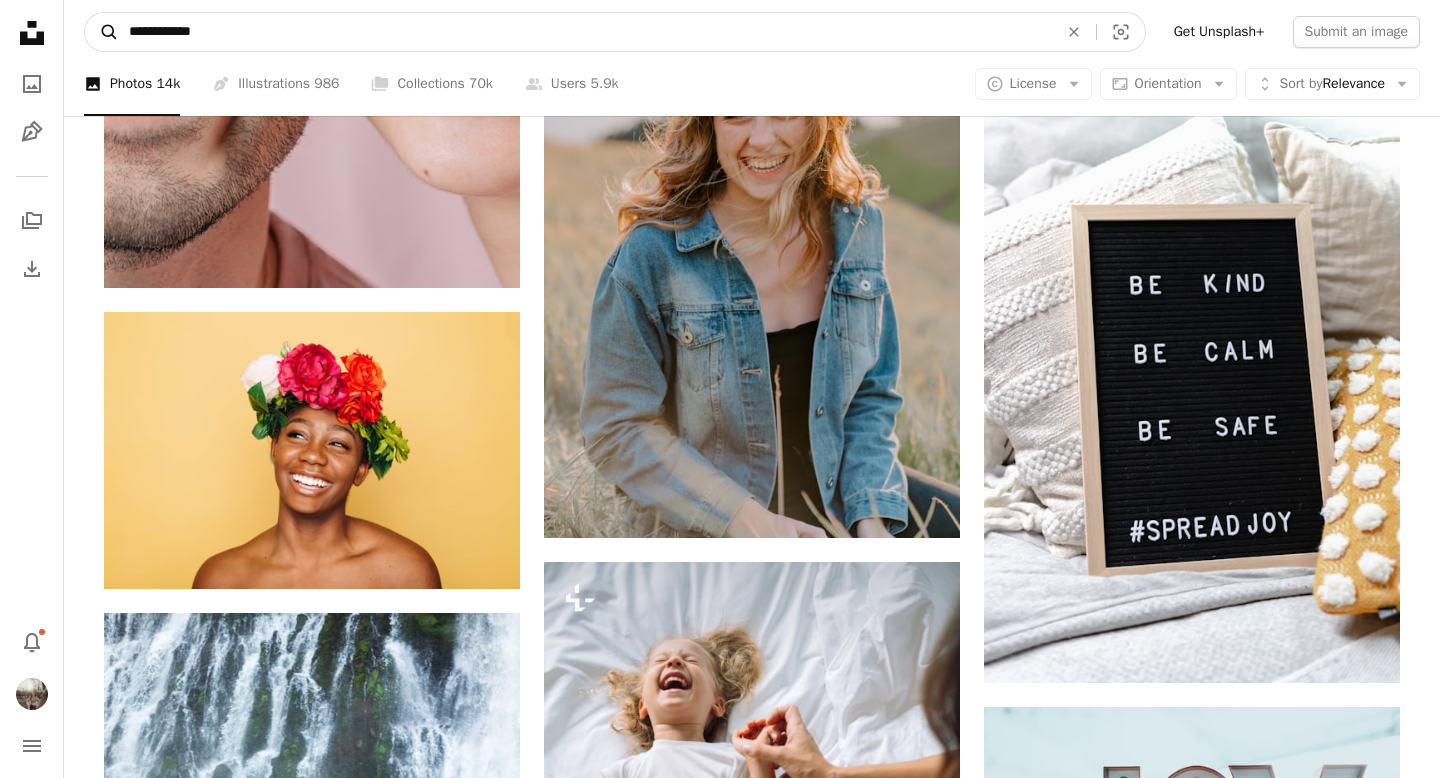 click on "A magnifying glass" at bounding box center [102, 32] 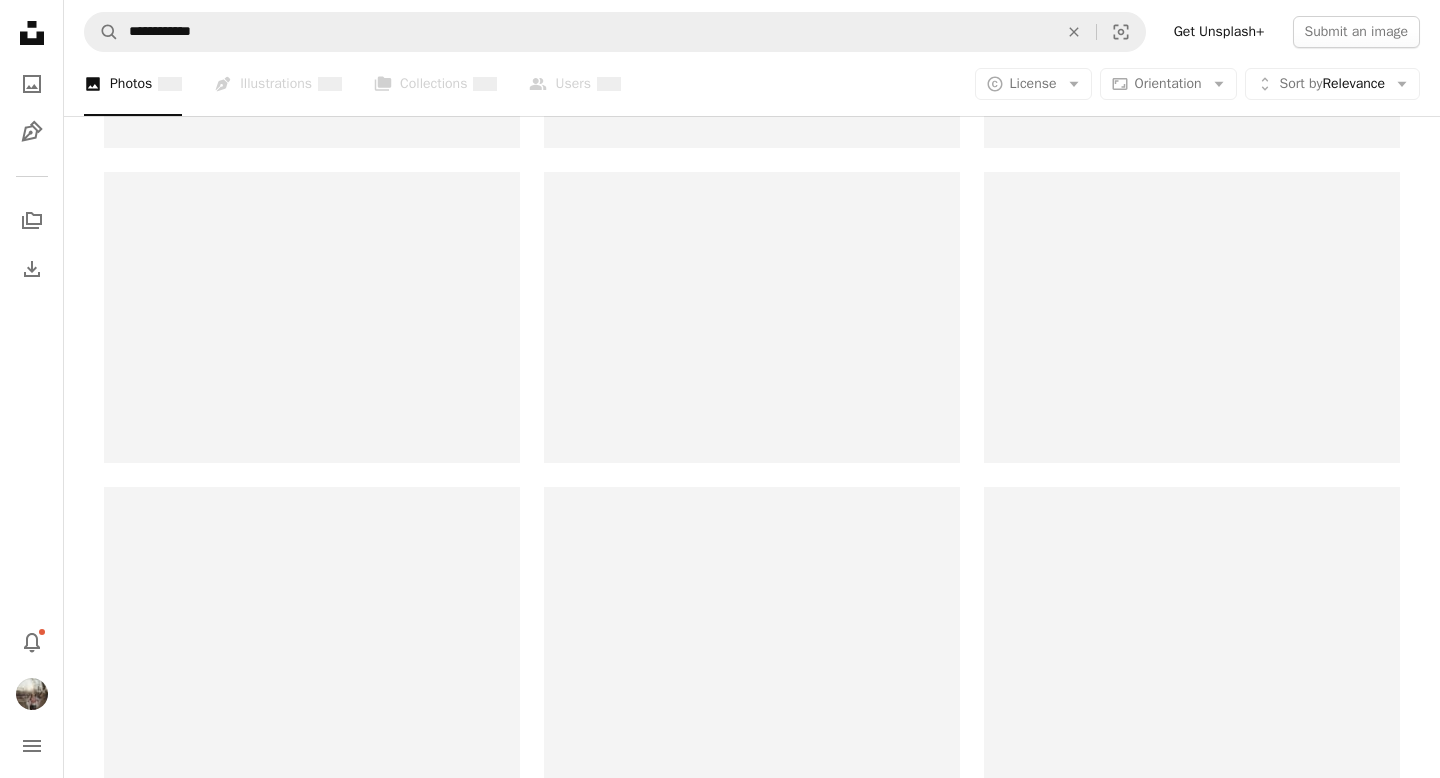 scroll, scrollTop: 0, scrollLeft: 0, axis: both 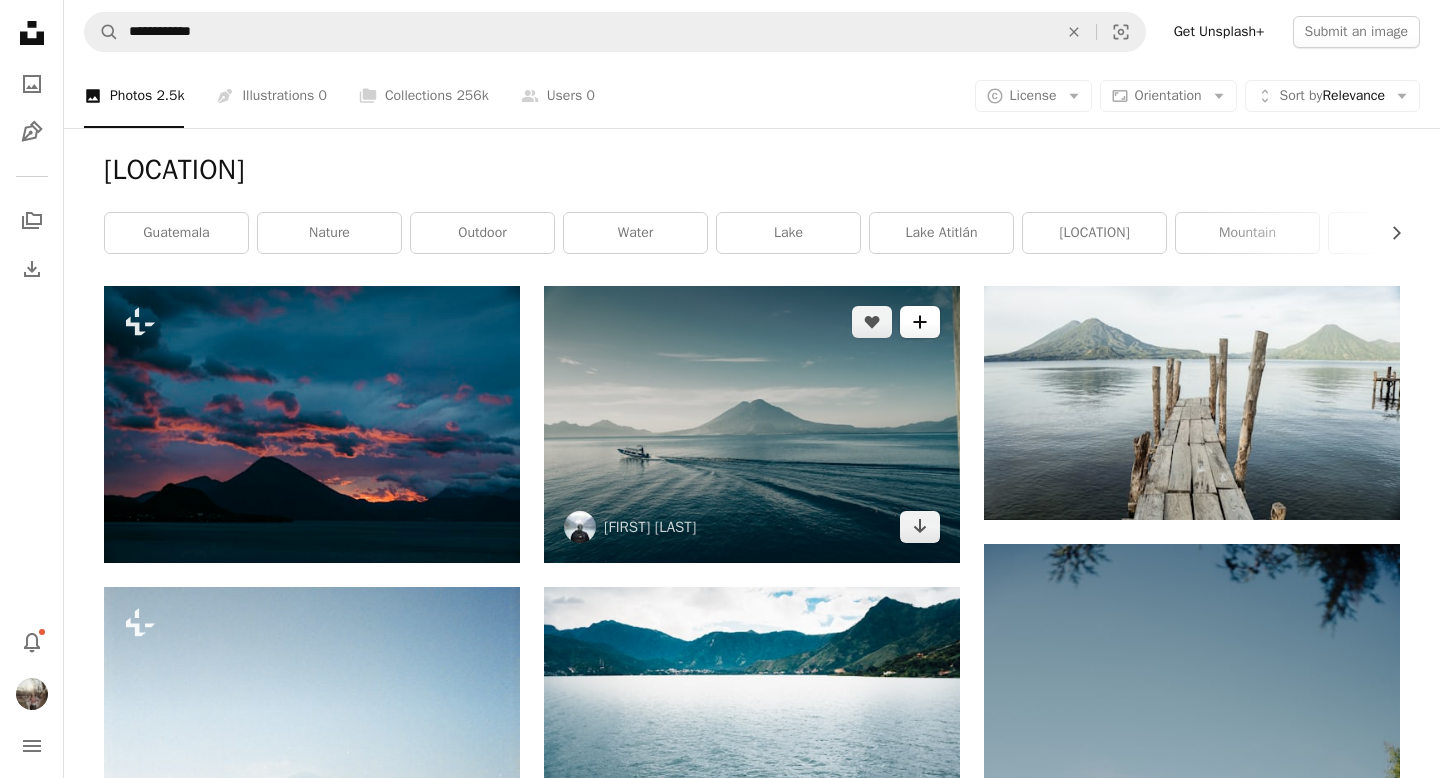 click on "A plus sign" 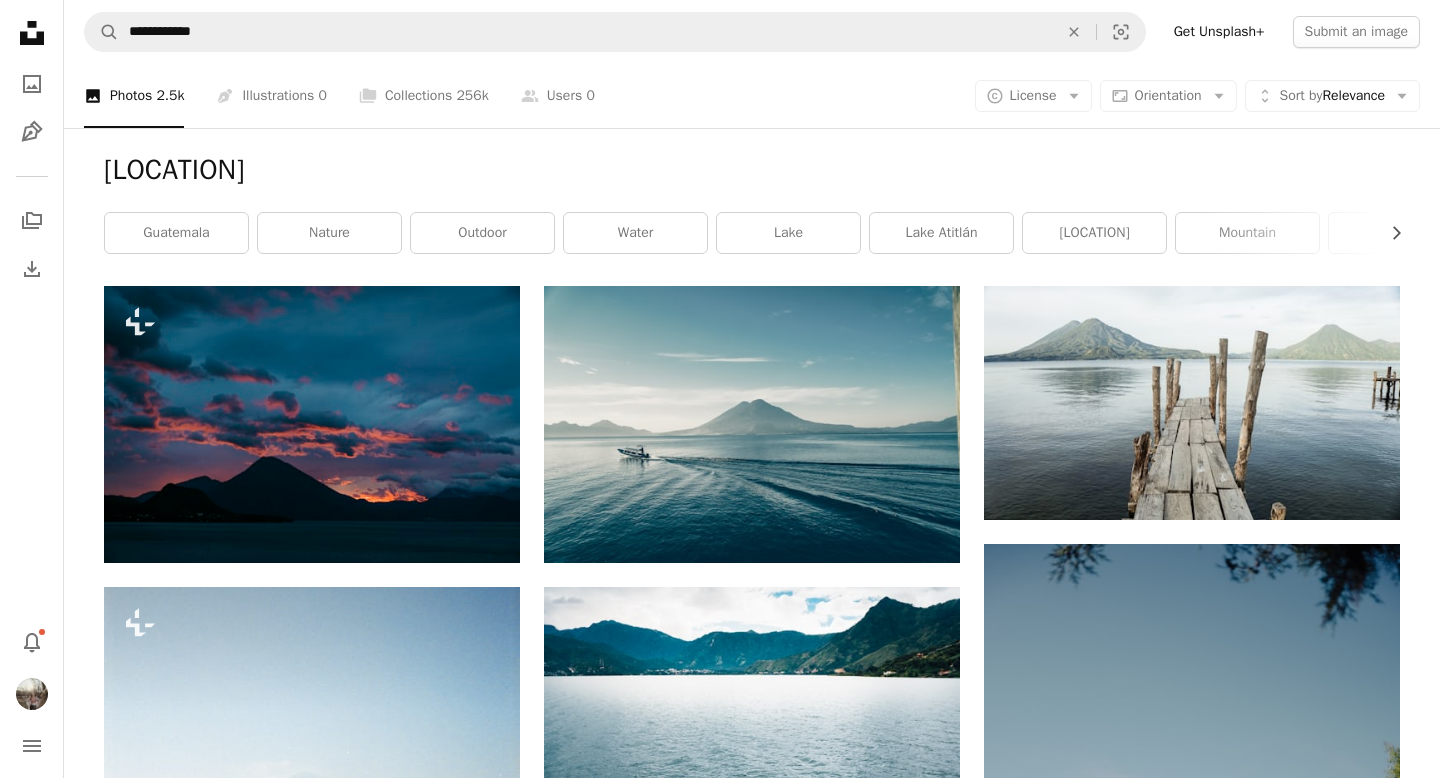 click on "Embodied Bliss" at bounding box center [875, 4010] 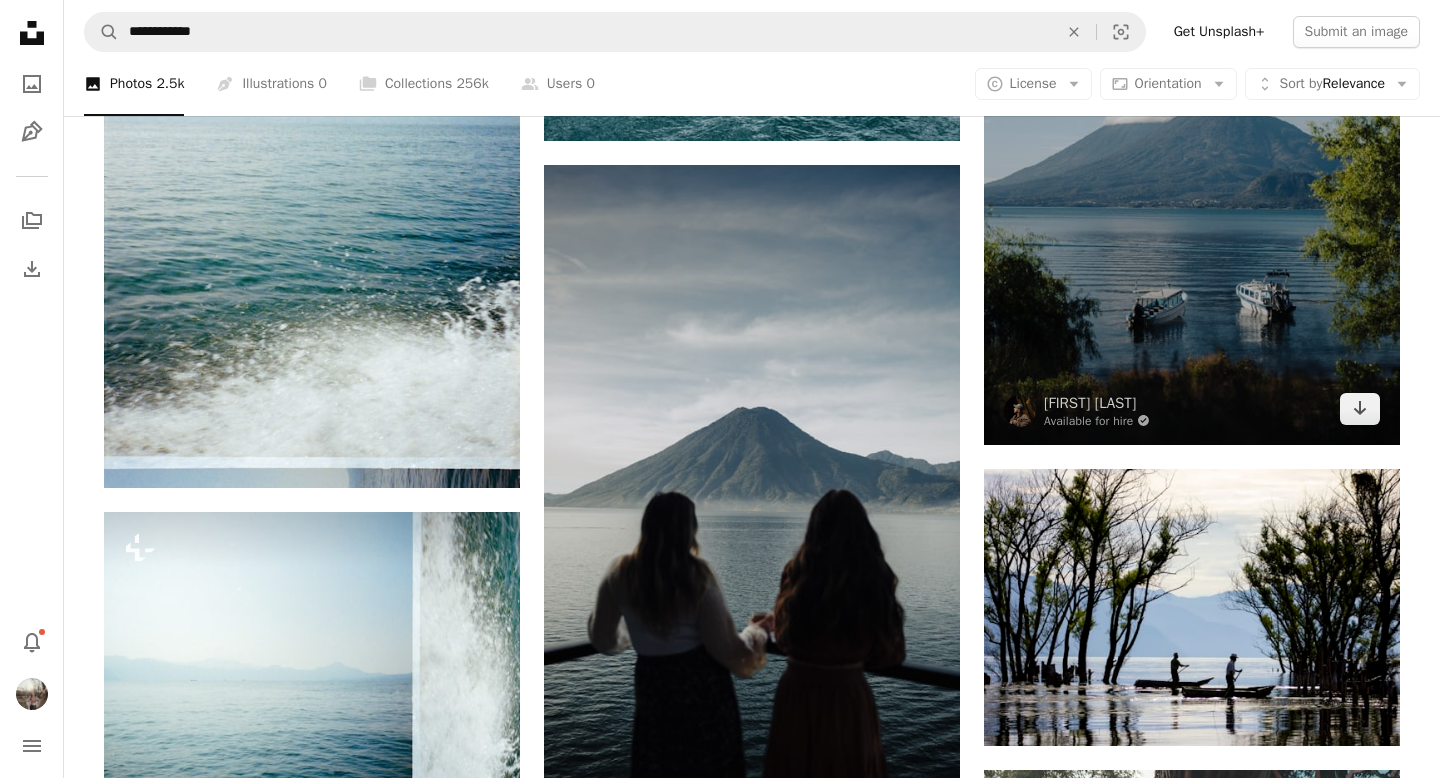 scroll, scrollTop: 725, scrollLeft: 0, axis: vertical 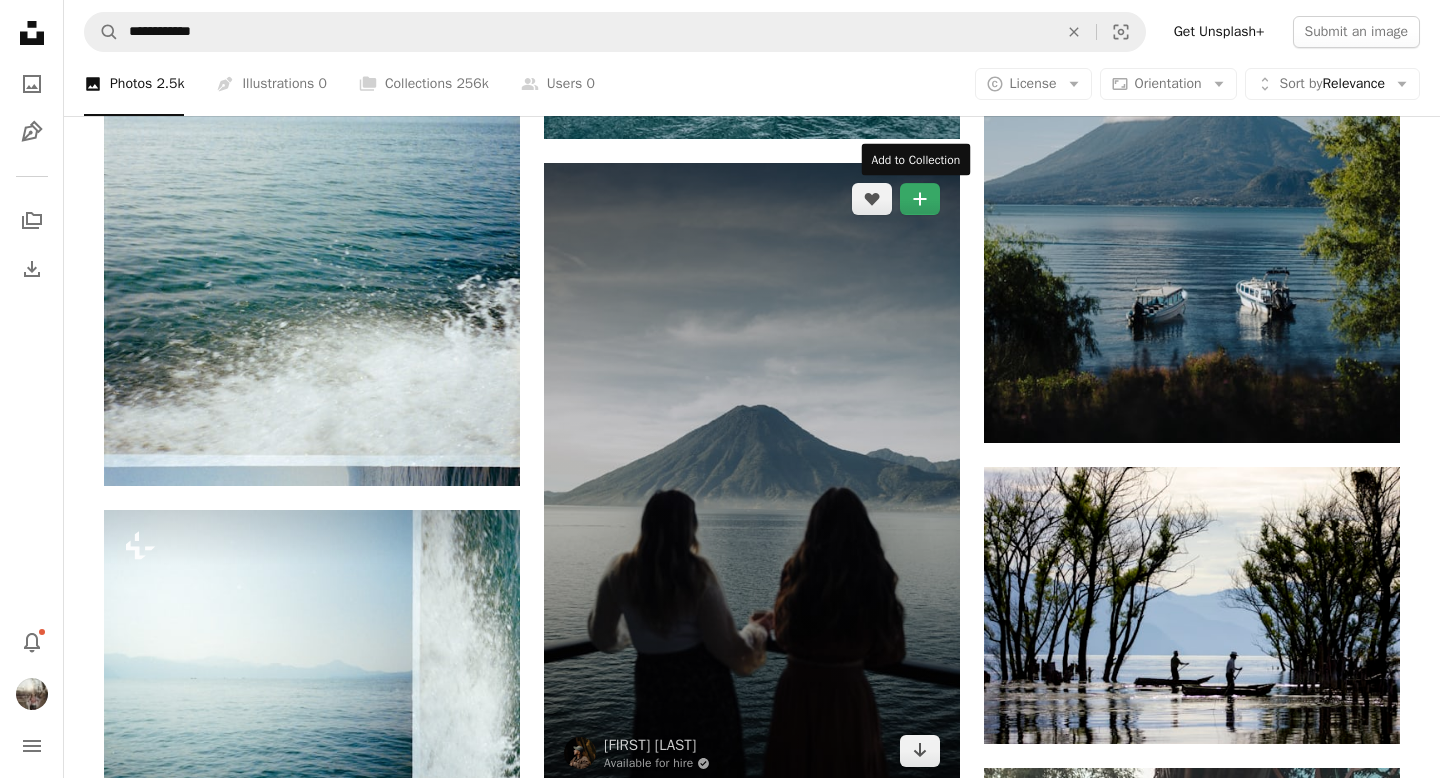 click on "A plus sign" 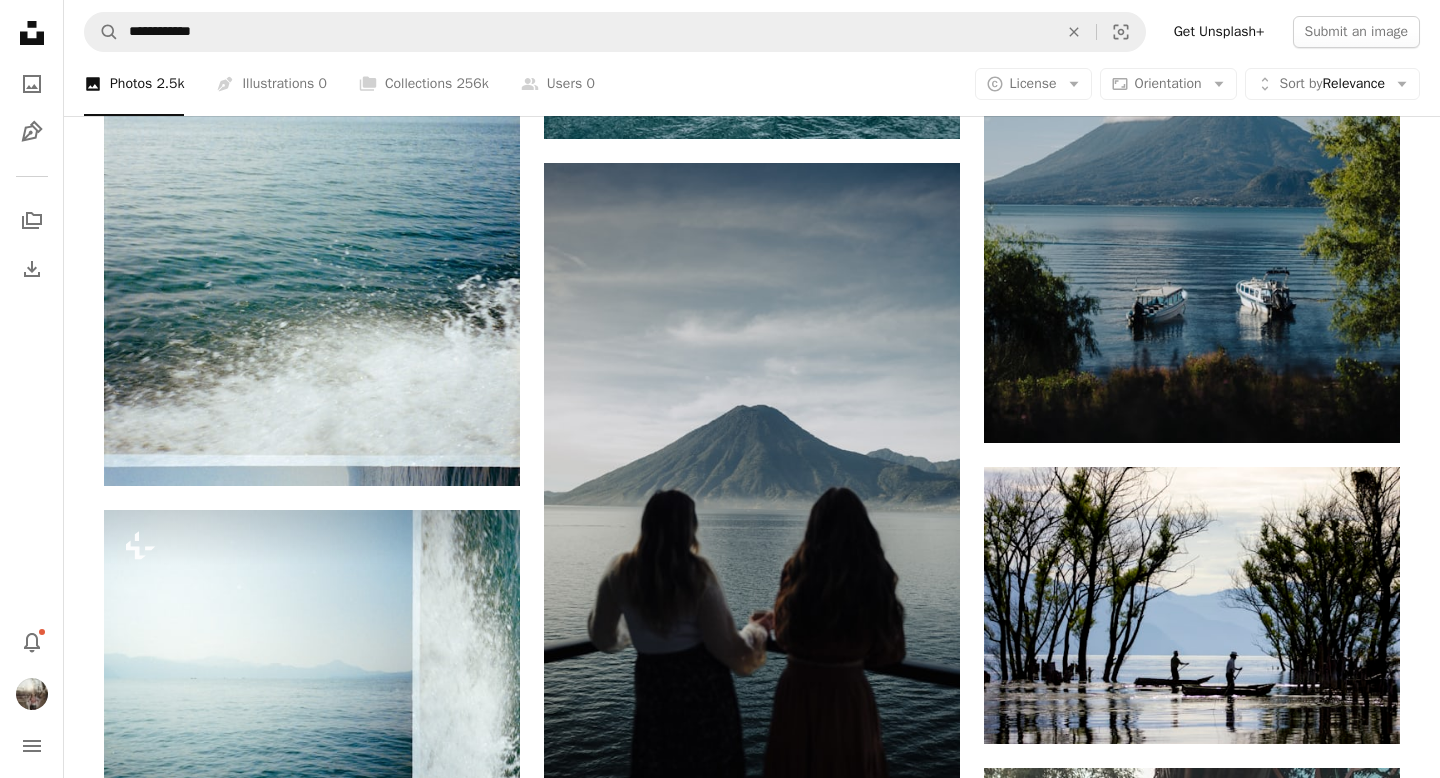 click on "30 photos" at bounding box center [886, 3355] 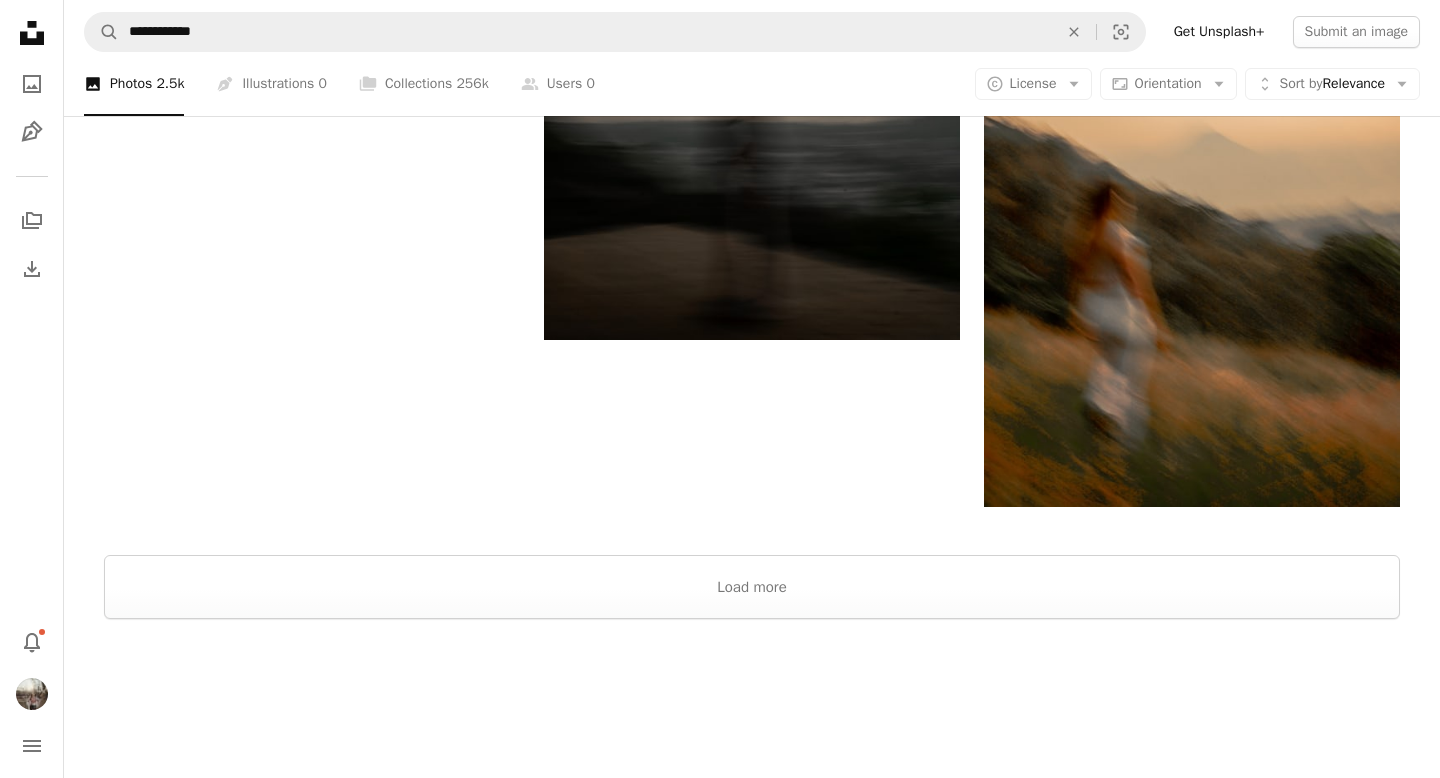 scroll, scrollTop: 2742, scrollLeft: 0, axis: vertical 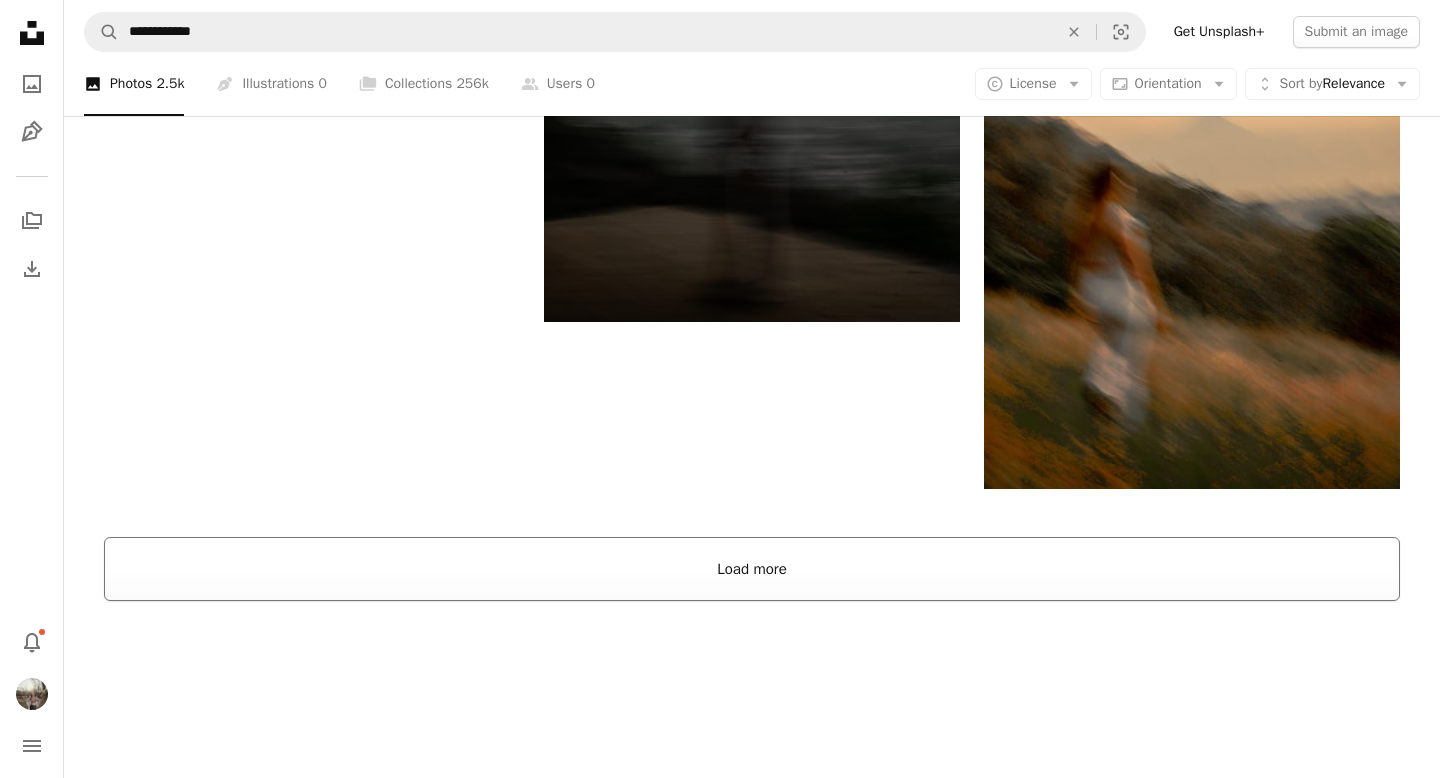 click on "Load more" at bounding box center [752, 569] 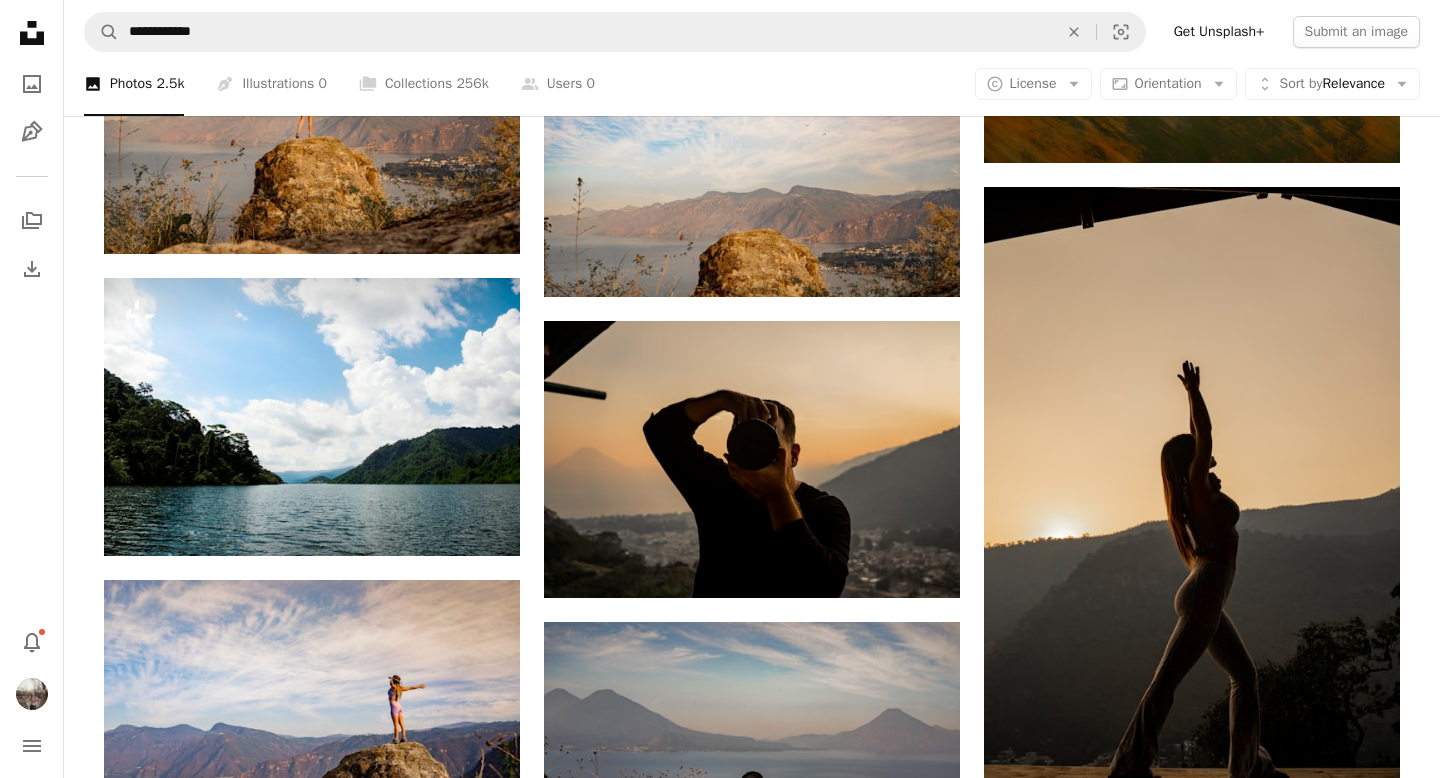 scroll, scrollTop: 3065, scrollLeft: 0, axis: vertical 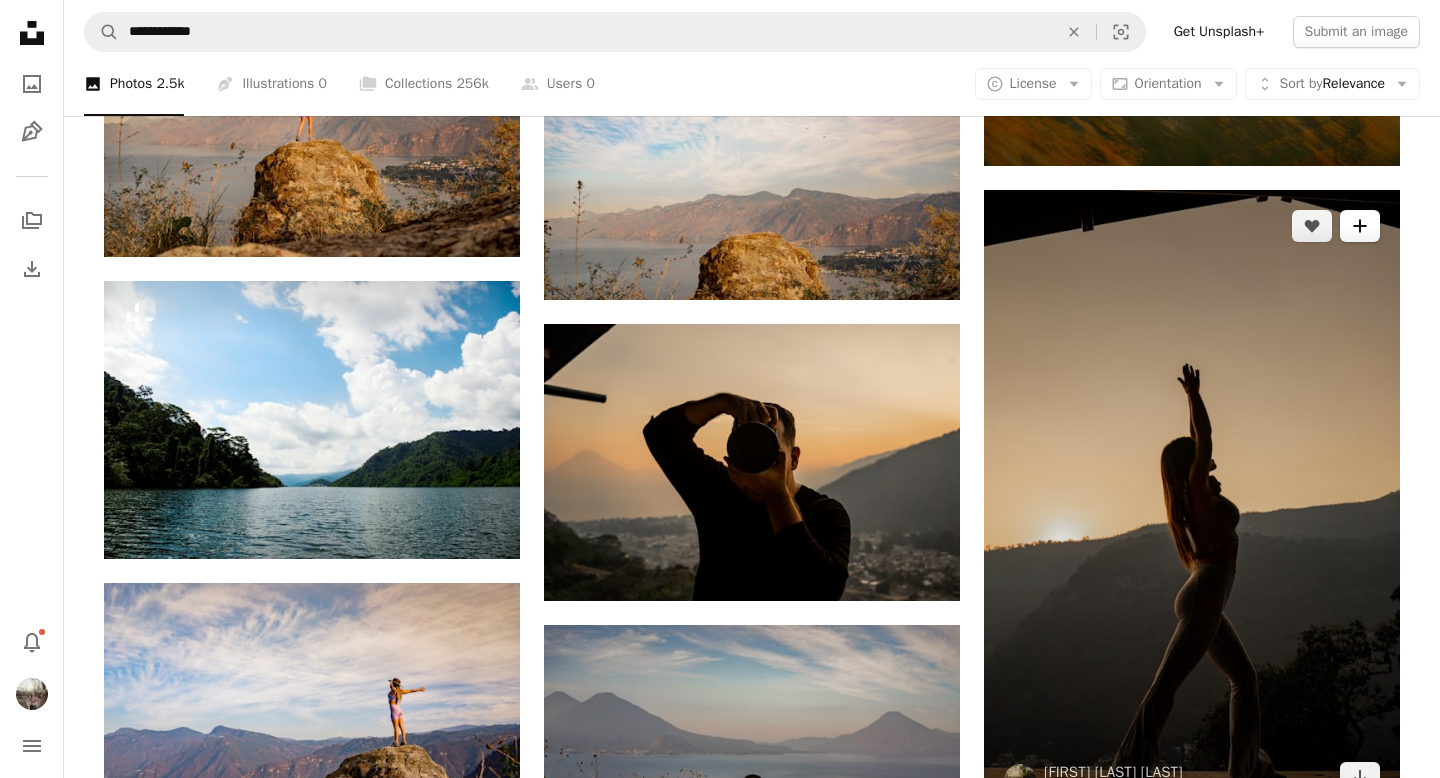 click on "A plus sign" 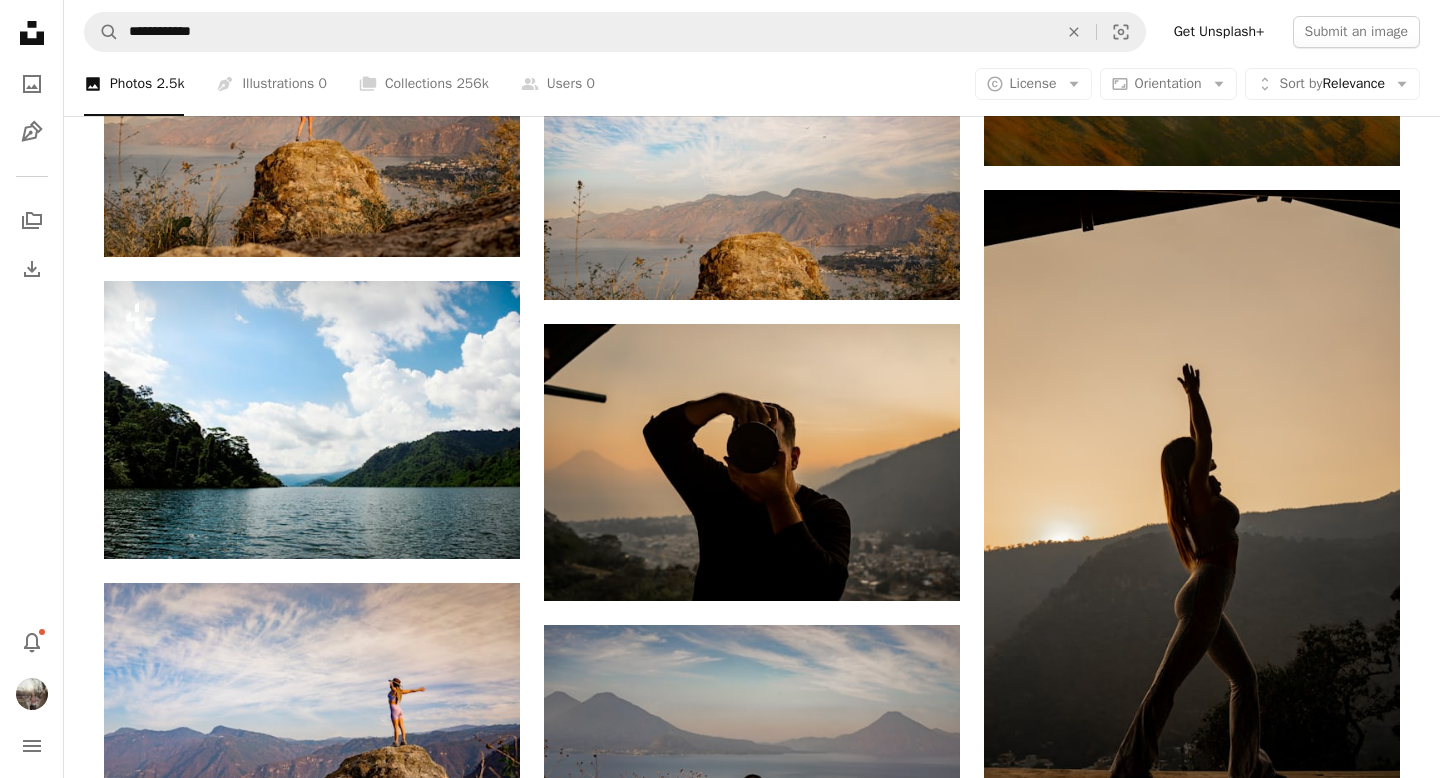 click on "Embodied Bliss" at bounding box center (875, 5332) 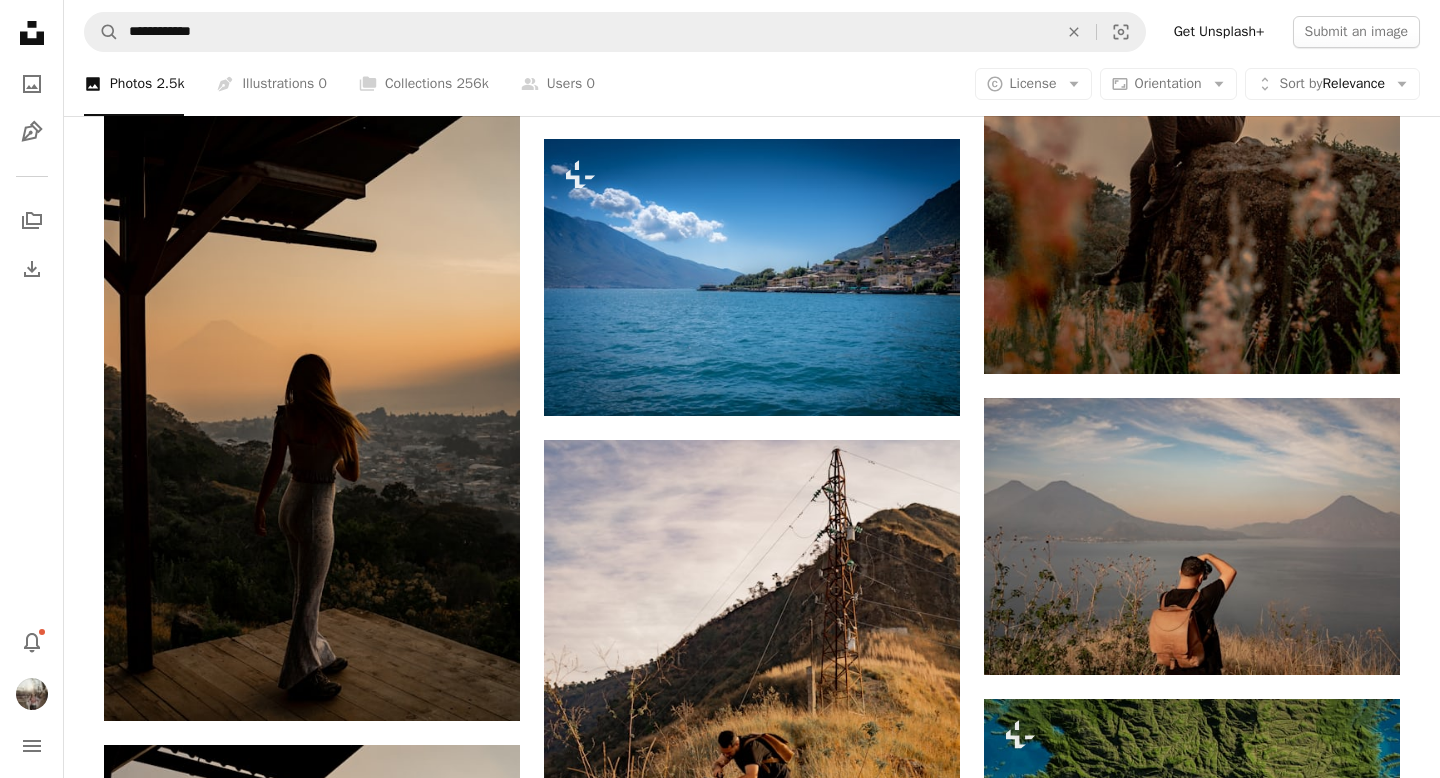 scroll, scrollTop: 4157, scrollLeft: 0, axis: vertical 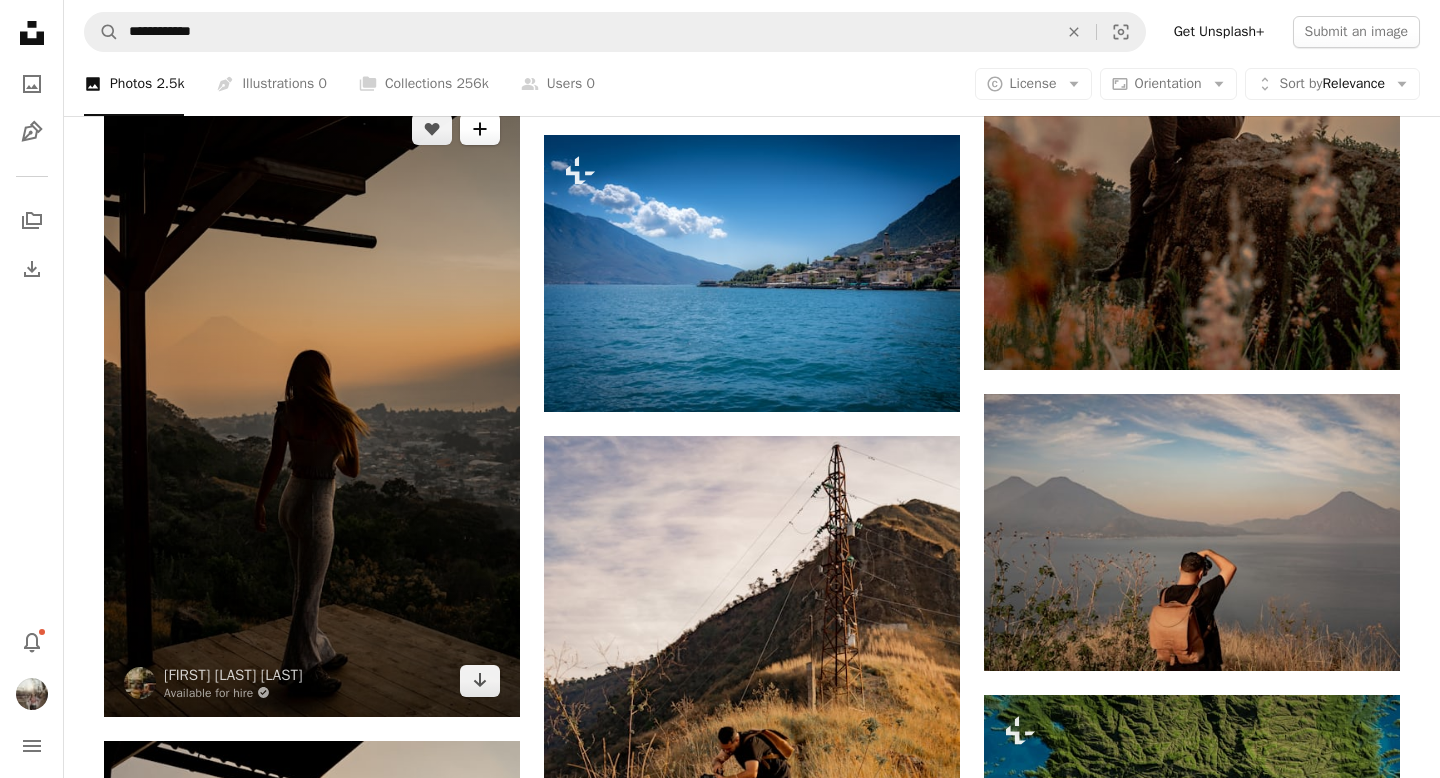 click on "A plus sign" at bounding box center (480, 129) 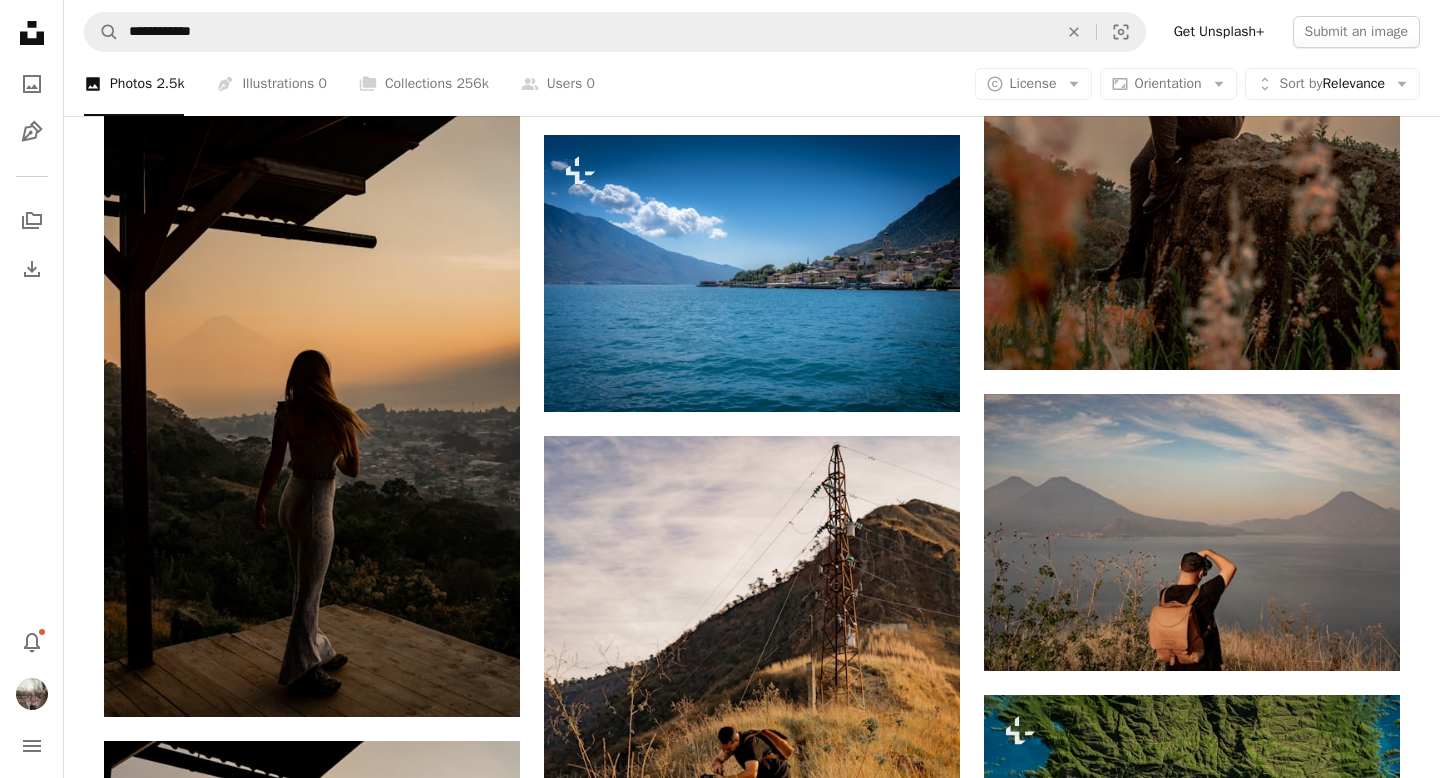 click on "A checkmark A plus sign 32 photos Embodied Bliss" at bounding box center (886, 4231) 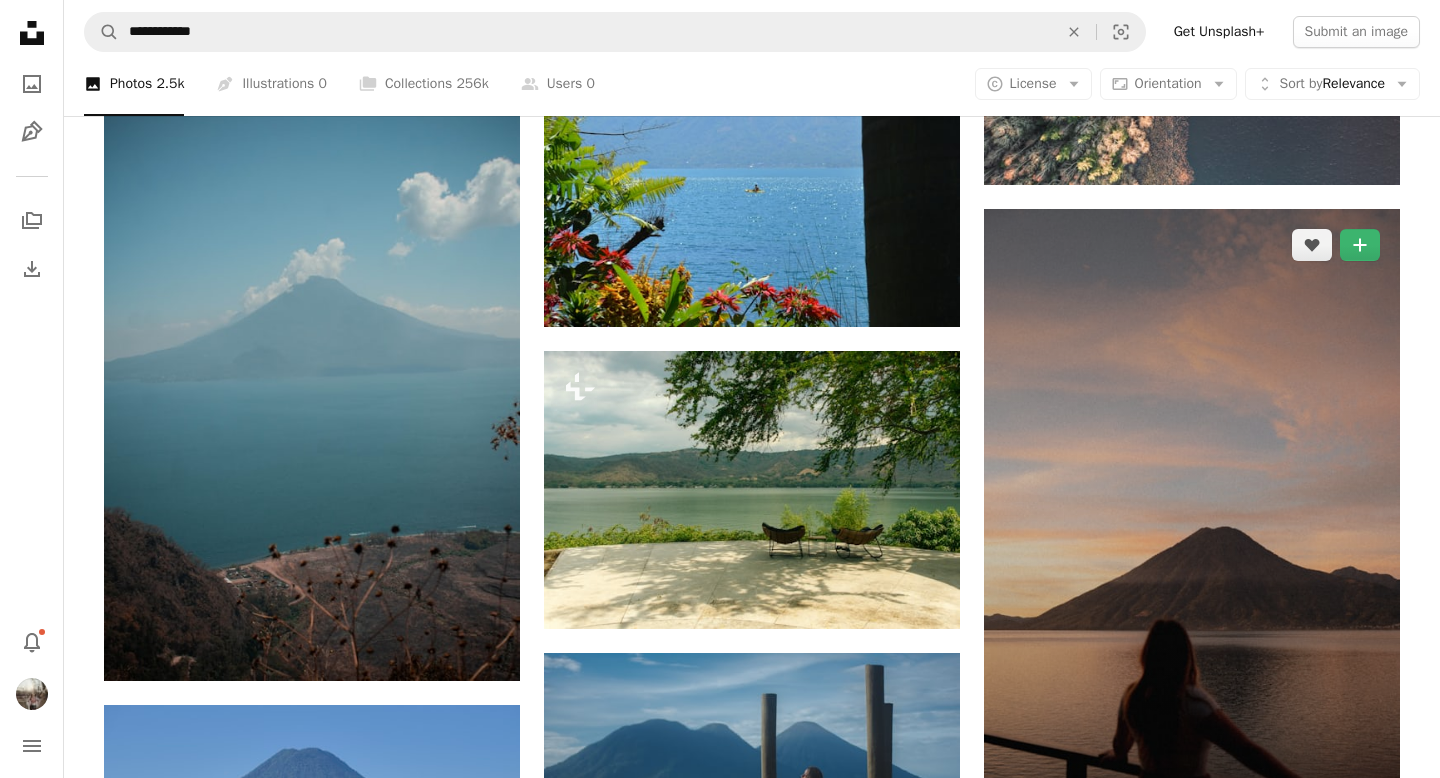 scroll, scrollTop: 12677, scrollLeft: 0, axis: vertical 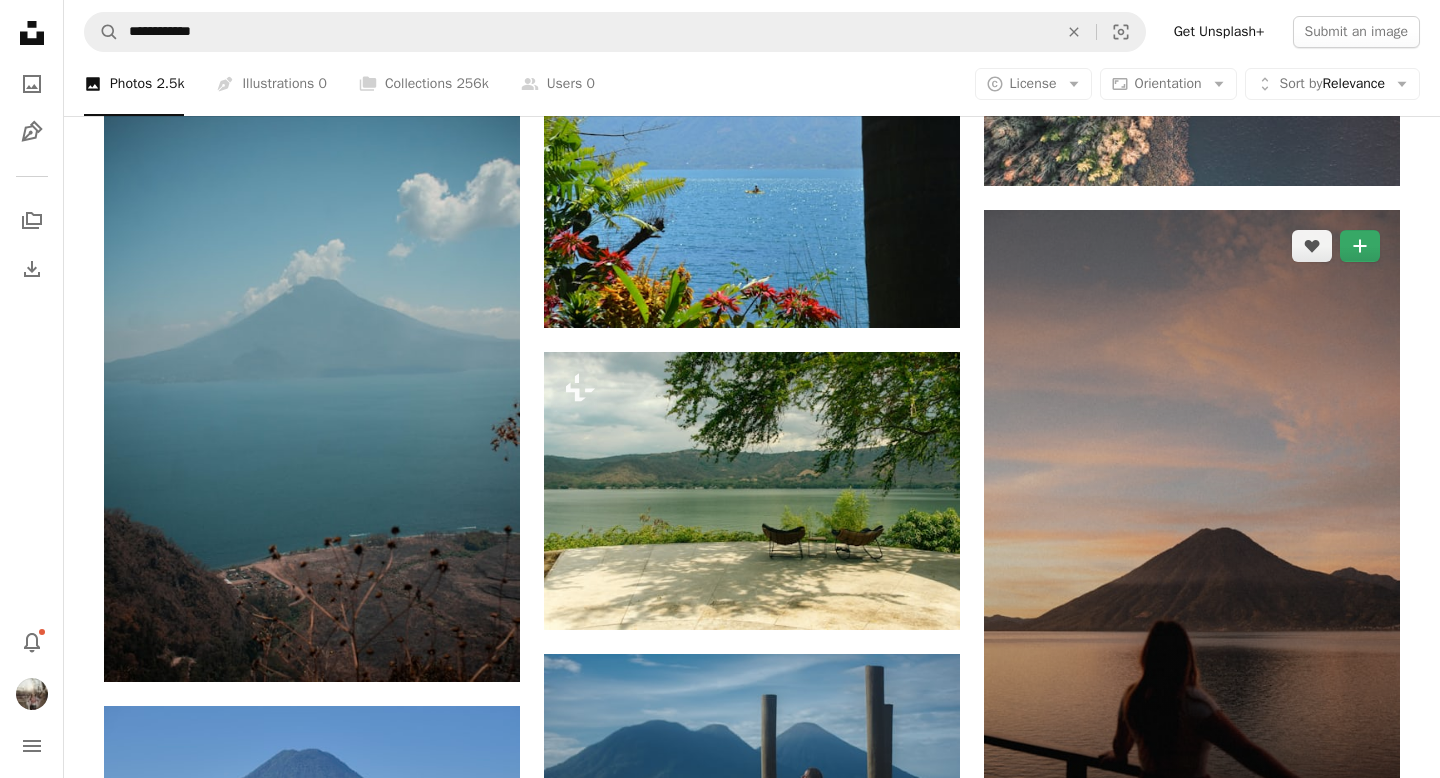 click on "A plus sign" at bounding box center (1360, 246) 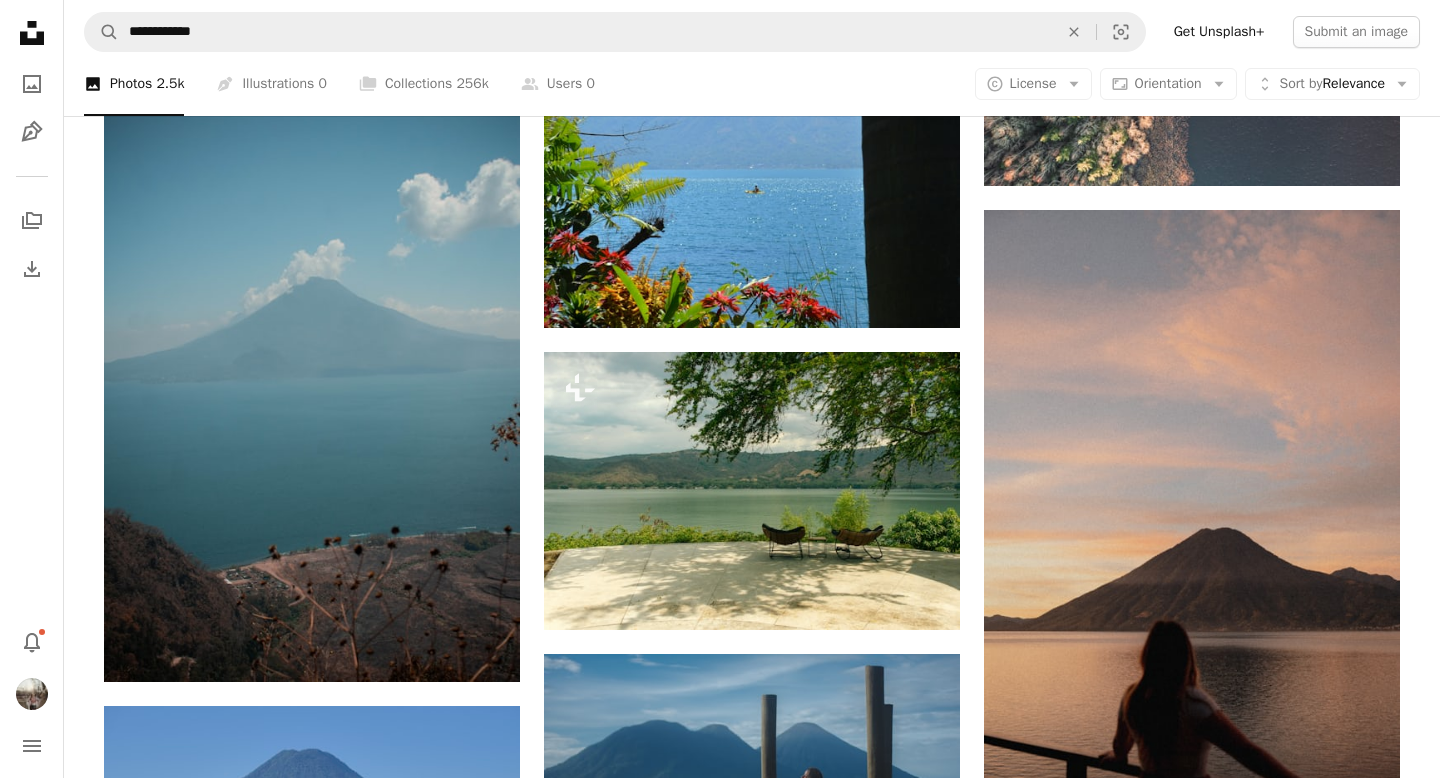click on "A checkmark A plus sign 33 photos Embodied Bliss" at bounding box center [886, 4797] 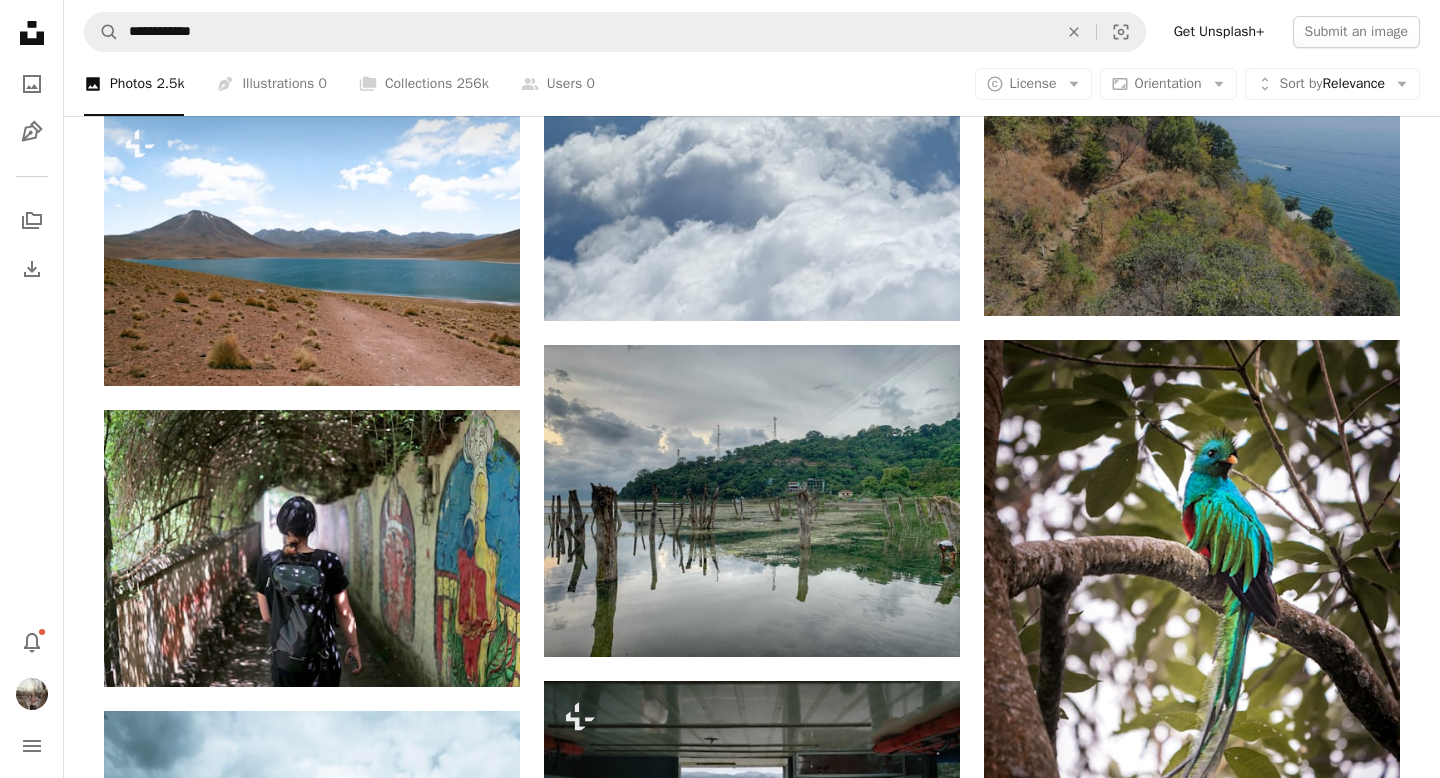 scroll, scrollTop: 18397, scrollLeft: 0, axis: vertical 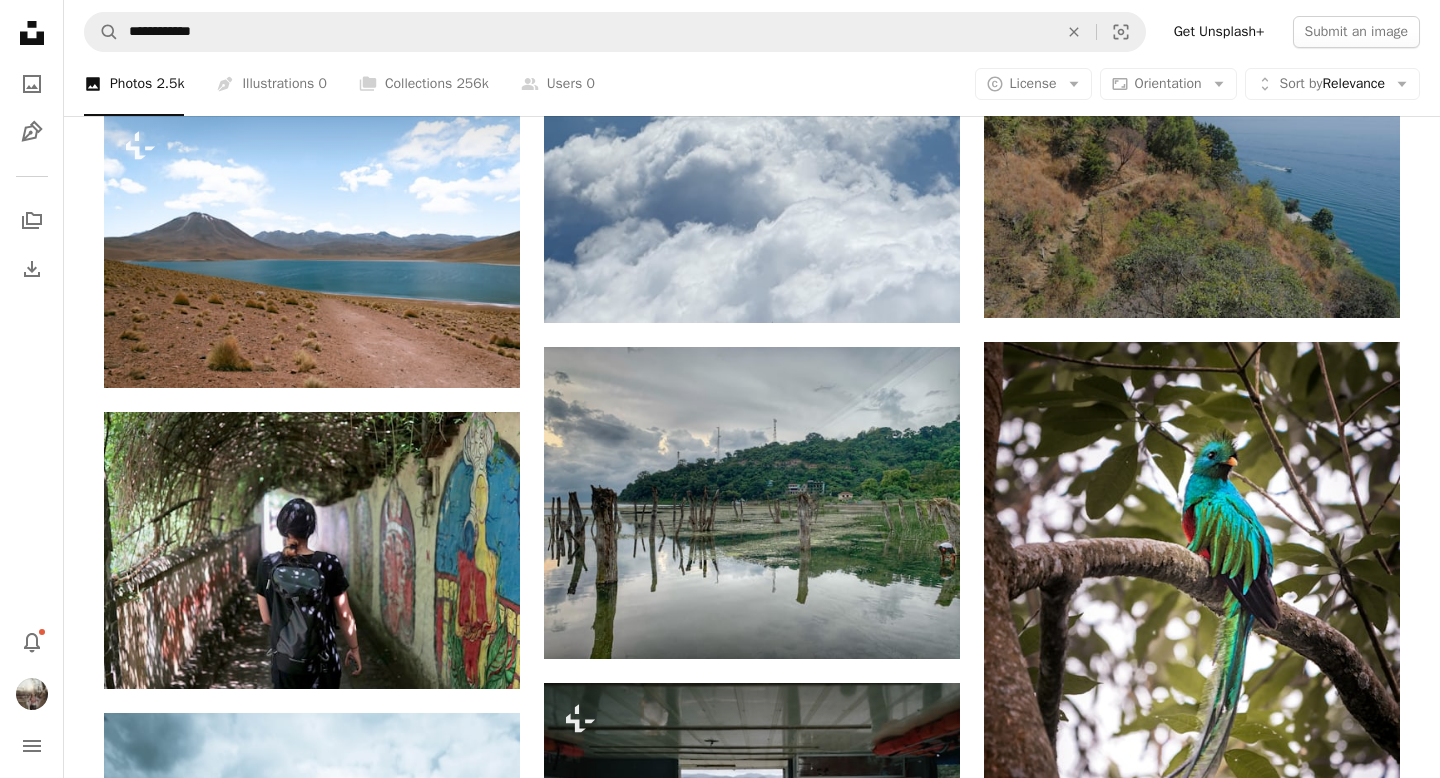 click on "Plus sign for Unsplash+ A heart A plus sign [FIRST] + [LAST] For  Unsplash+ A lock Download Plus sign for Unsplash+ A heart A plus sign [FIRST] [LAST] For  Unsplash+ A lock Download Plus sign for Unsplash+ A heart A plus sign [FIRST] [LAST] For  Unsplash+ A lock Download A heart A plus sign [FIRST] [LAST] Available for hire A checkmark inside of a circle Arrow pointing down Plus sign for Unsplash+ A heart A plus sign [FIRST] [LAST] For  Unsplash+ A lock Download A heart A plus sign [FIRST] [LAST] Available for hire A checkmark inside of a circle Arrow pointing down Plus sign for Unsplash+ A heart A plus sign A Chosen Soul For  Unsplash+ A lock Download A heart A plus sign [FIRST] [LAST] Available for hire A checkmark inside of a circle Arrow pointing down Plus sign for Unsplash+ A heart A plus sign Curated Lifestyle For  Unsplash+ A lock Download A heart A plus sign [FIRST] [LAST] Available for hire A checkmark inside of a circle Arrow pointing down Learn More A heart A plus sign" at bounding box center (752, -6825) 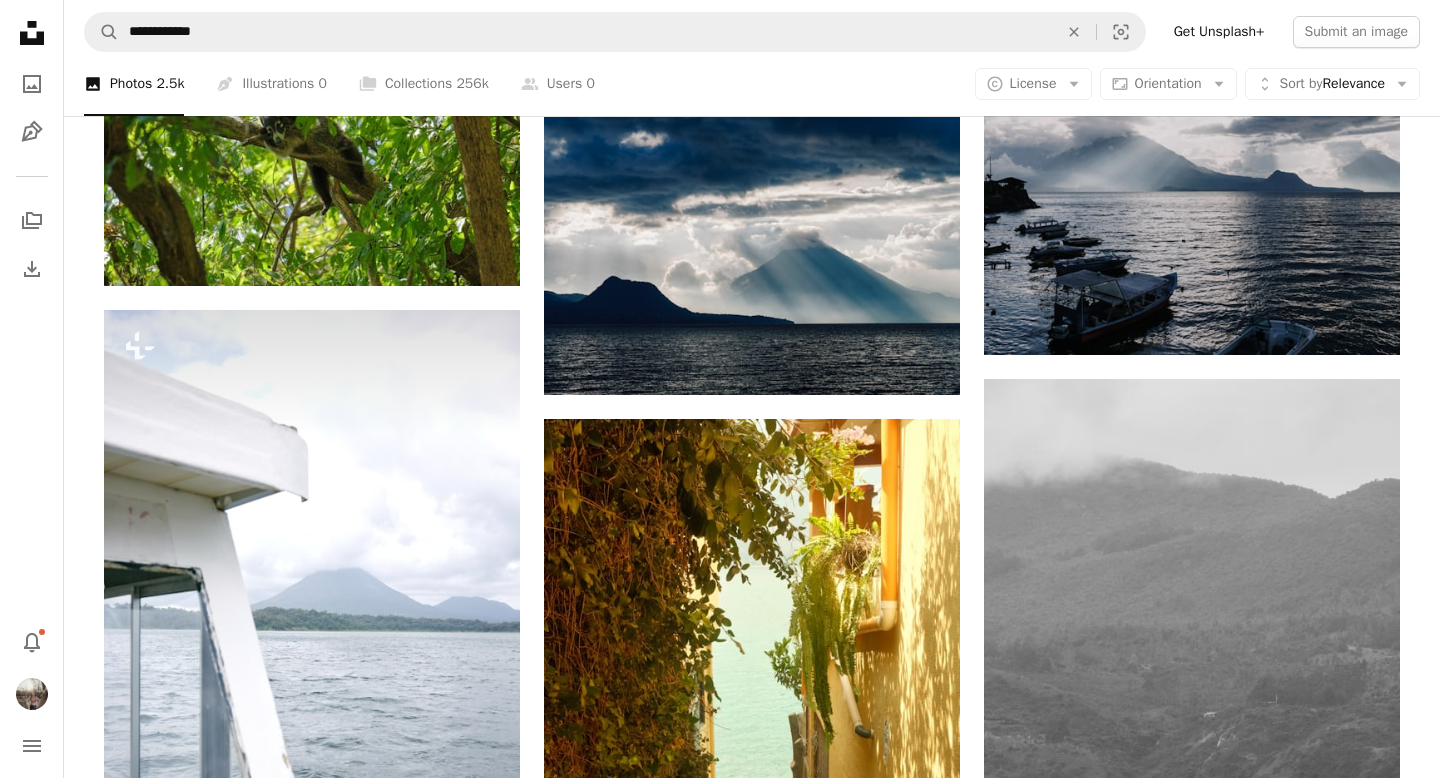 scroll, scrollTop: 20734, scrollLeft: 0, axis: vertical 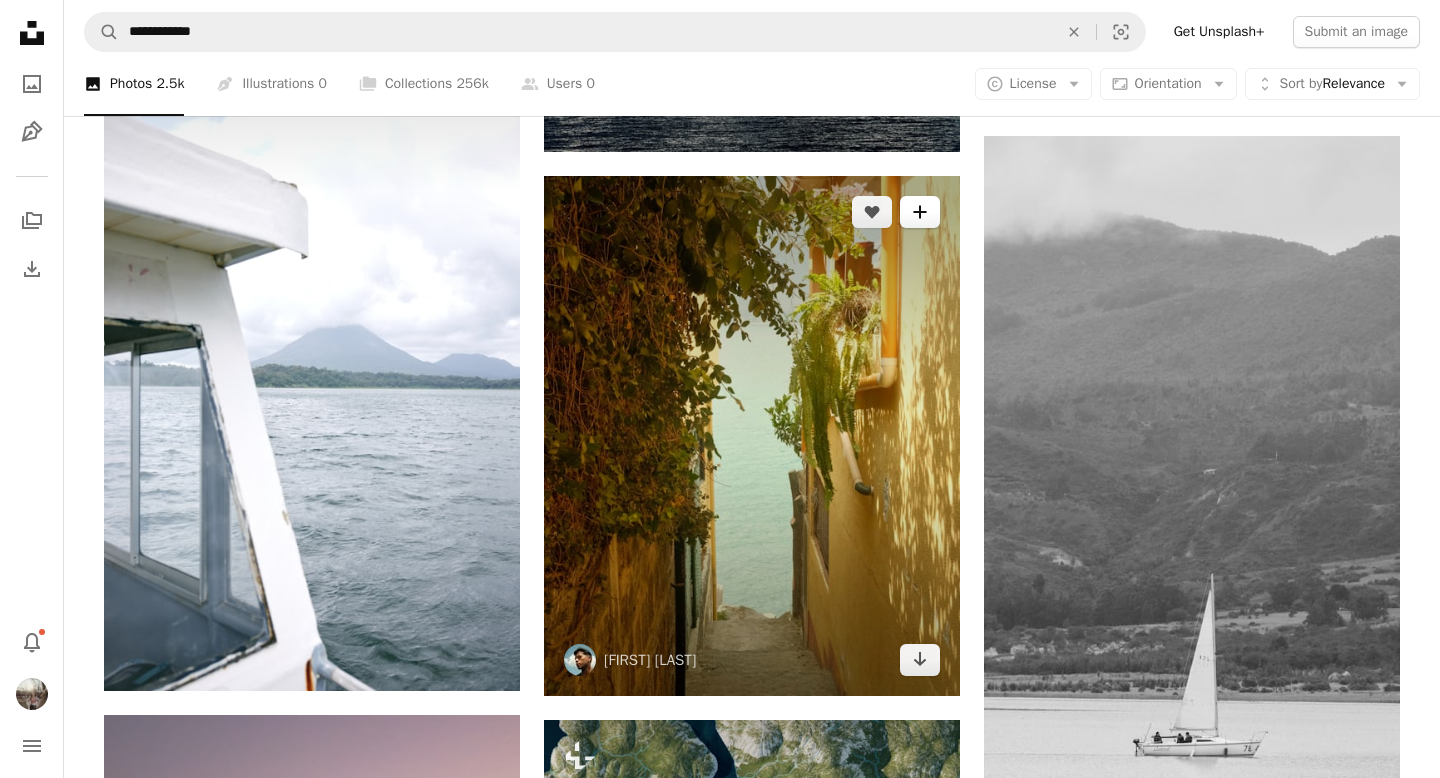 click on "A plus sign" at bounding box center (920, 212) 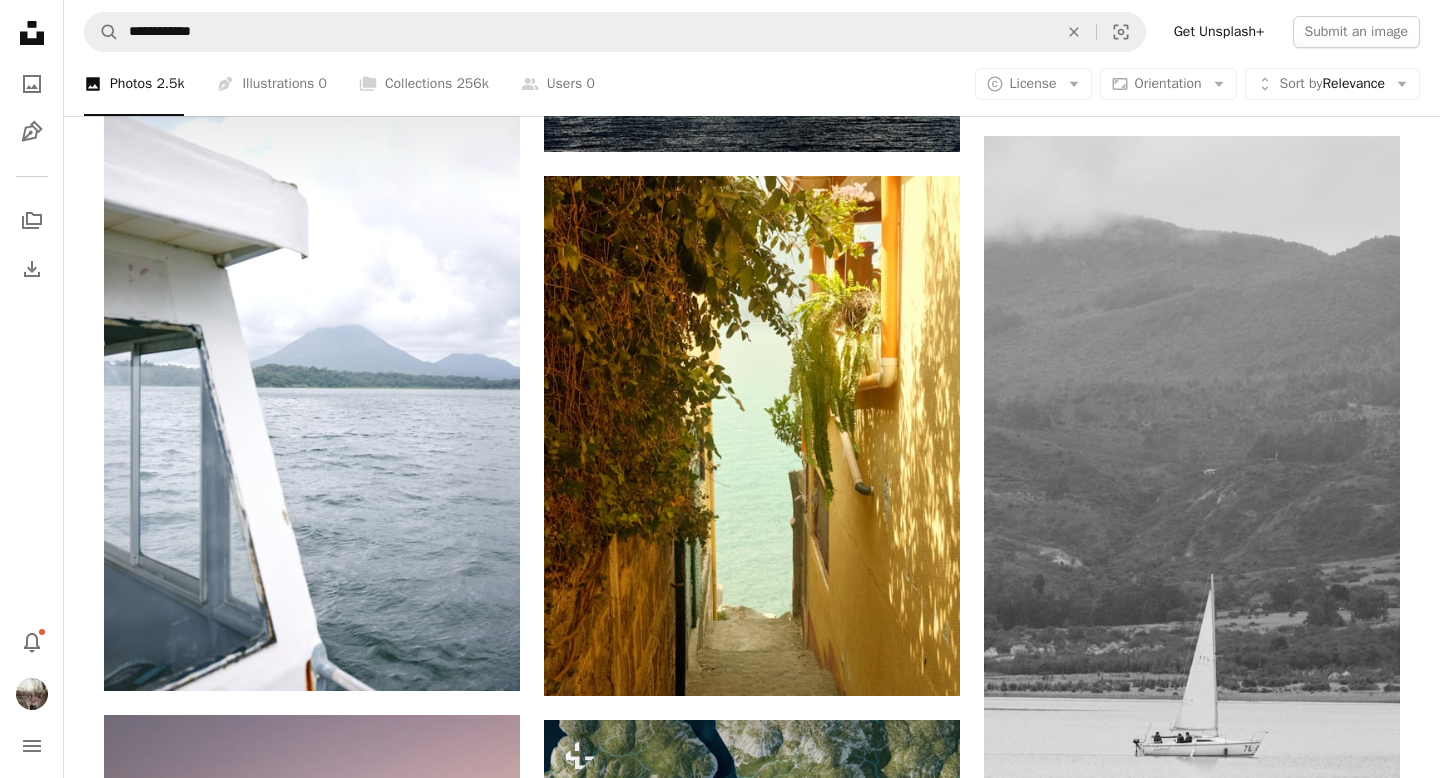 click on "Embodied Bliss" at bounding box center [875, 4133] 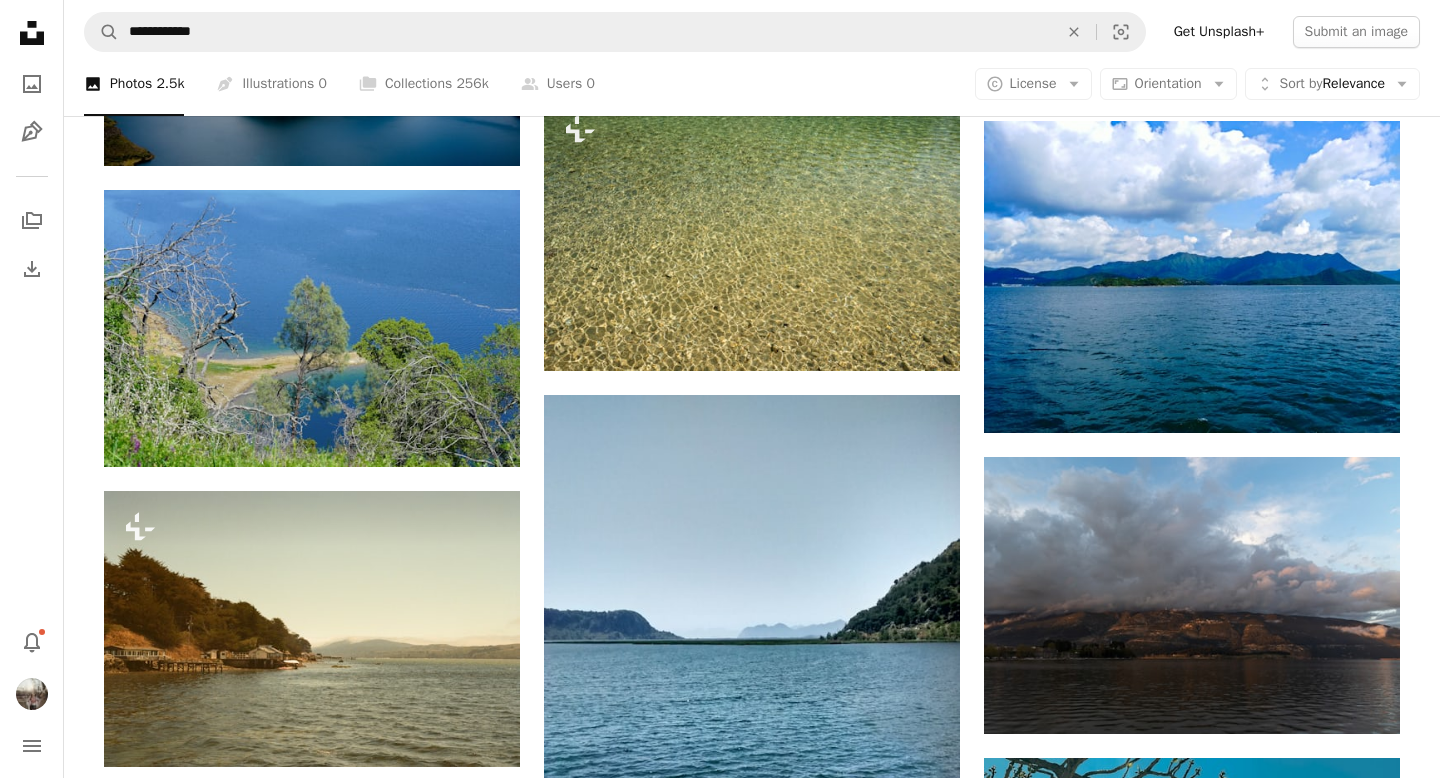 scroll, scrollTop: 25316, scrollLeft: 0, axis: vertical 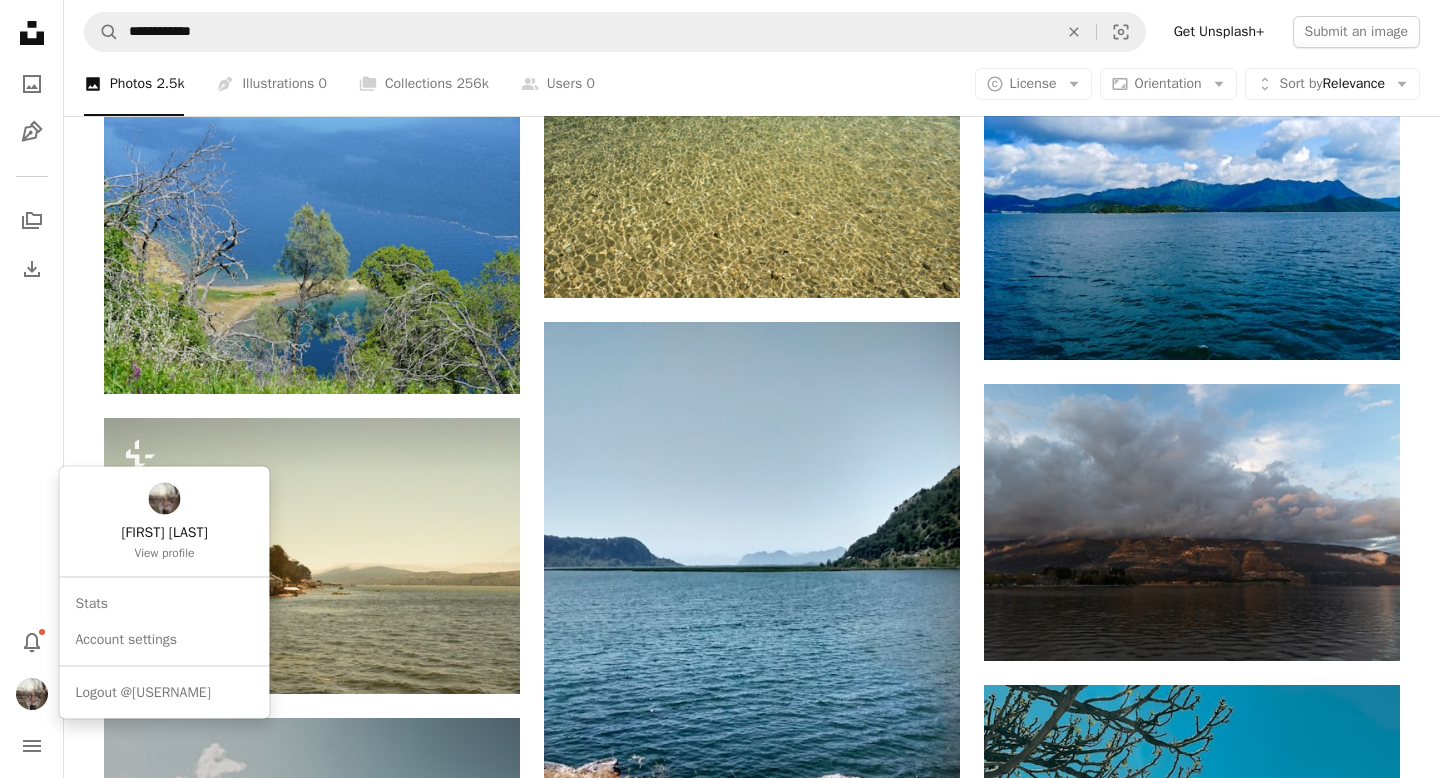 click at bounding box center [32, 694] 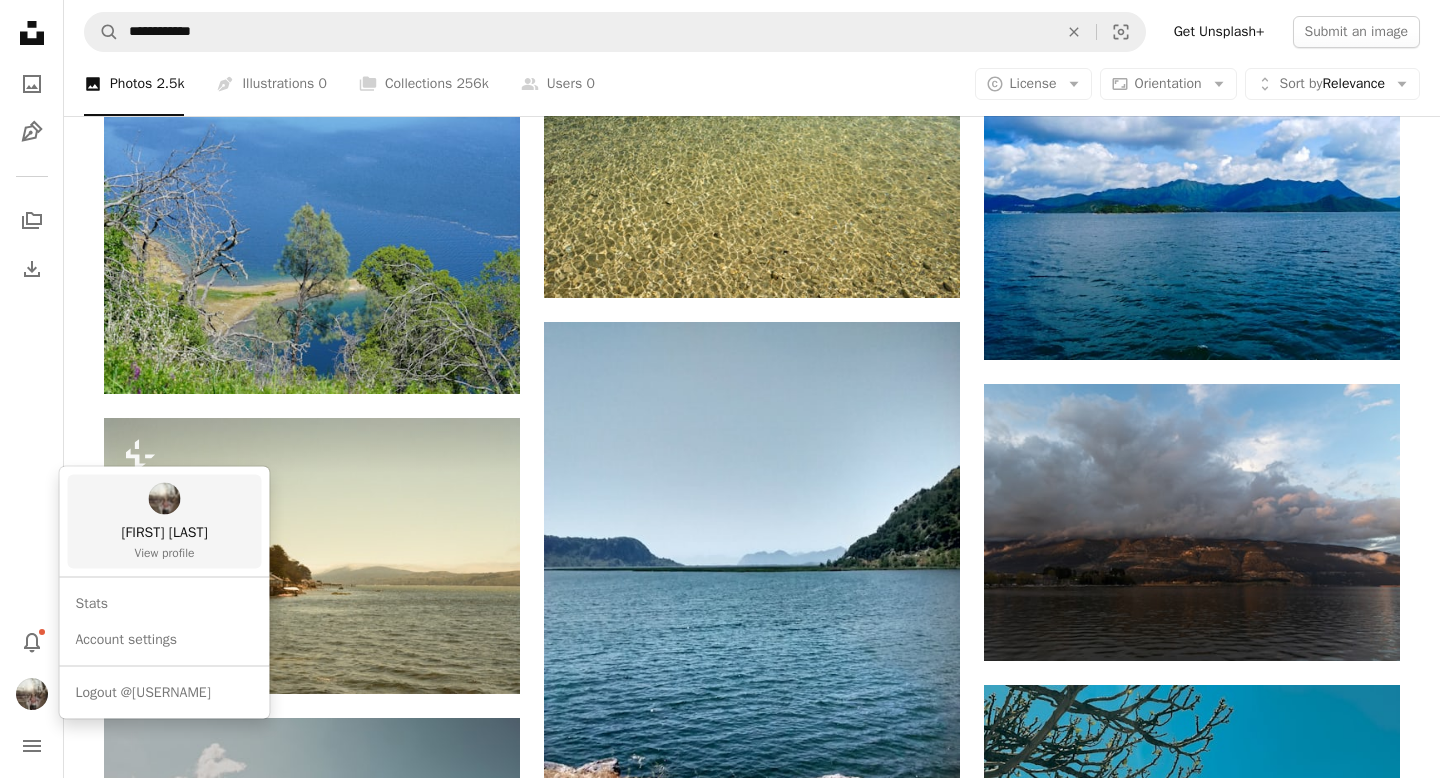 click on "View profile" at bounding box center [164, 552] 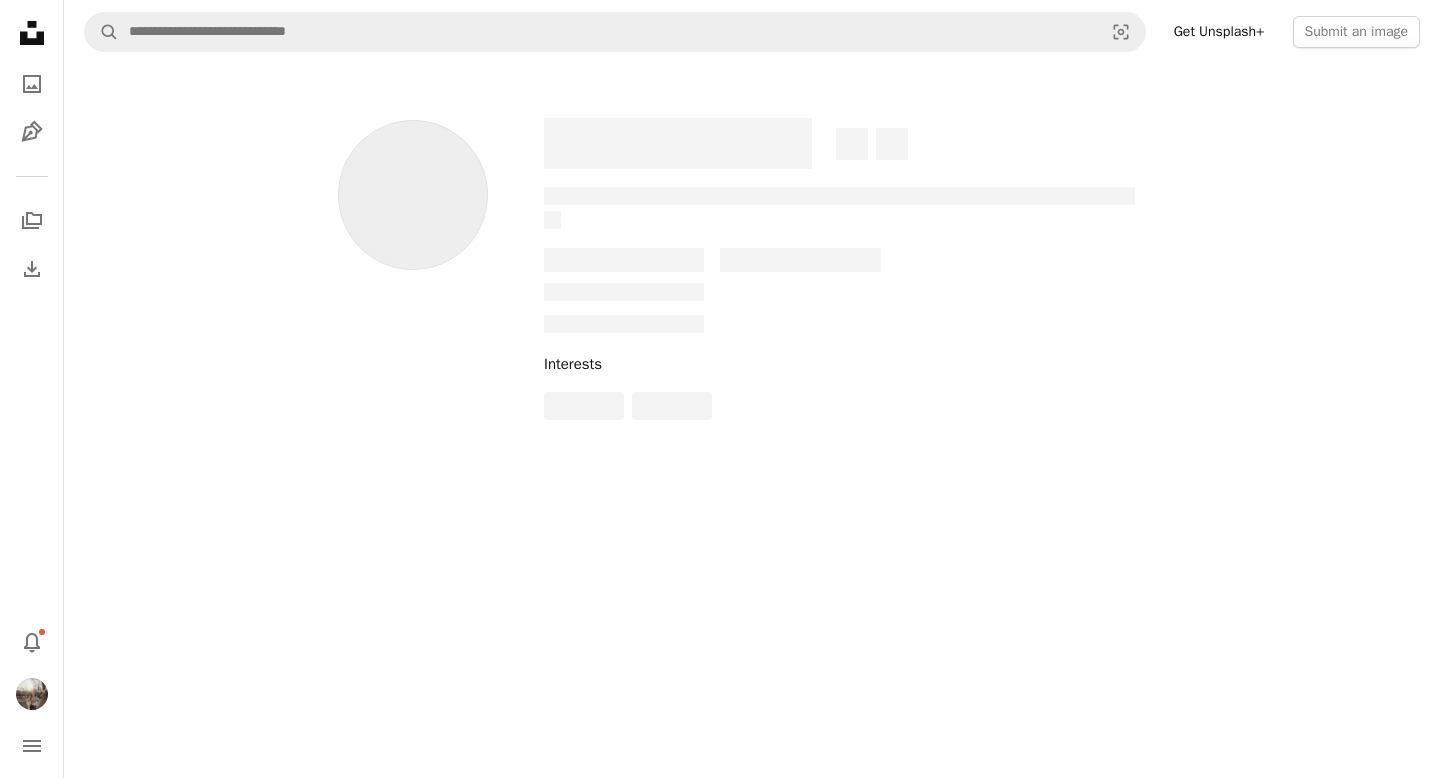 scroll, scrollTop: 0, scrollLeft: 0, axis: both 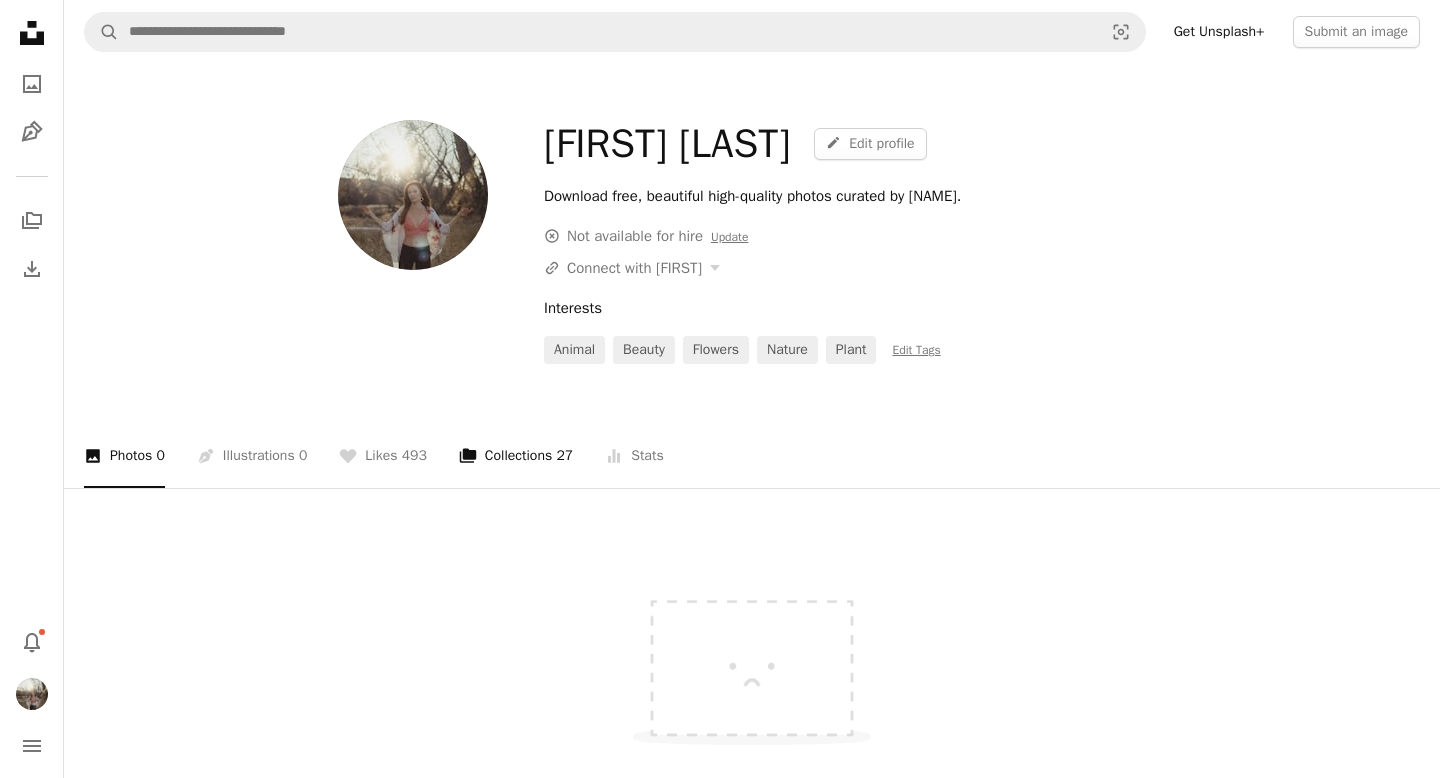 click on "A stack of folders Collections   27" at bounding box center [516, 456] 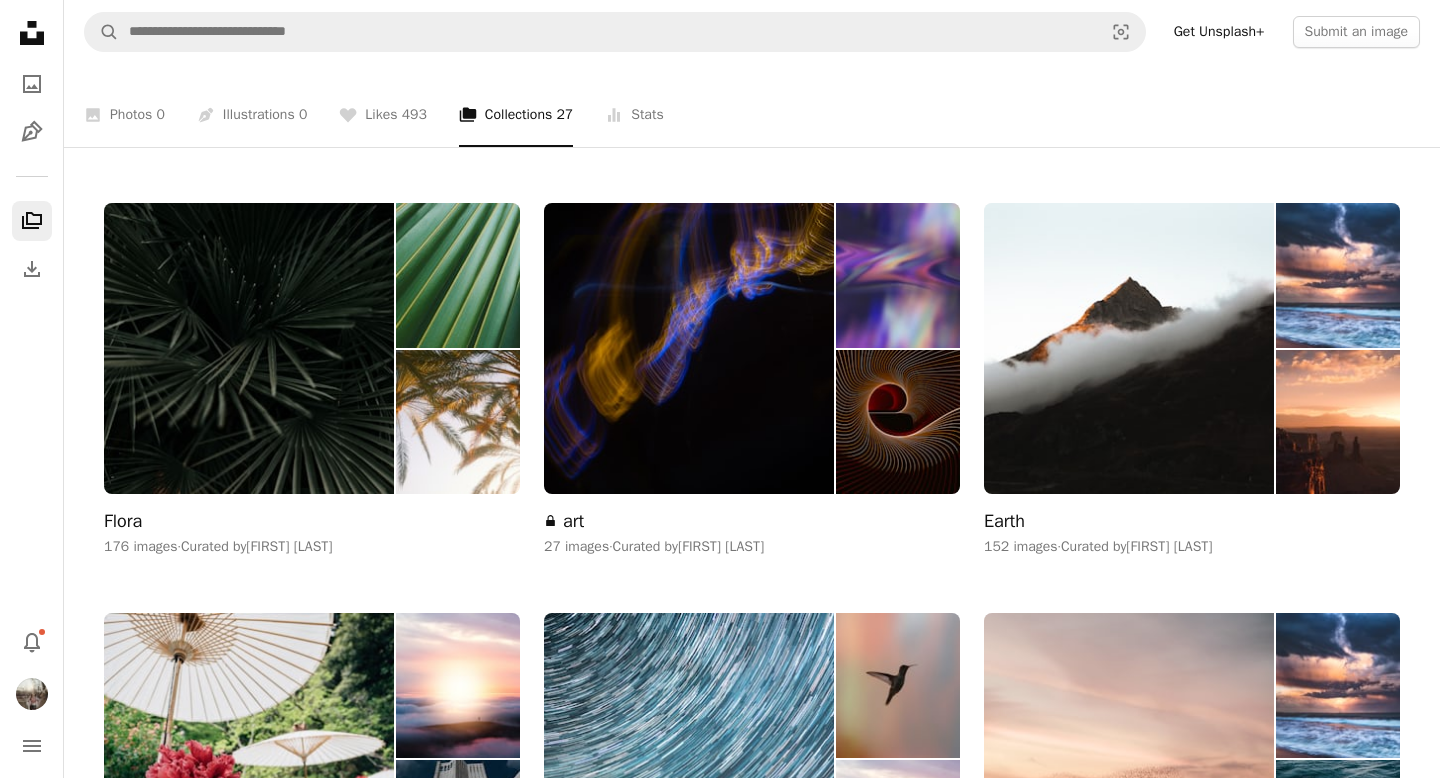 scroll, scrollTop: 347, scrollLeft: 0, axis: vertical 